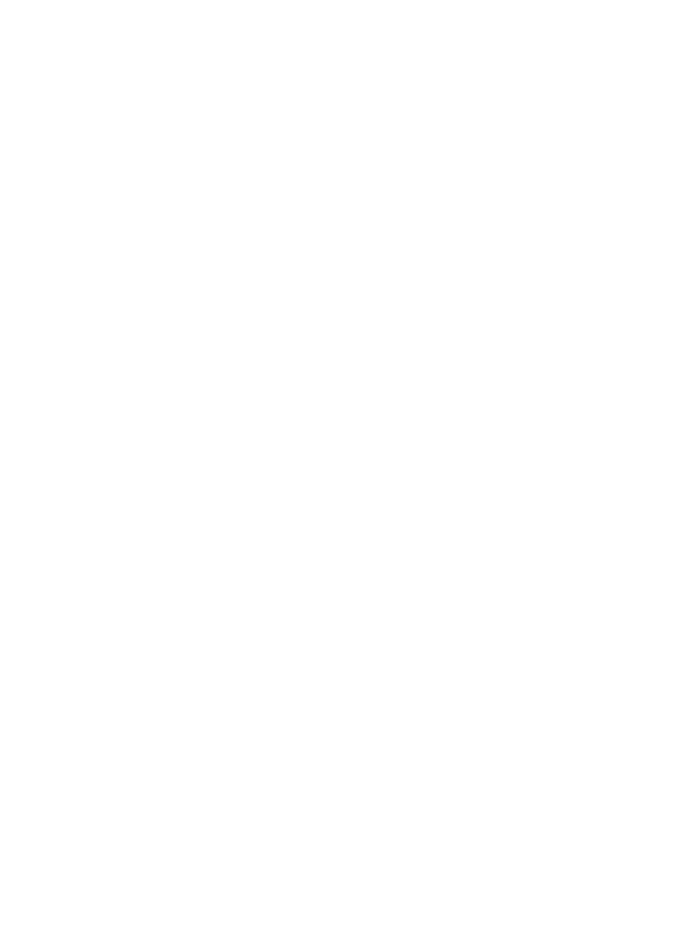scroll, scrollTop: 0, scrollLeft: 0, axis: both 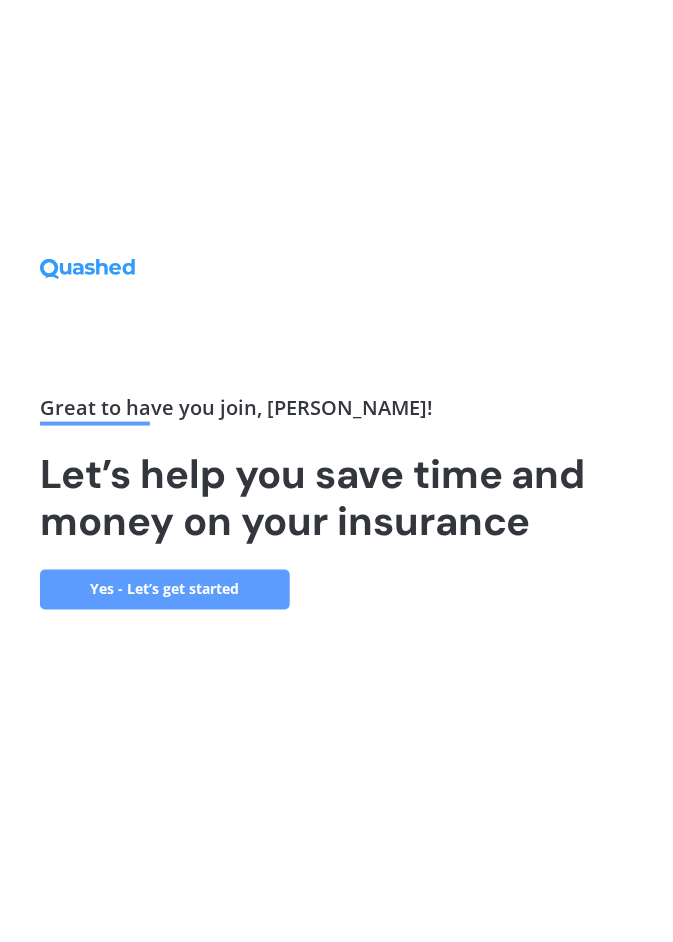 click on "Yes - Let’s get started" at bounding box center (165, 590) 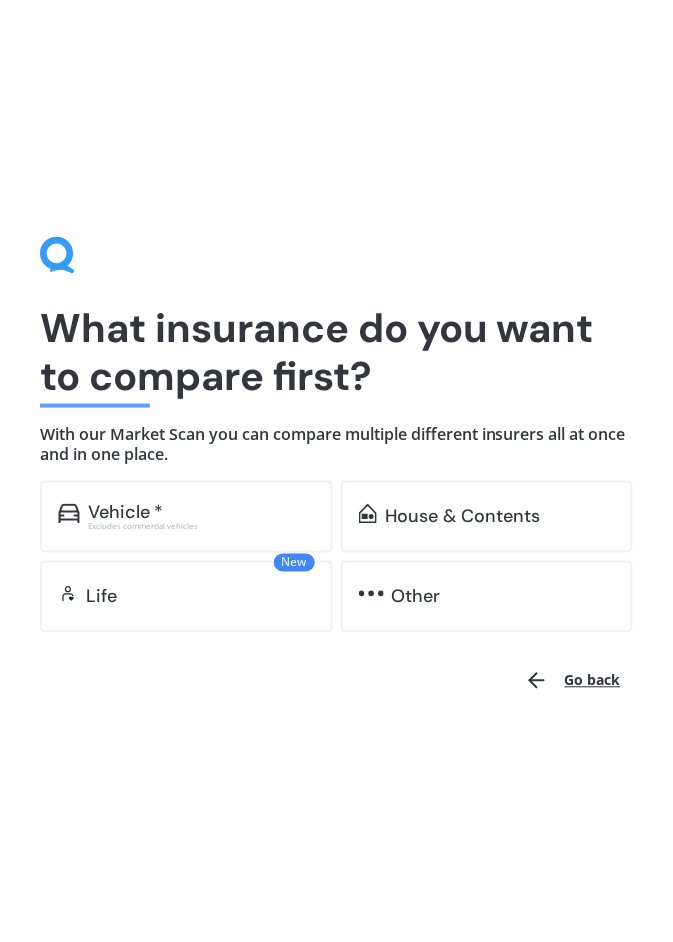 click on "Vehicle *" at bounding box center [201, 513] 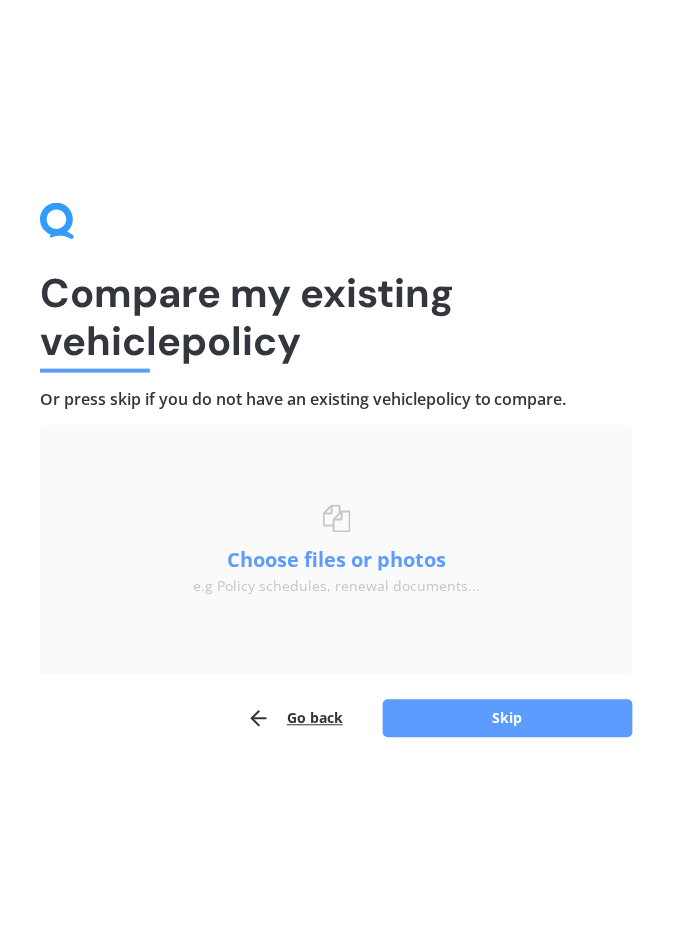 click on "Skip" at bounding box center [508, 719] 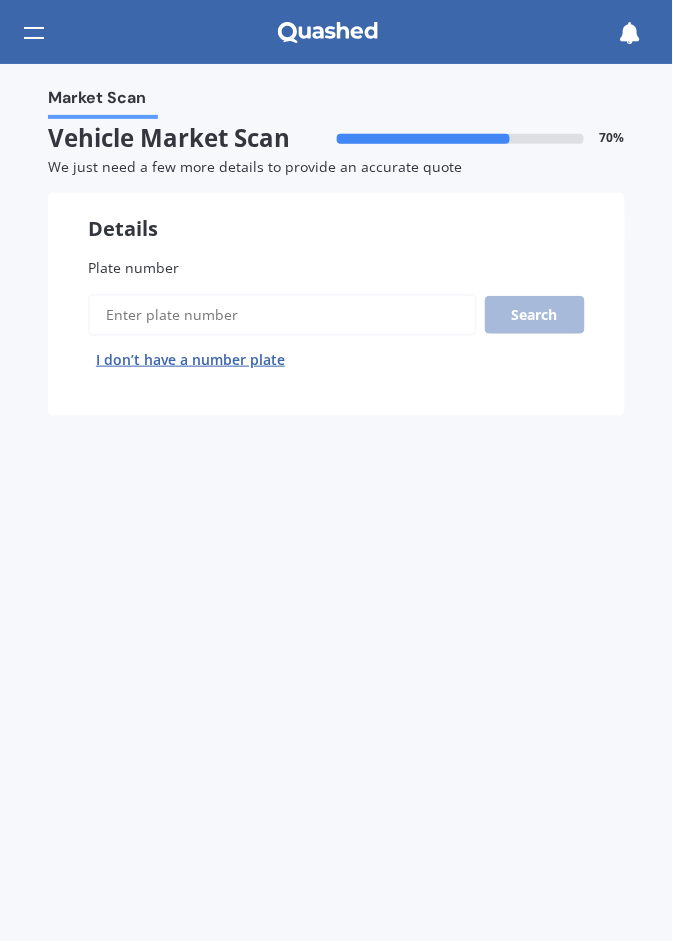 click on "Plate number" at bounding box center [336, 267] 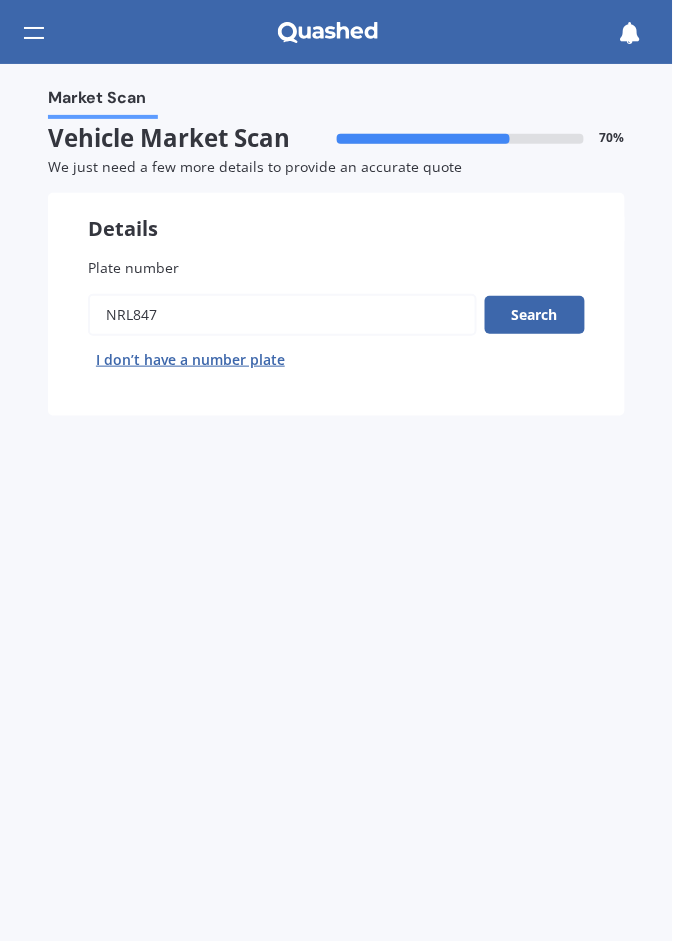 type on "NRL847" 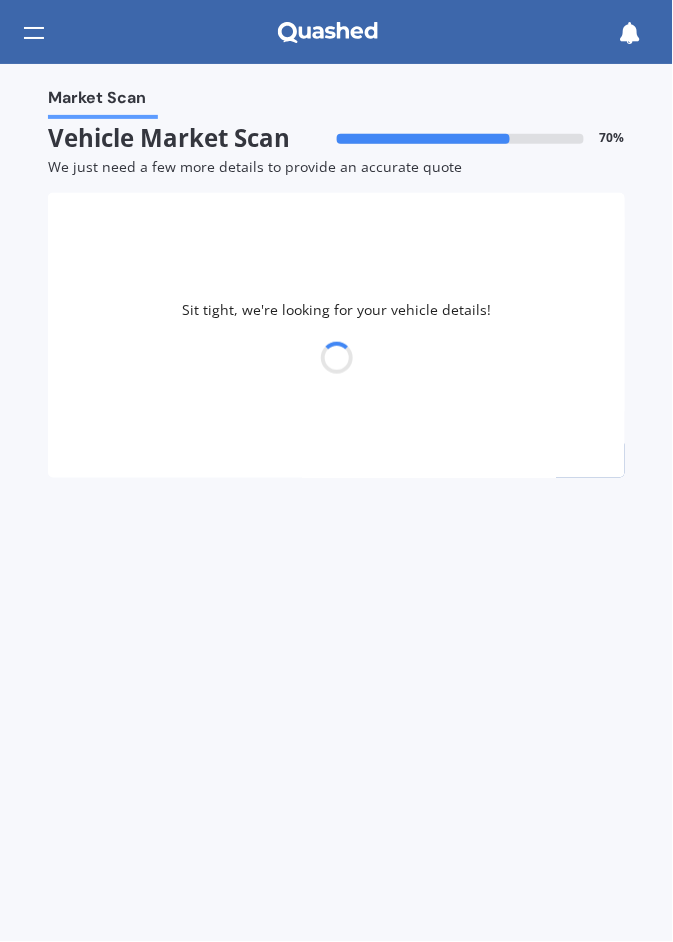 select on "TOYOTA" 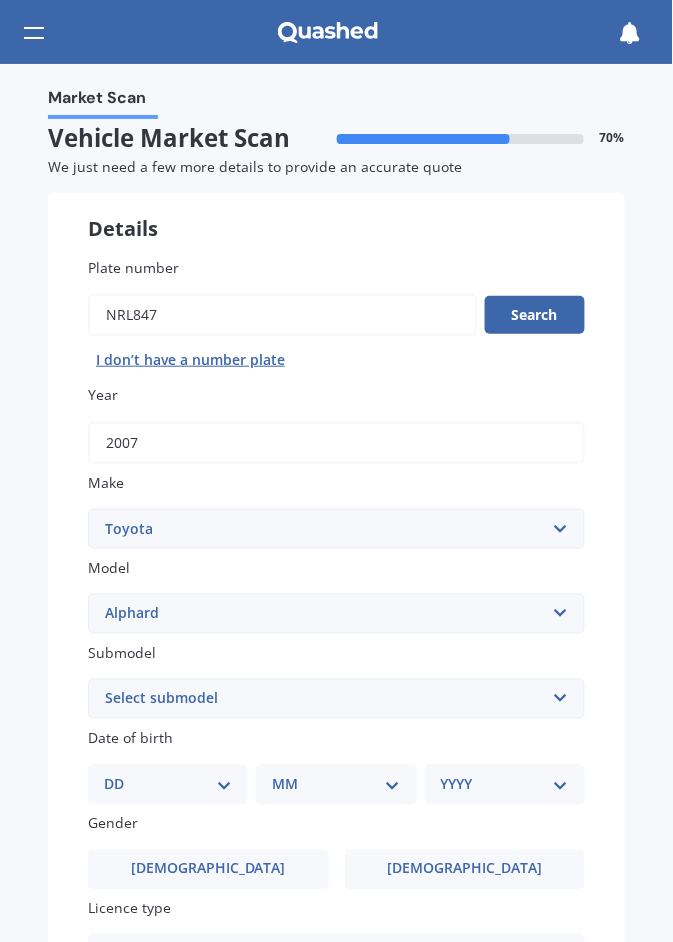 click on "Select submodel (All other) 2.4 Petrol 3.0 Petrol Hybrid" at bounding box center [336, 699] 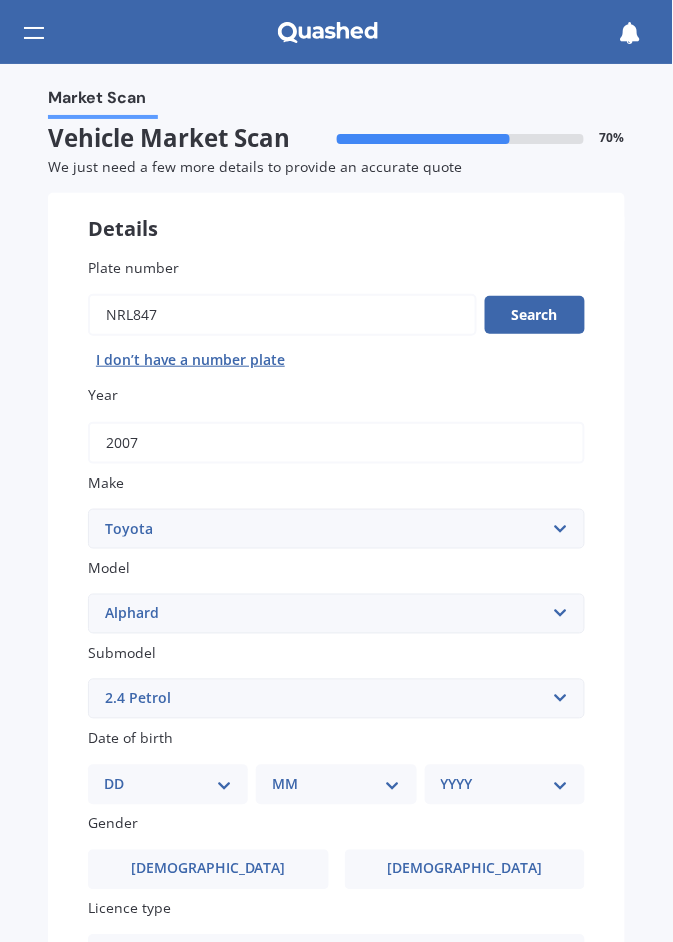 click on "Select submodel (All other) 2.4 Petrol 3.0 Petrol Hybrid" at bounding box center [336, 699] 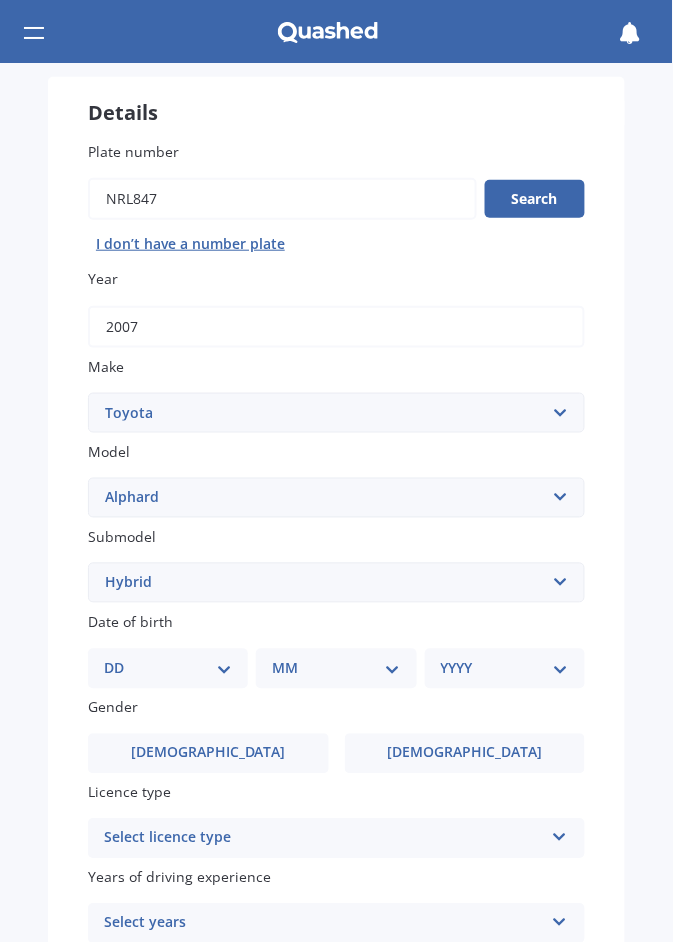 scroll, scrollTop: 122, scrollLeft: 0, axis: vertical 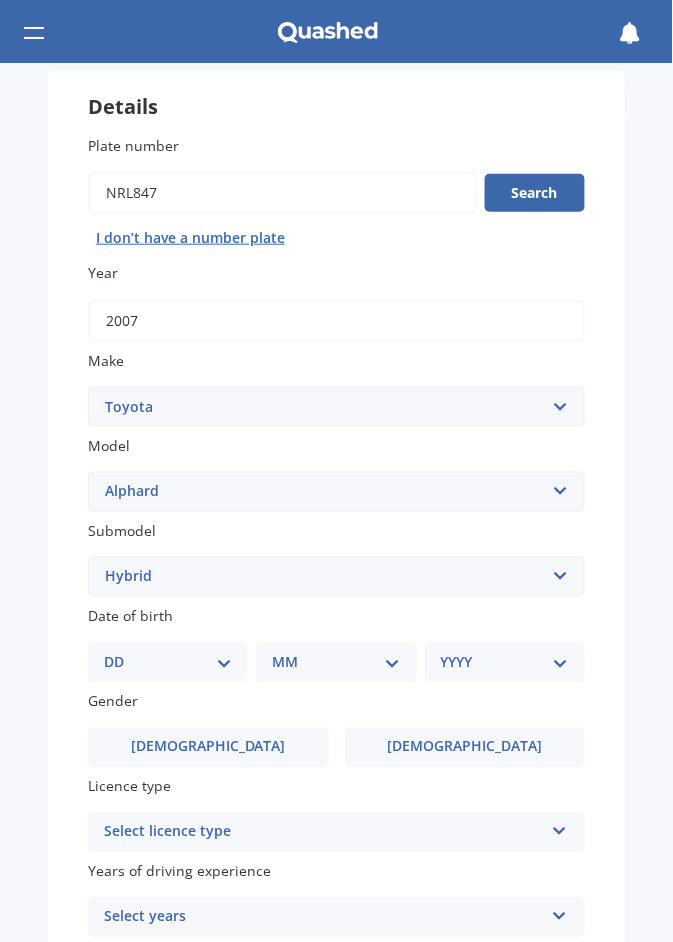 click on "DD 01 02 03 04 05 06 07 08 09 10 11 12 13 14 15 16 17 18 19 20 21 22 23 24 25 26 27 28 29 30 31" at bounding box center [168, 663] 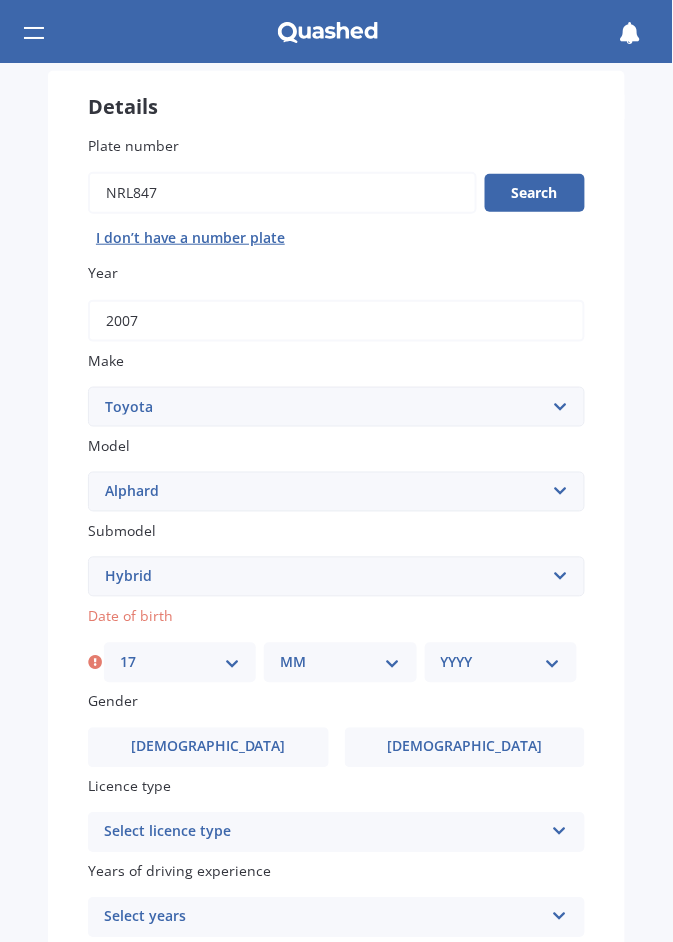 click on "MM 01 02 03 04 05 06 07 08 09 10 11 12" at bounding box center (340, 663) 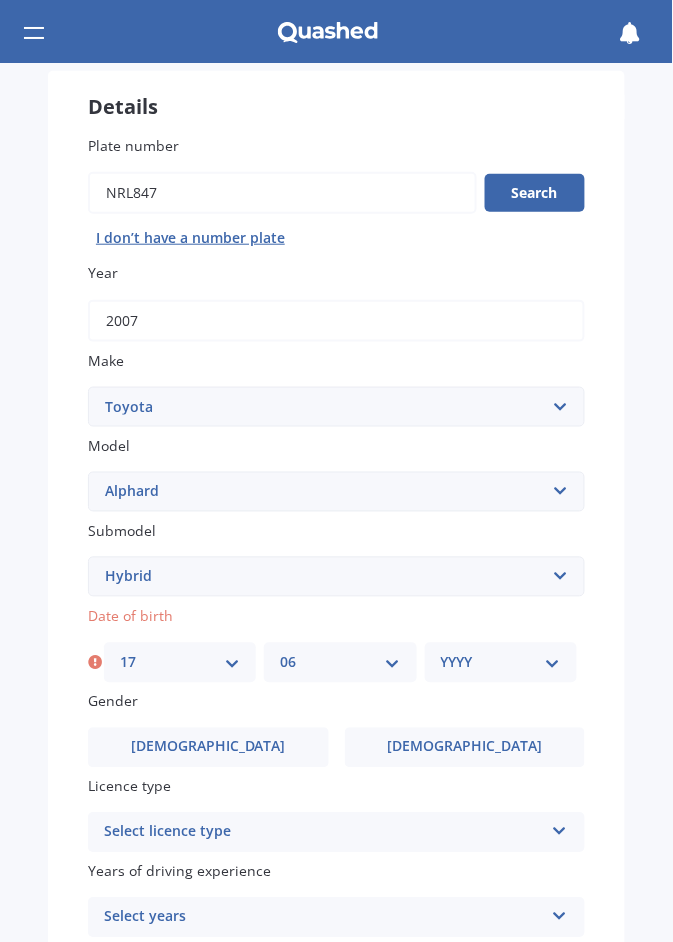 click on "YYYY 2025 2024 2023 2022 2021 2020 2019 2018 2017 2016 2015 2014 2013 2012 2011 2010 2009 2008 2007 2006 2005 2004 2003 2002 2001 2000 1999 1998 1997 1996 1995 1994 1993 1992 1991 1990 1989 1988 1987 1986 1985 1984 1983 1982 1981 1980 1979 1978 1977 1976 1975 1974 1973 1972 1971 1970 1969 1968 1967 1966 1965 1964 1963 1962 1961 1960 1959 1958 1957 1956 1955 1954 1953 1952 1951 1950 1949 1948 1947 1946 1945 1944 1943 1942 1941 1940 1939 1938 1937 1936 1935 1934 1933 1932 1931 1930 1929 1928 1927 1926" at bounding box center (501, 663) 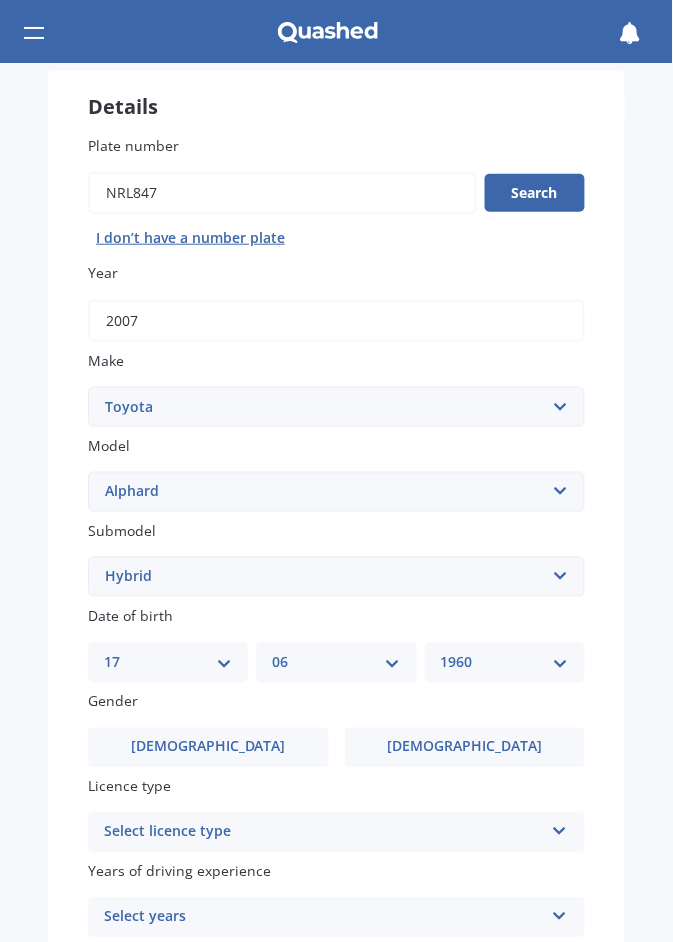 click on "[DEMOGRAPHIC_DATA]" at bounding box center [464, 747] 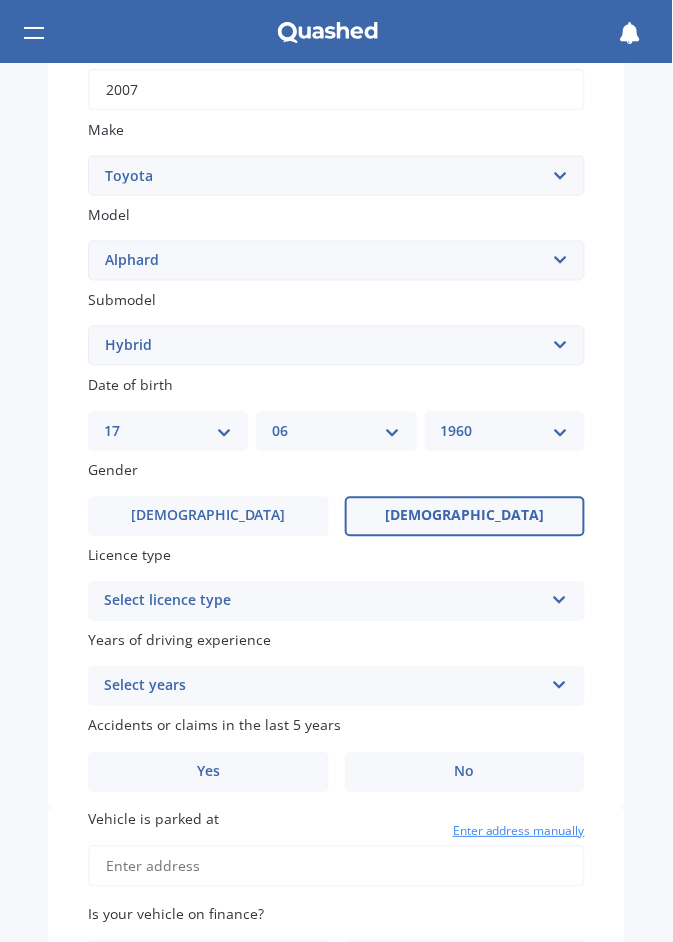 scroll, scrollTop: 357, scrollLeft: 0, axis: vertical 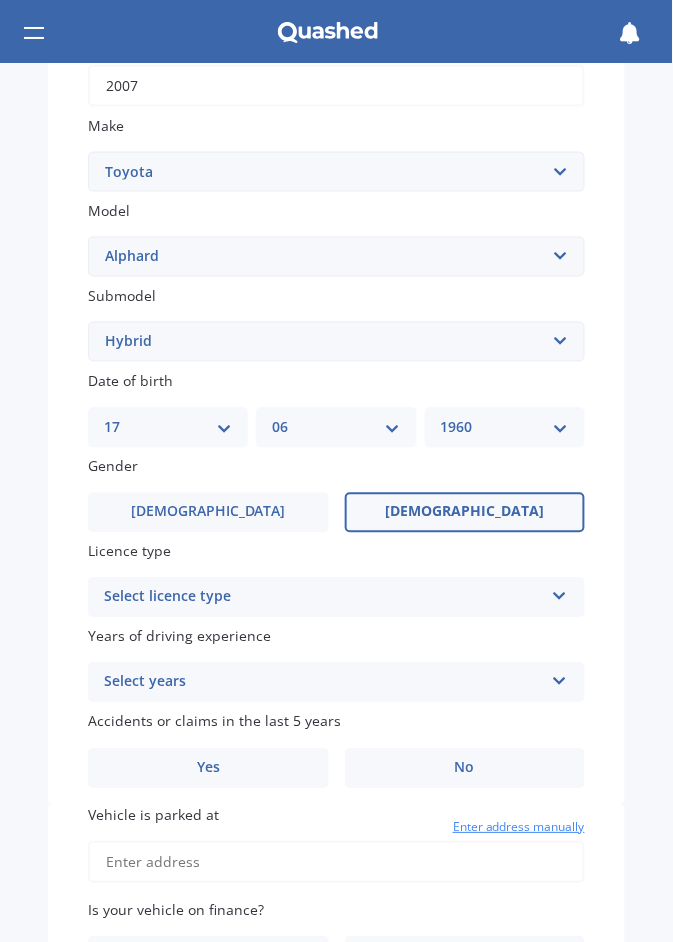 click at bounding box center (559, 593) 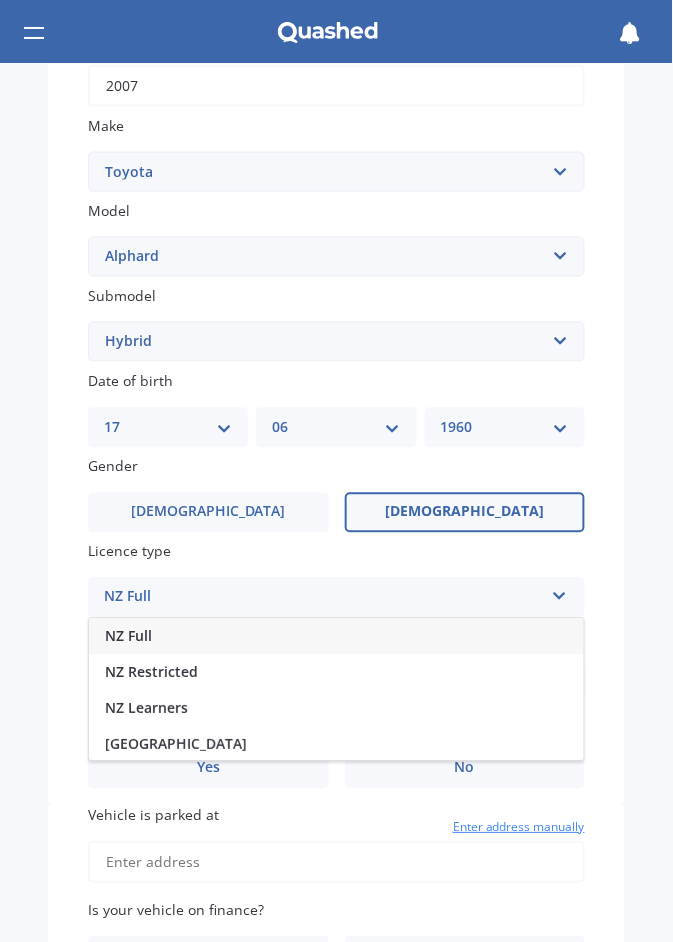 click on "NZ Full" at bounding box center (336, 637) 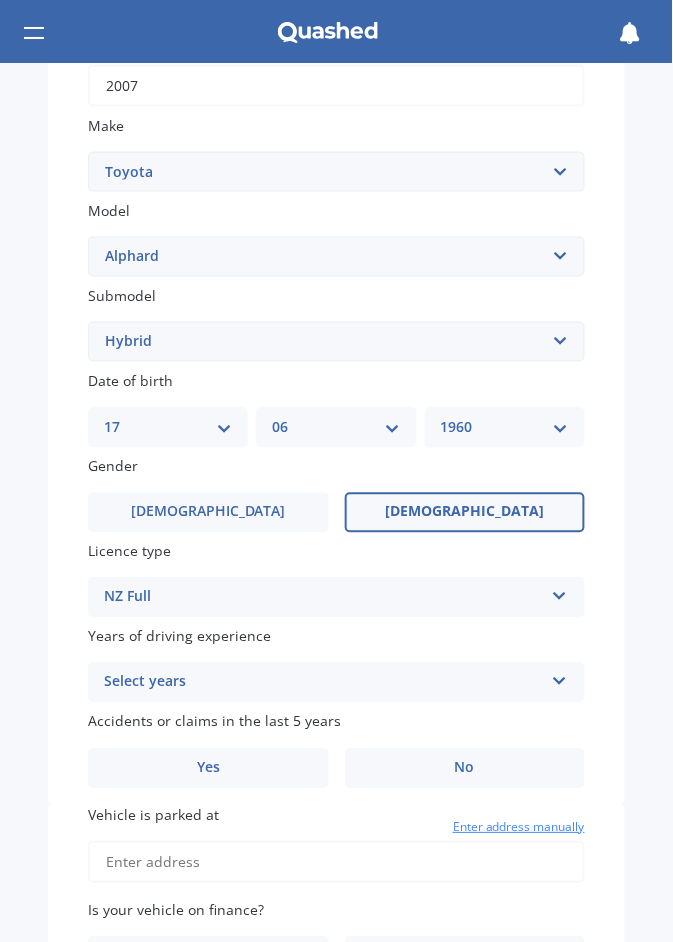 click at bounding box center (559, 678) 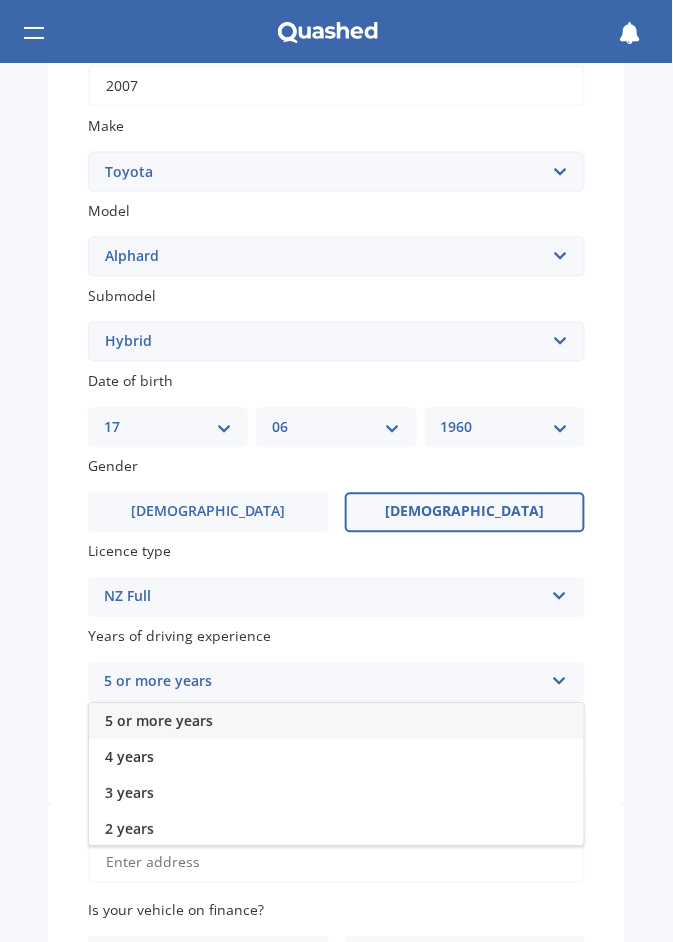 click on "5 or more years" at bounding box center [336, 722] 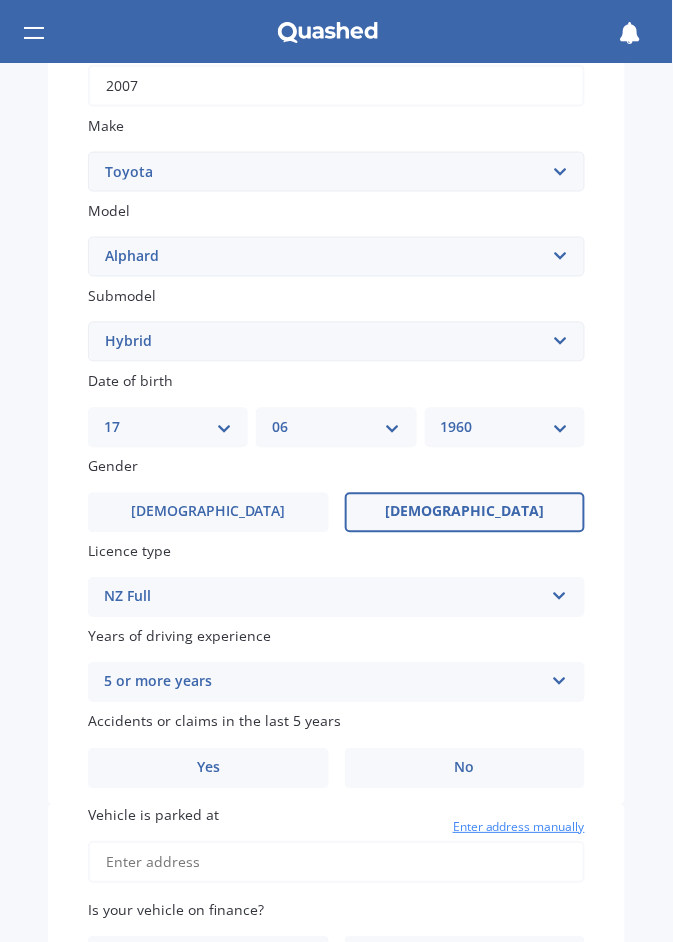 click on "No" at bounding box center (465, 769) 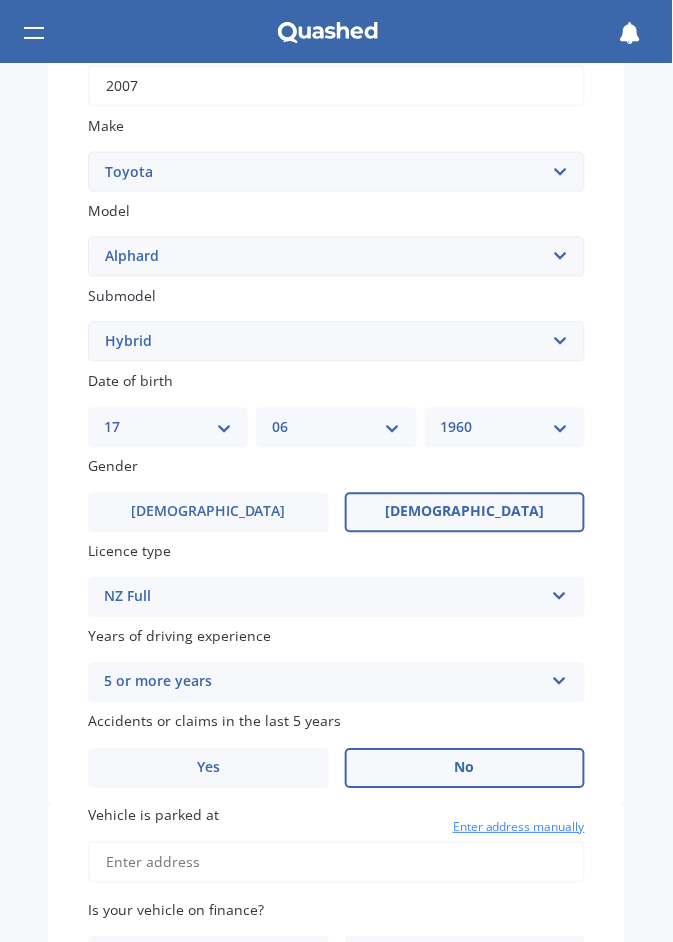 click on "Yes" at bounding box center (208, 769) 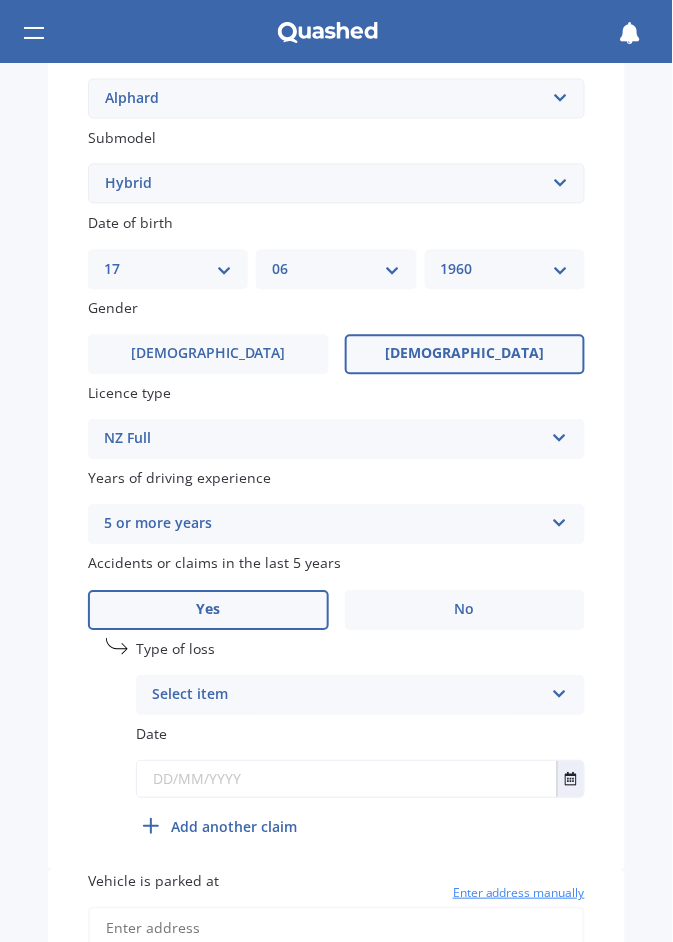 scroll, scrollTop: 529, scrollLeft: 0, axis: vertical 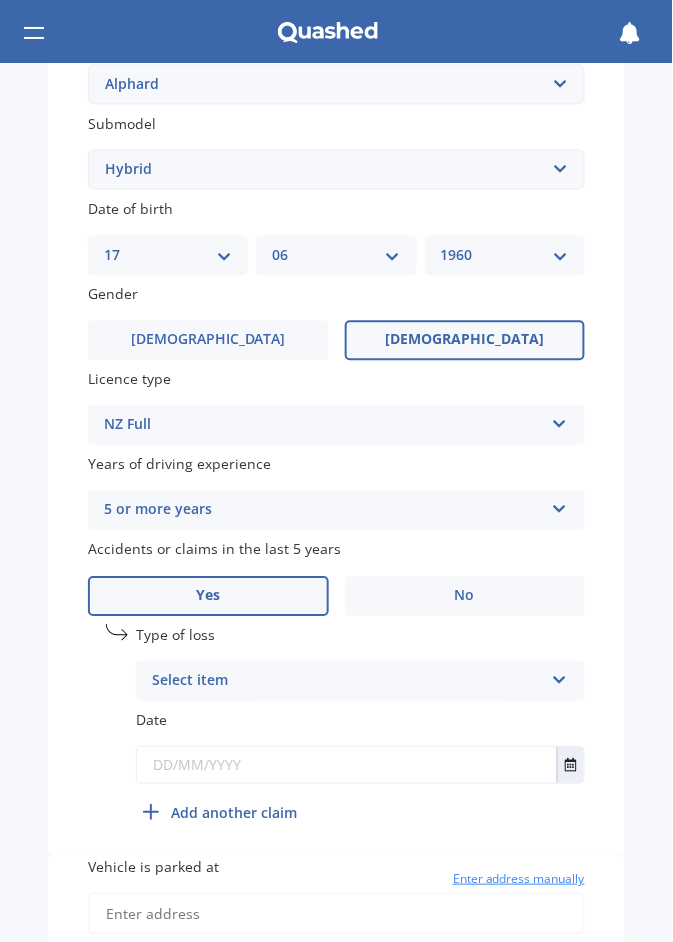 click on "Select item" at bounding box center [347, 682] 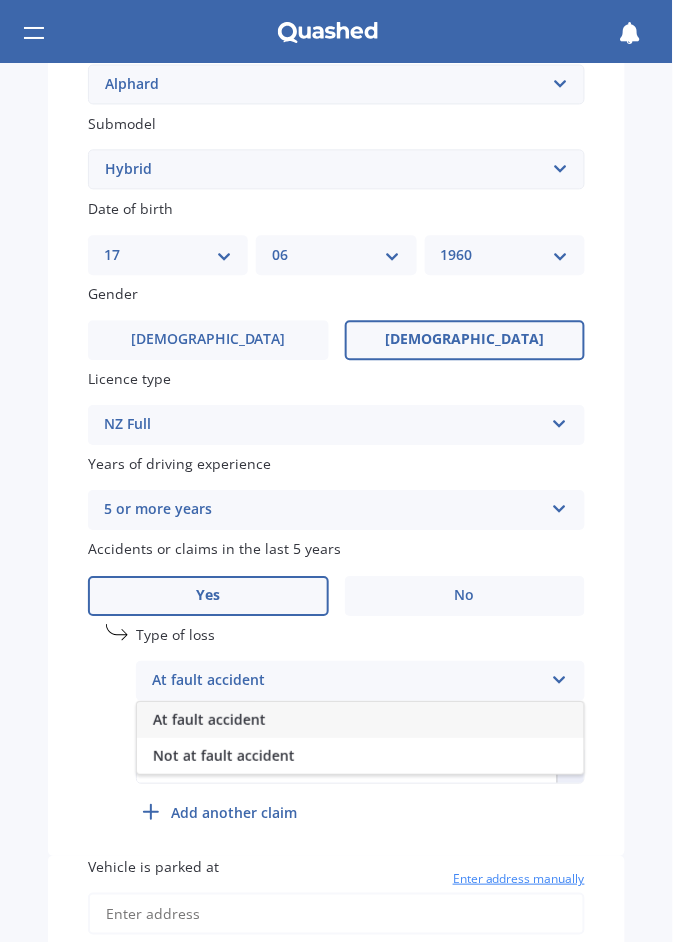 click on "Not at fault accident" at bounding box center (360, 757) 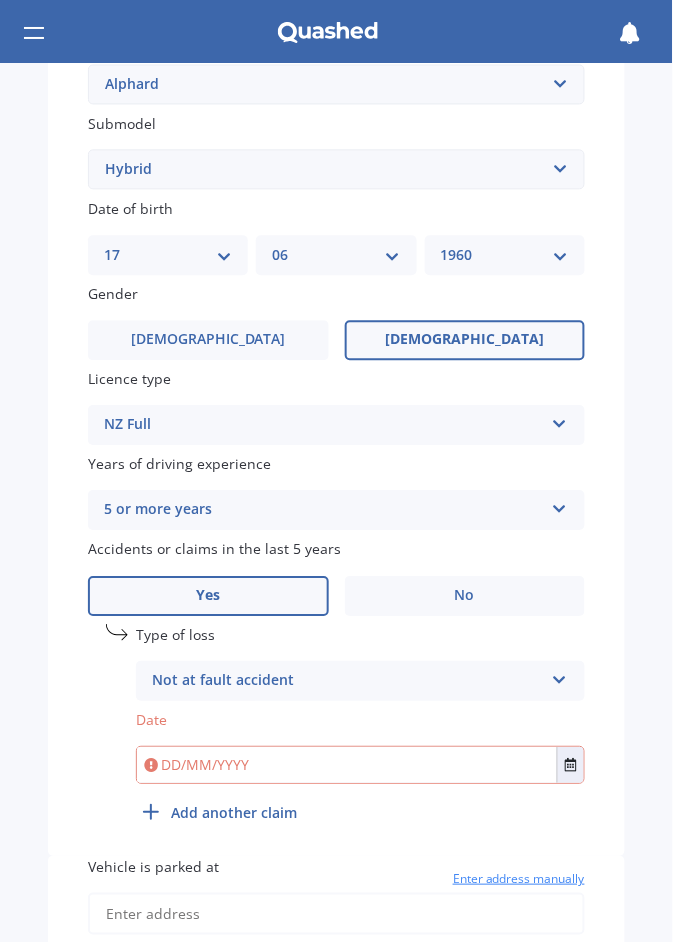 click at bounding box center [360, 766] 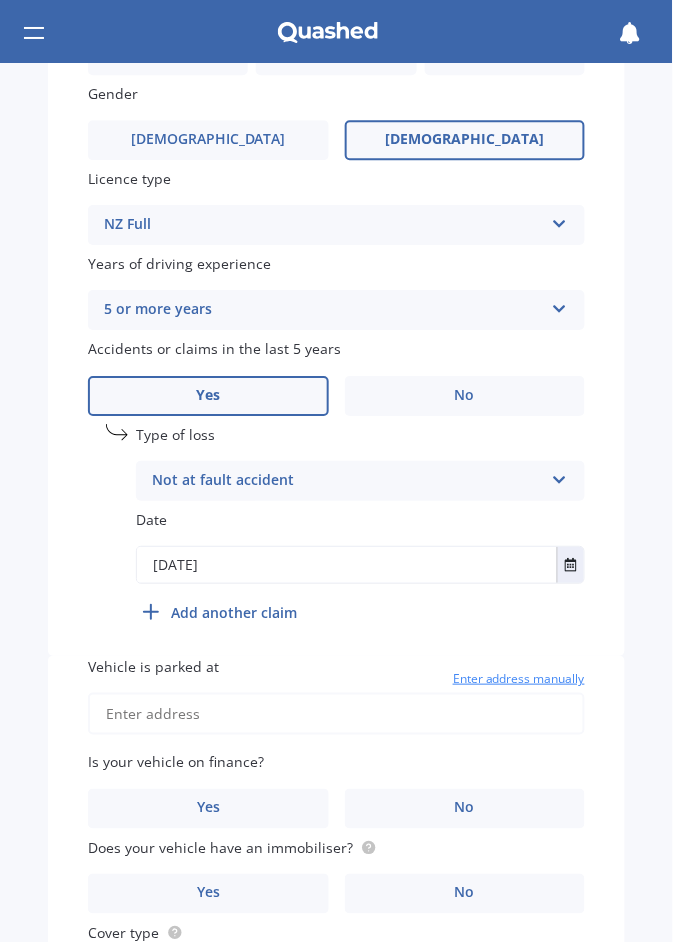 scroll, scrollTop: 741, scrollLeft: 0, axis: vertical 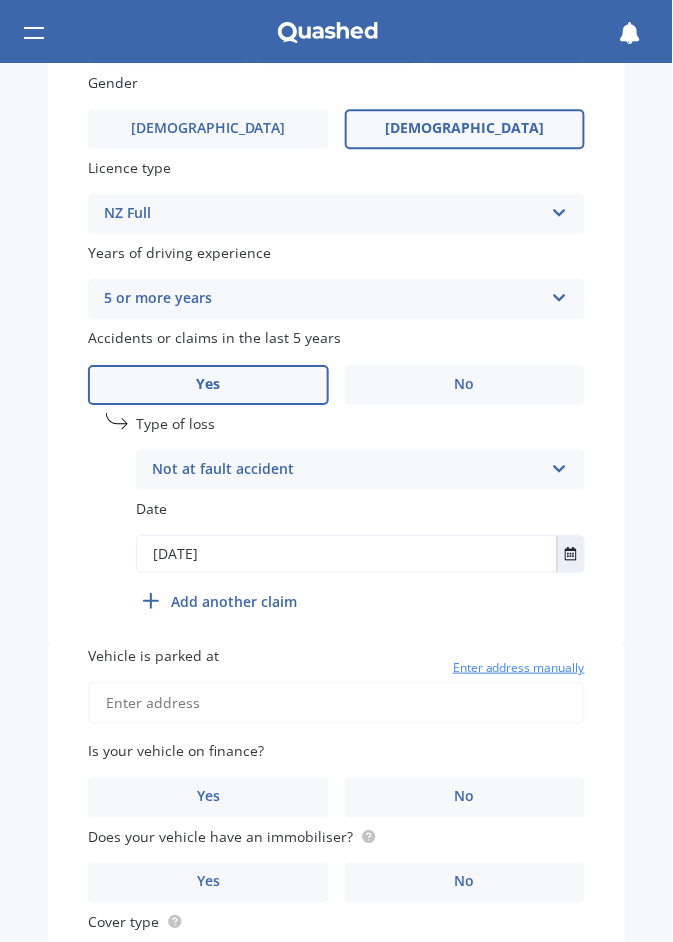 click on "Enter address manually" at bounding box center [519, 668] 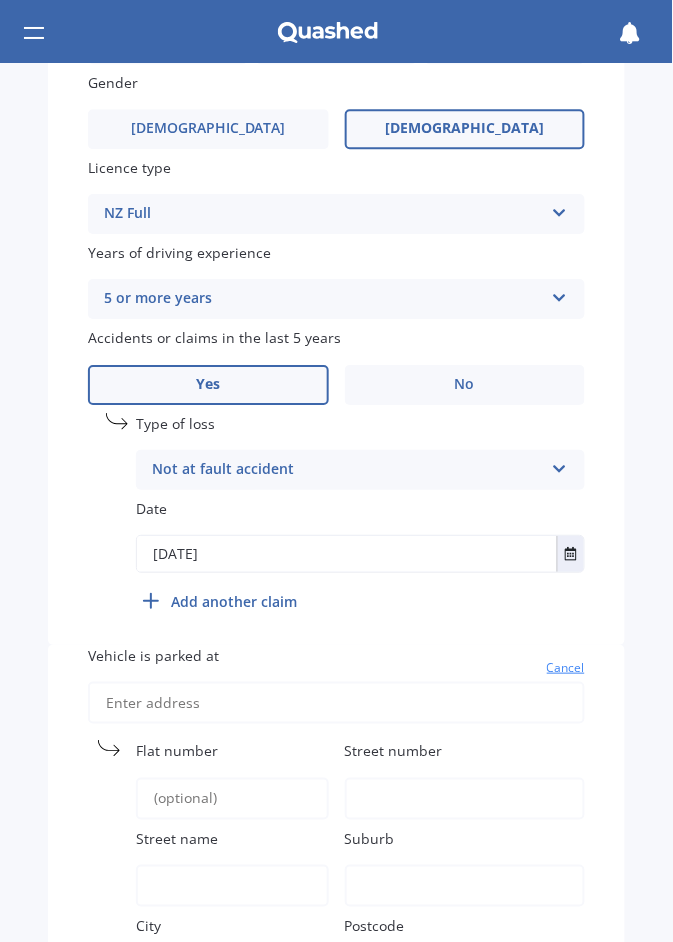 click on "Street number" at bounding box center (465, 750) 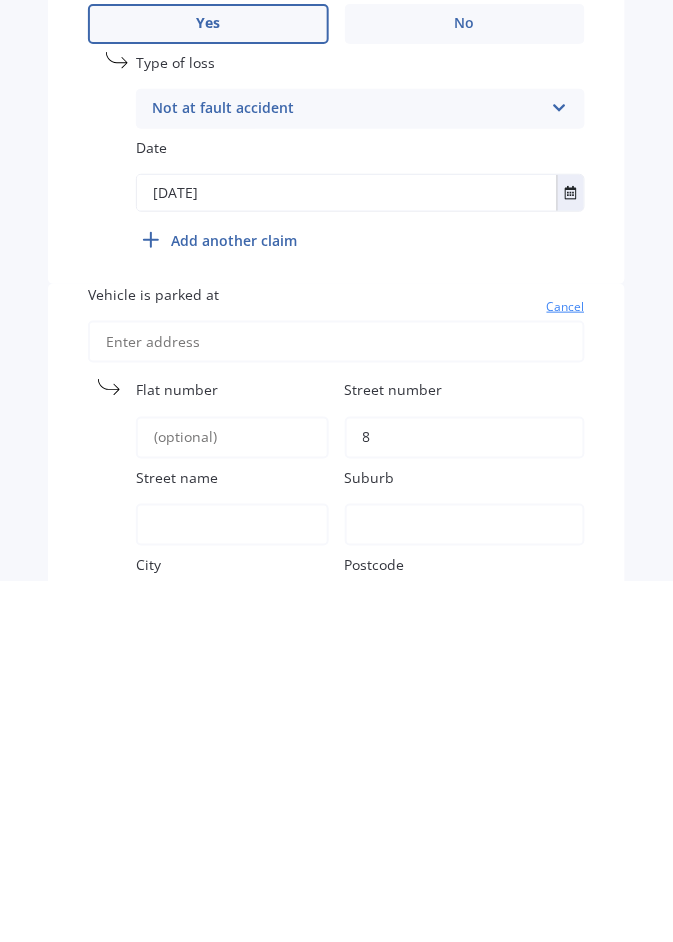 type on "8" 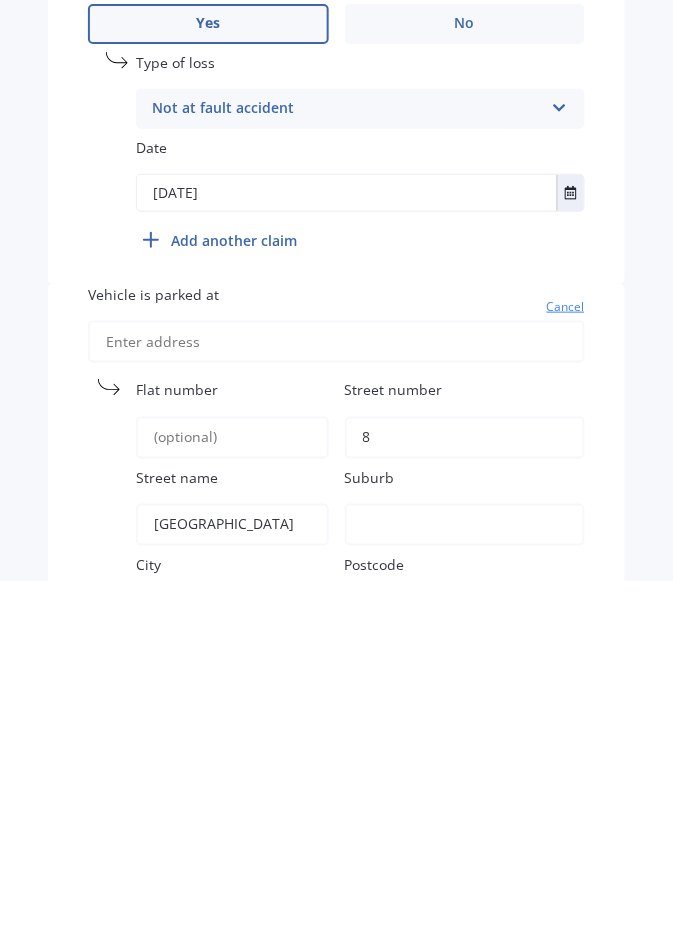 scroll, scrollTop: 0, scrollLeft: 3, axis: horizontal 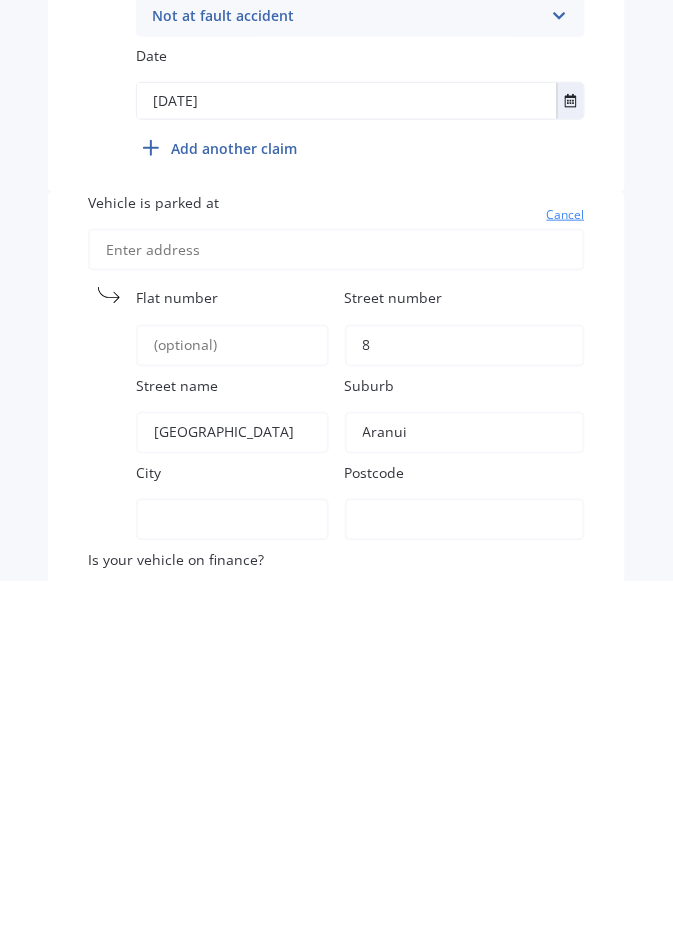 type on "Aranui" 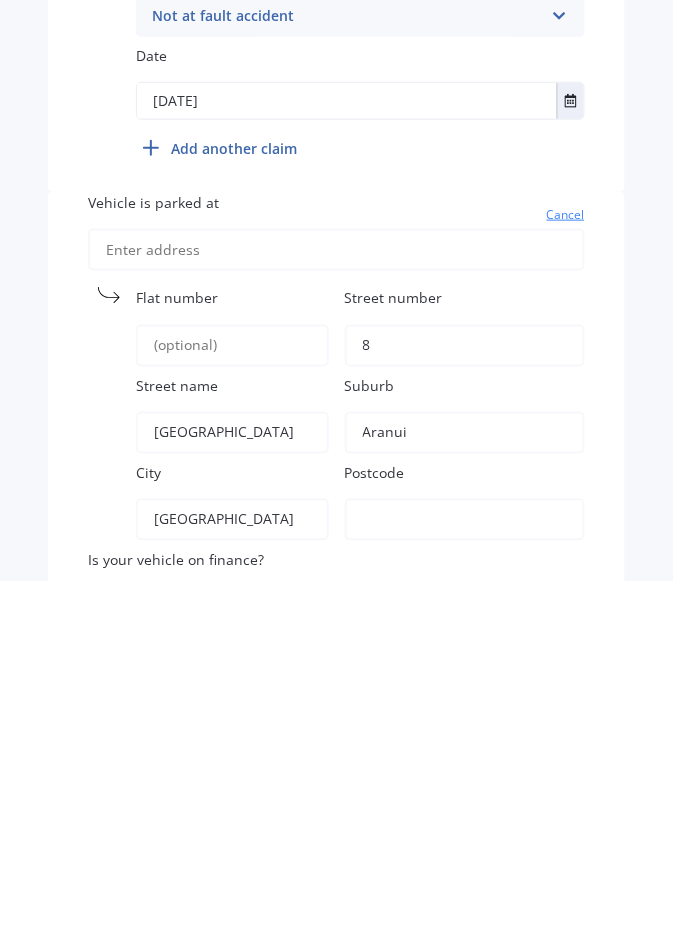 type on "[GEOGRAPHIC_DATA]" 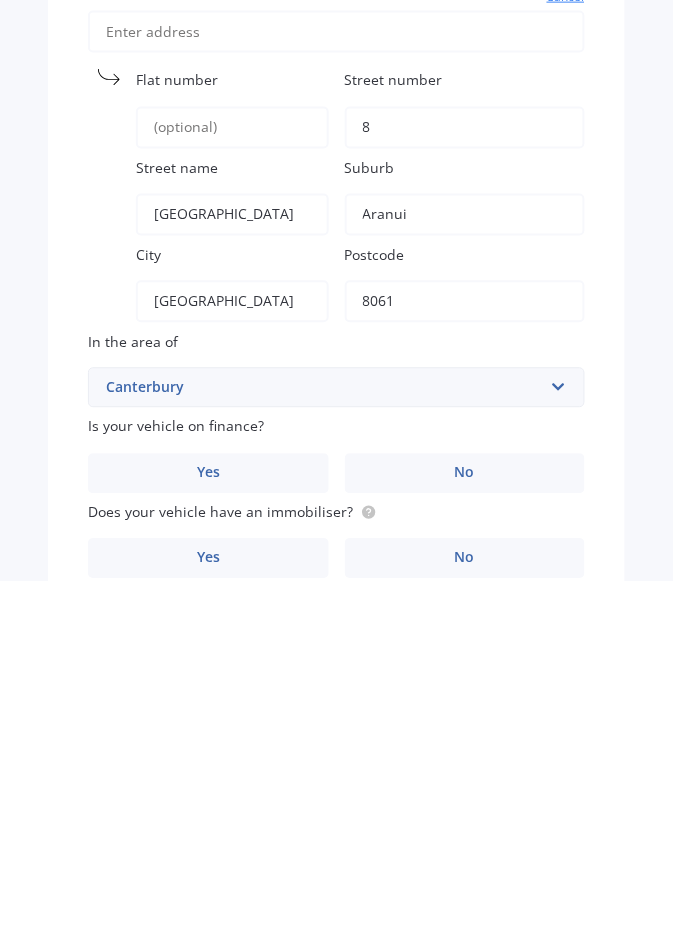 scroll, scrollTop: 1051, scrollLeft: 0, axis: vertical 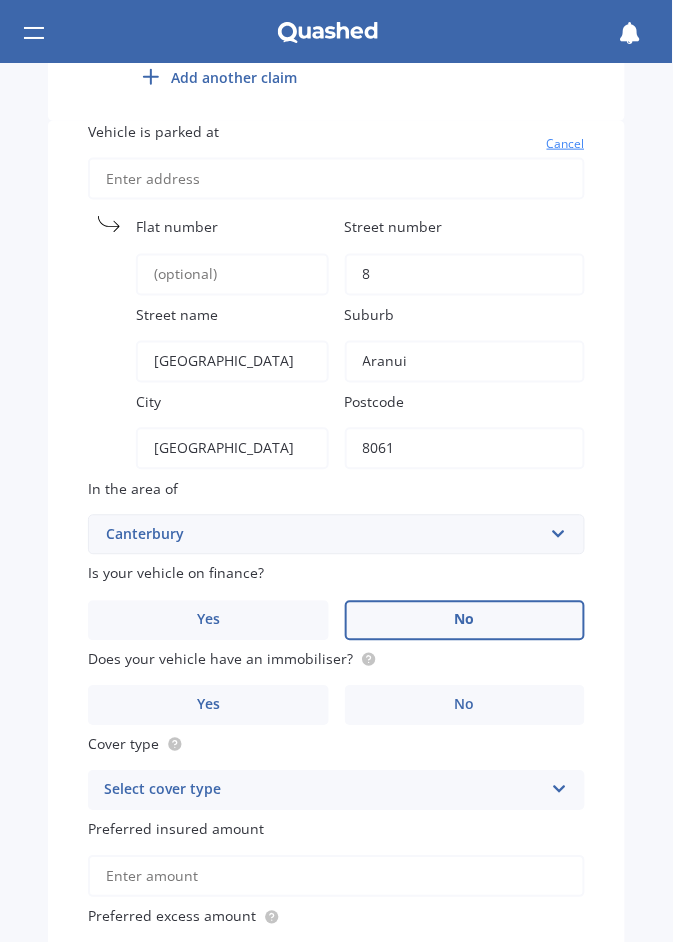click on "Yes" at bounding box center (208, 706) 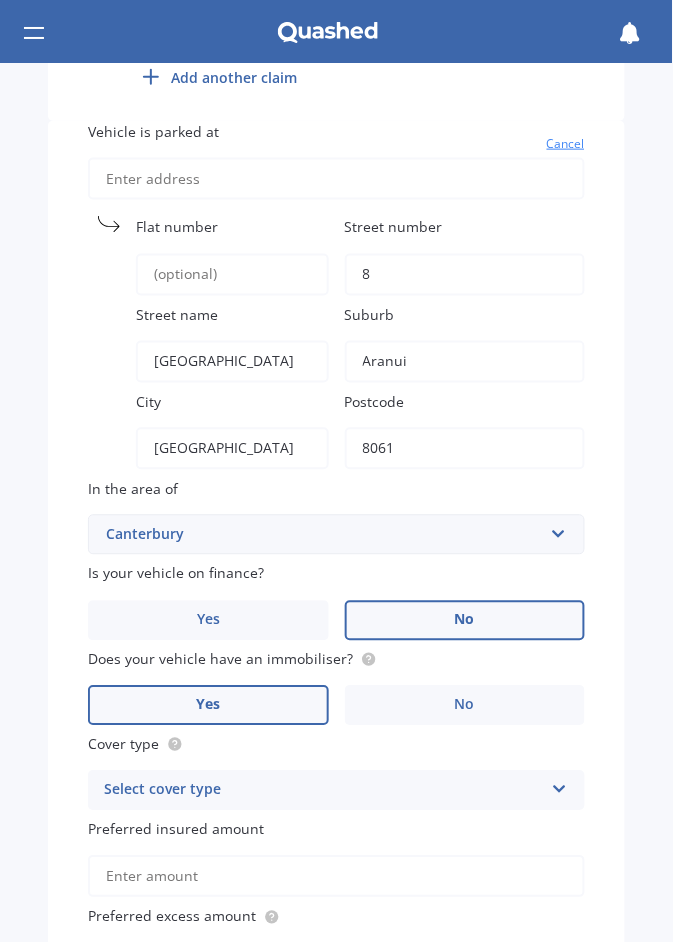 click at bounding box center [559, 786] 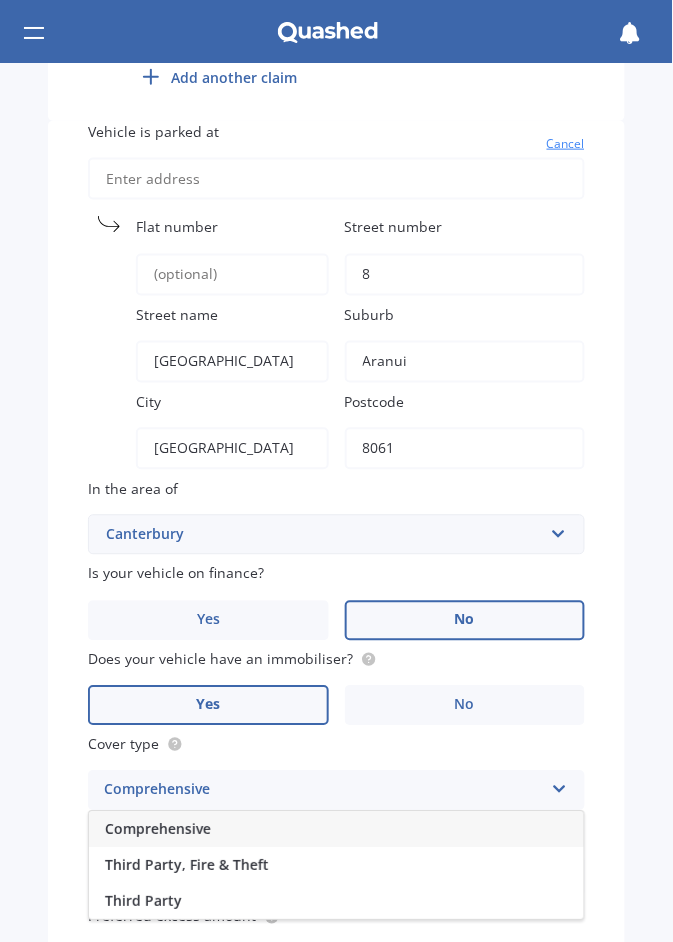 click on "Comprehensive" at bounding box center [336, 830] 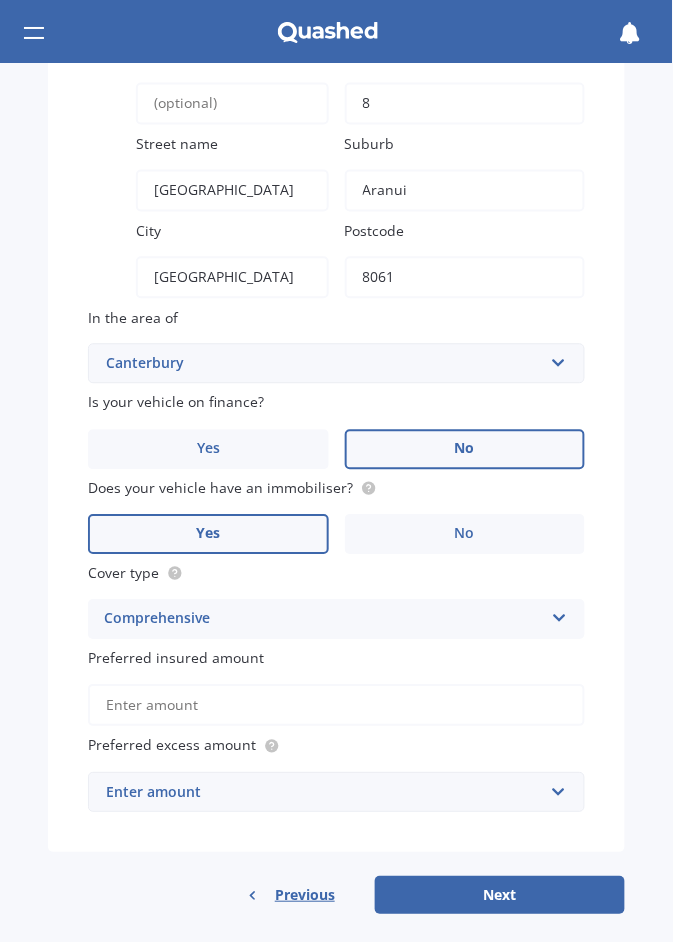 scroll, scrollTop: 1437, scrollLeft: 0, axis: vertical 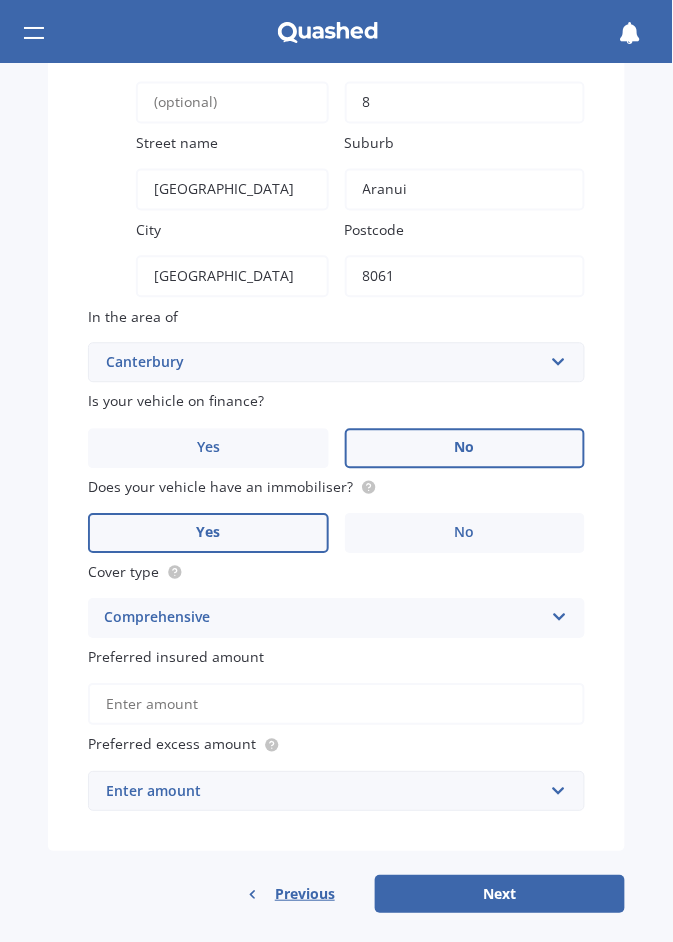 click on "Preferred insured amount" at bounding box center (336, 705) 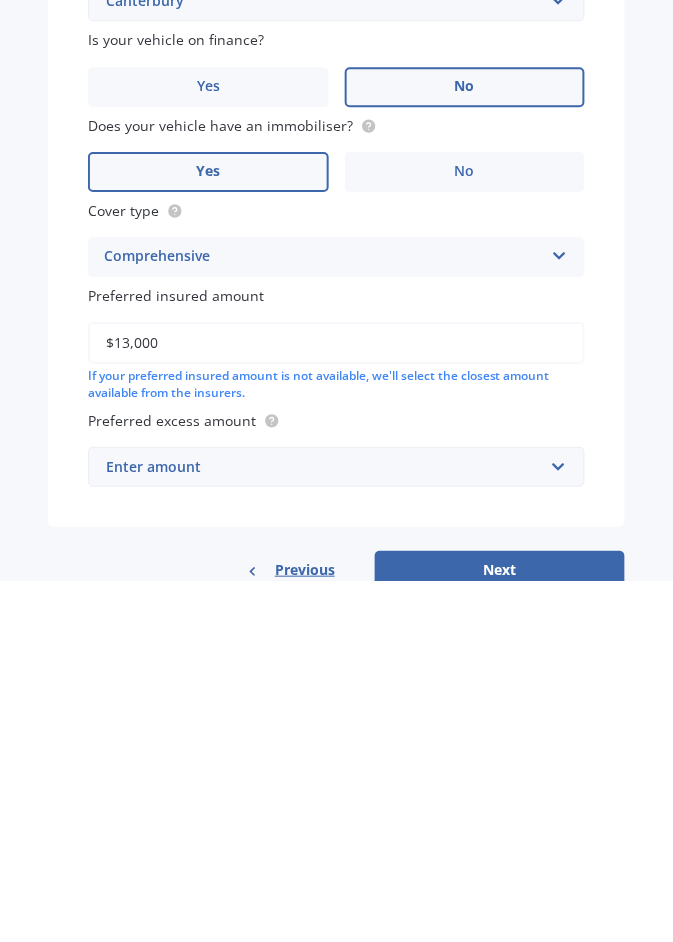 type on "$13,000" 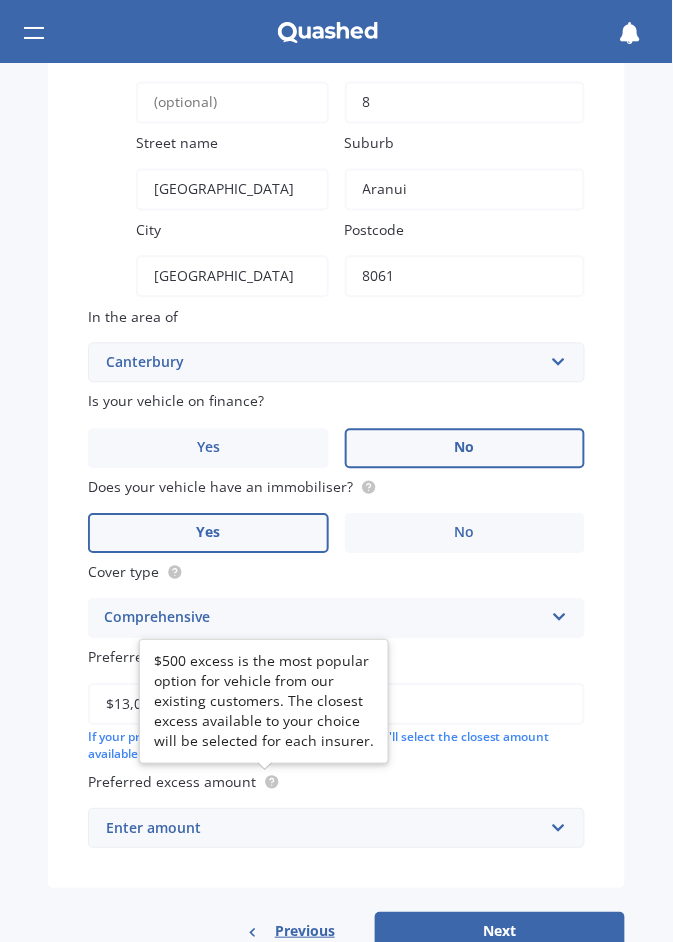 click on "$500 excess is the most popular option for vehicle from our existing customers. The closest excess available to your choice will be selected for each insurer." at bounding box center (264, 702) 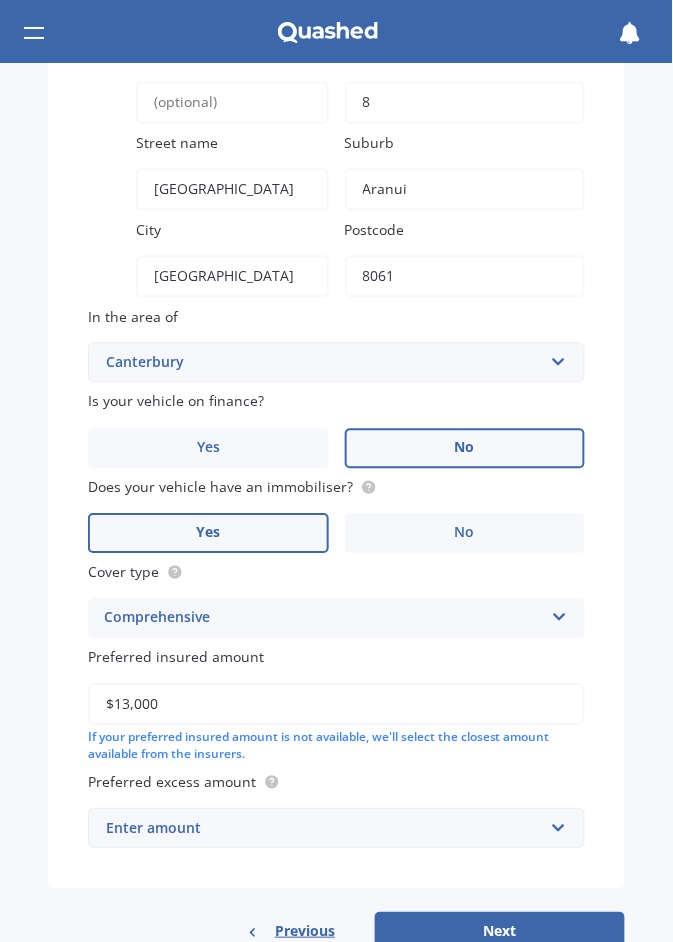 click on "Preferred excess amount" at bounding box center (172, 782) 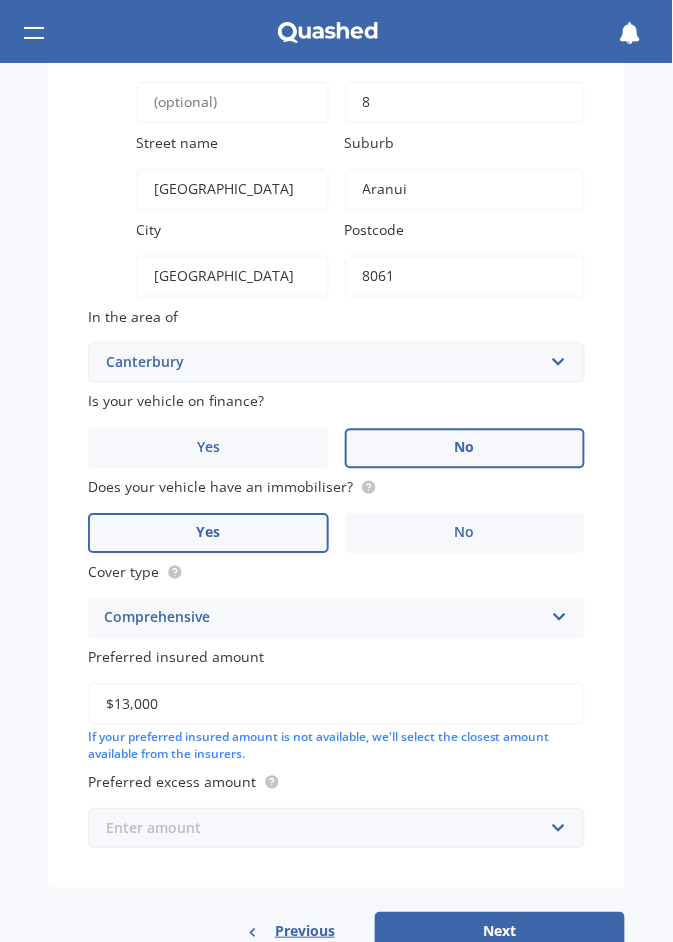 click at bounding box center (329, 829) 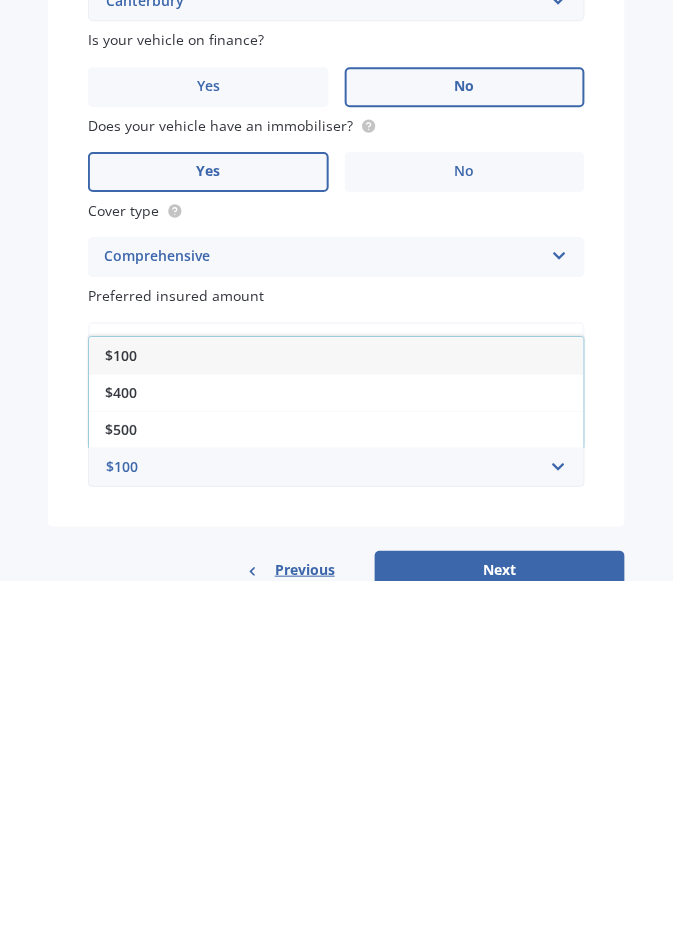 click on "$500" at bounding box center [336, 791] 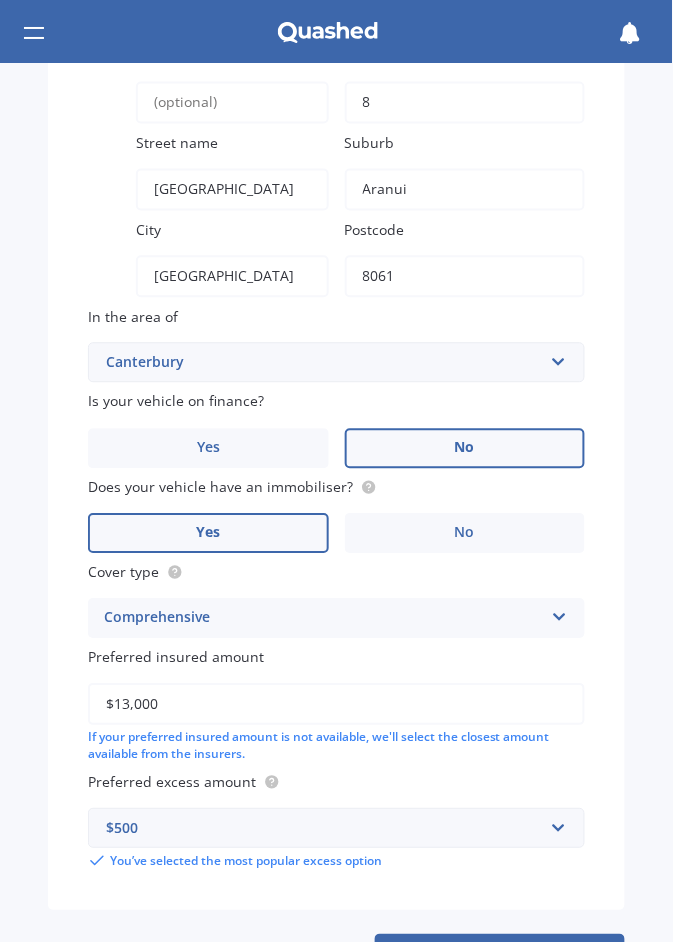scroll, scrollTop: 1507, scrollLeft: 0, axis: vertical 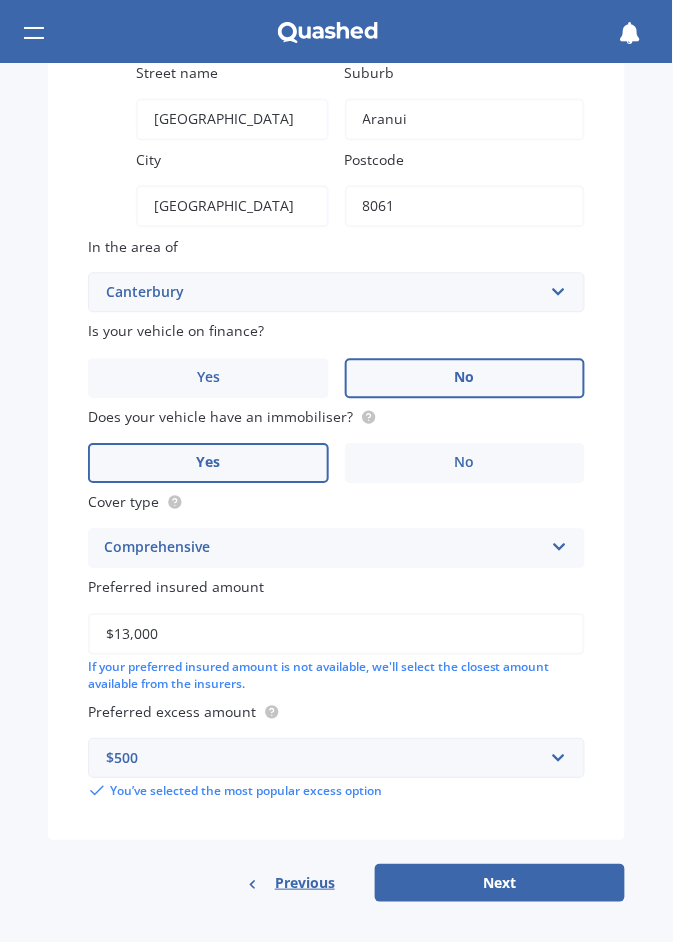 click on "Next" at bounding box center (500, 884) 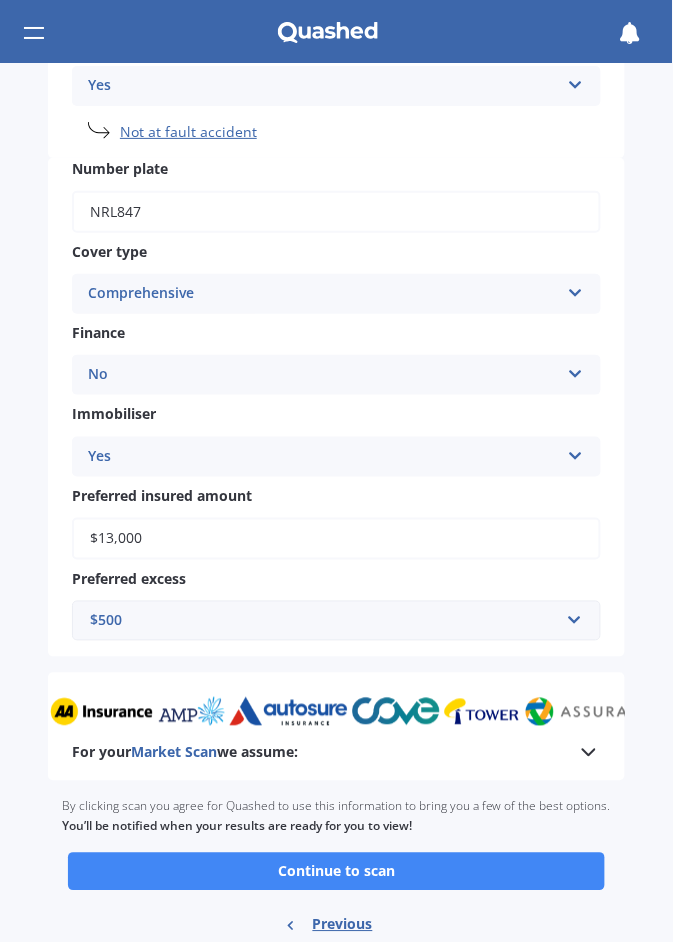 scroll, scrollTop: 1077, scrollLeft: 0, axis: vertical 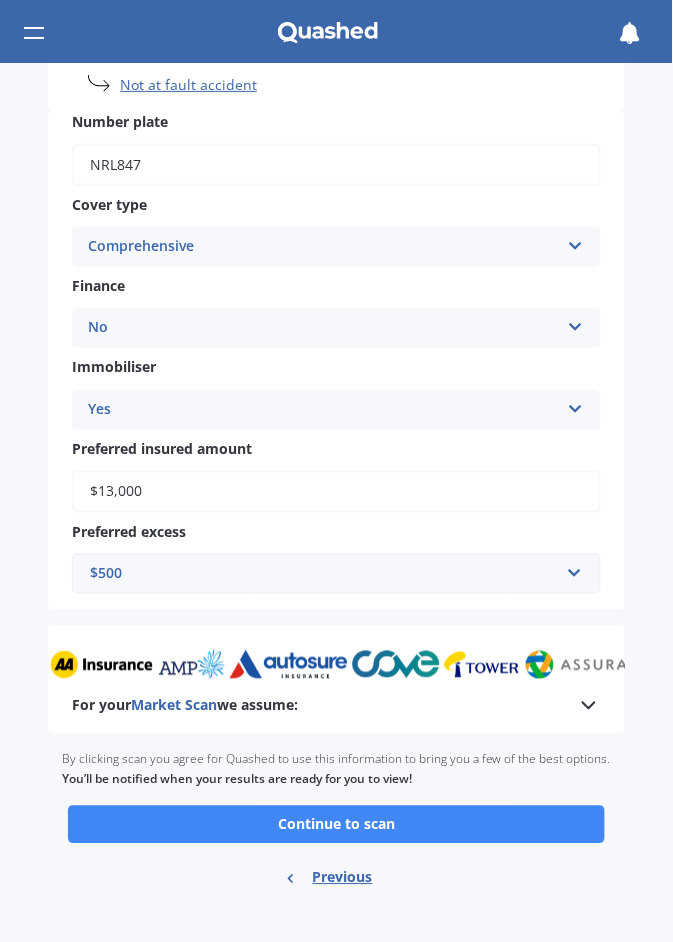 click on "Continue to scan" at bounding box center (336, 825) 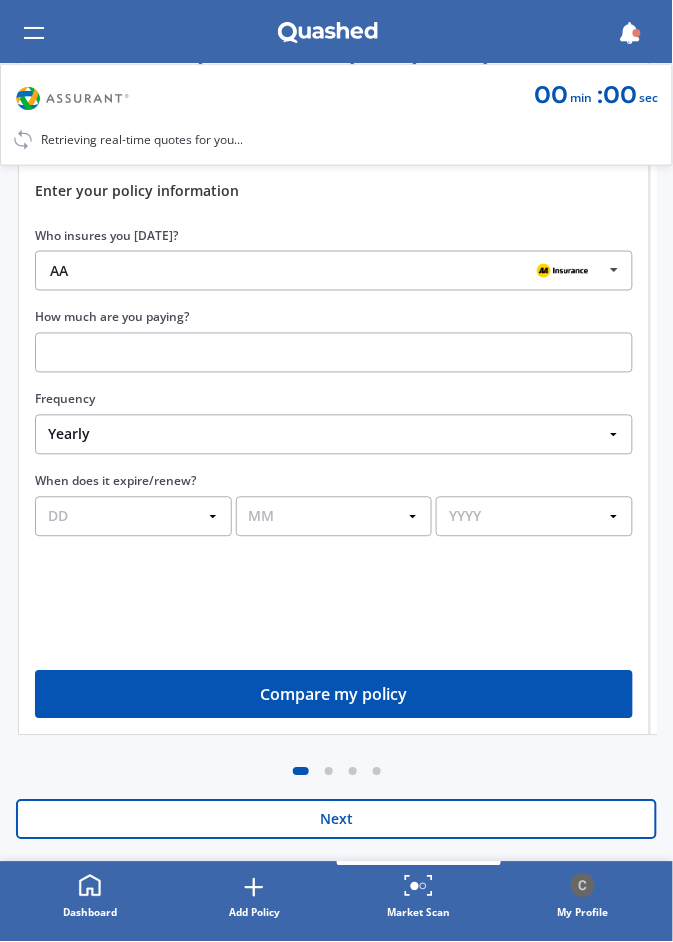 scroll, scrollTop: 289, scrollLeft: 0, axis: vertical 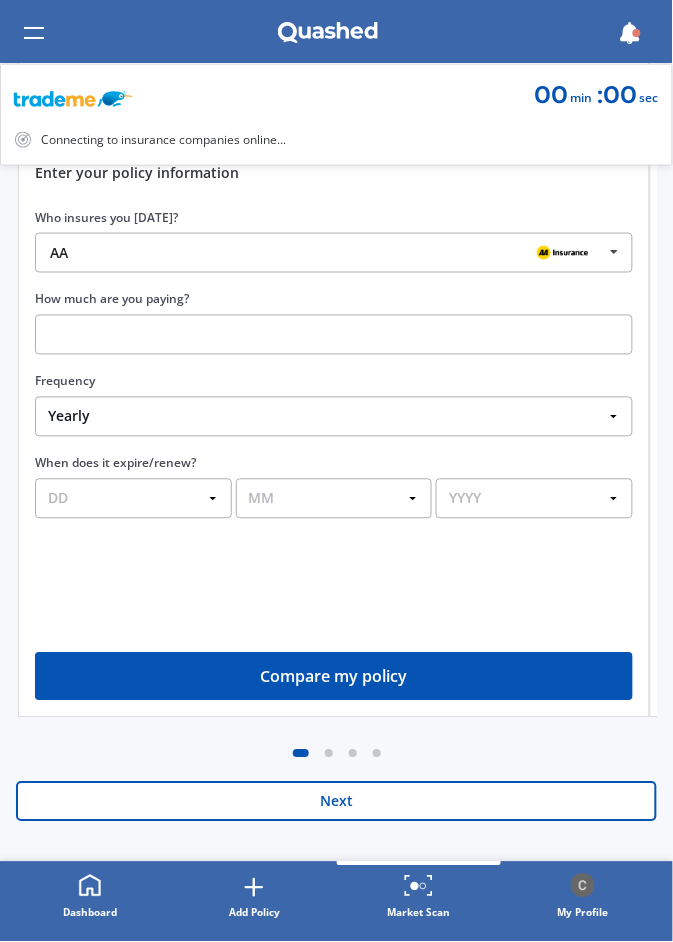 click on "Next" at bounding box center (336, 802) 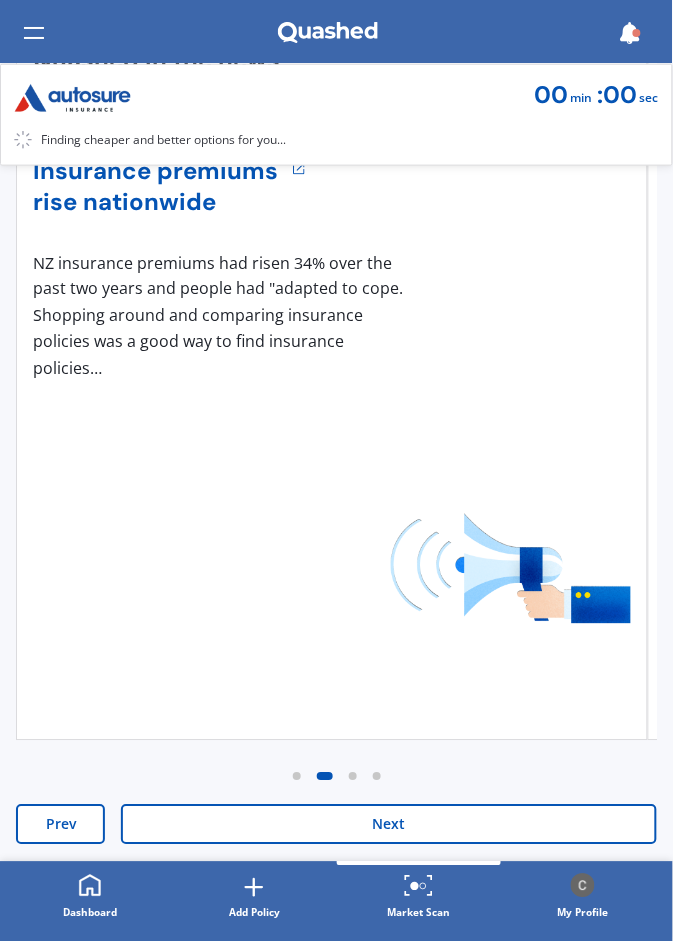 scroll, scrollTop: 289, scrollLeft: 0, axis: vertical 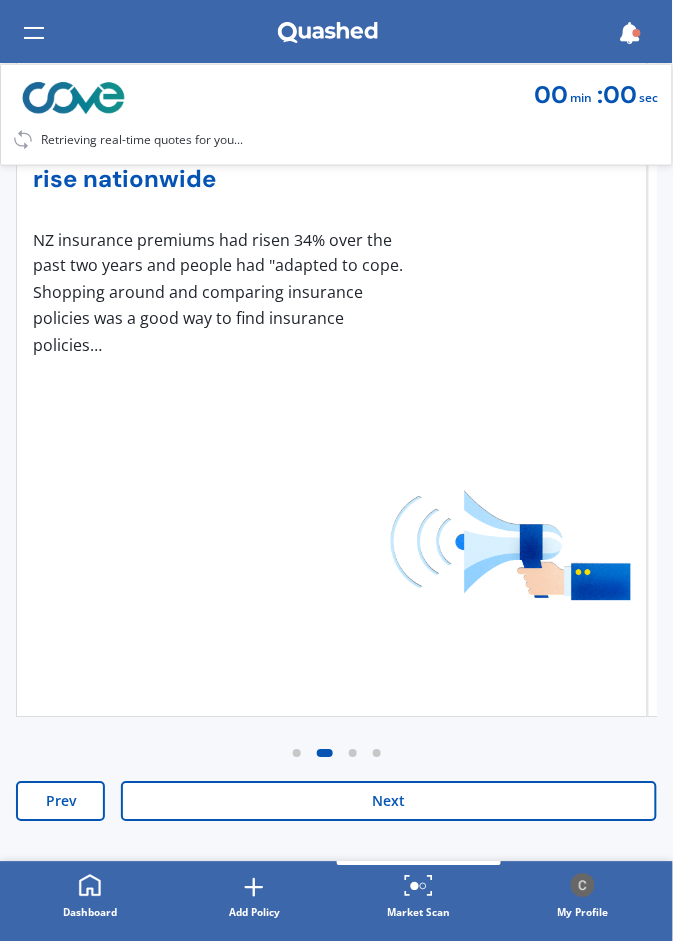 click on "Next" at bounding box center [389, 802] 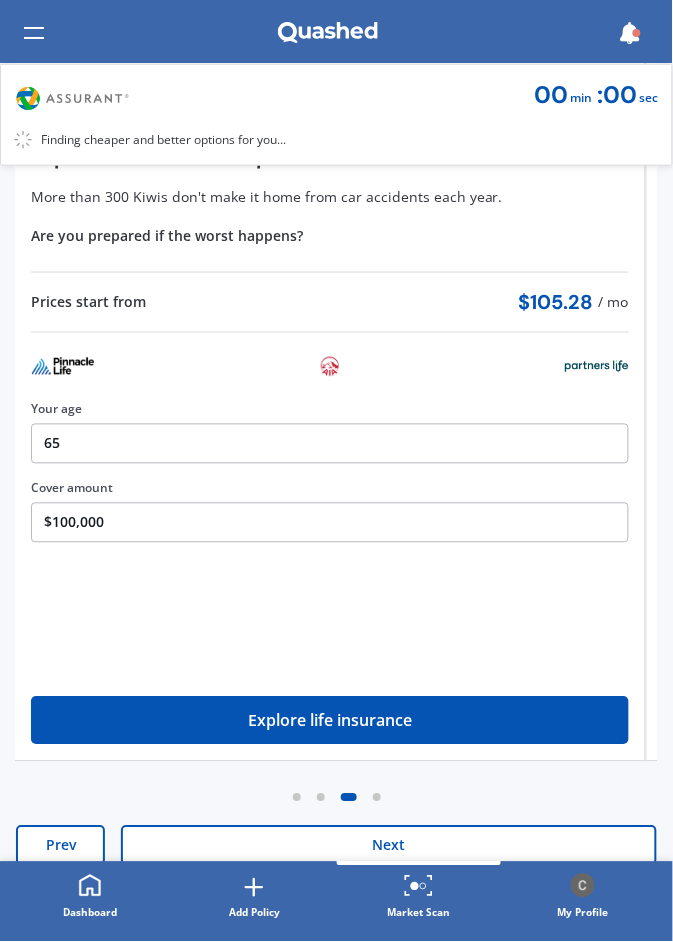 scroll, scrollTop: 289, scrollLeft: 0, axis: vertical 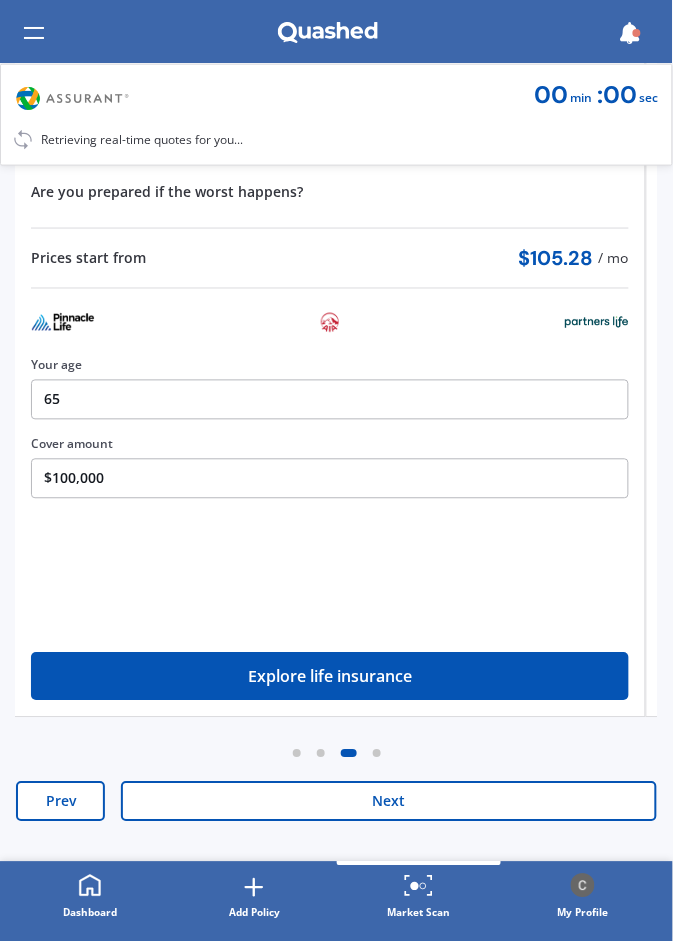 click on "Next" at bounding box center (389, 802) 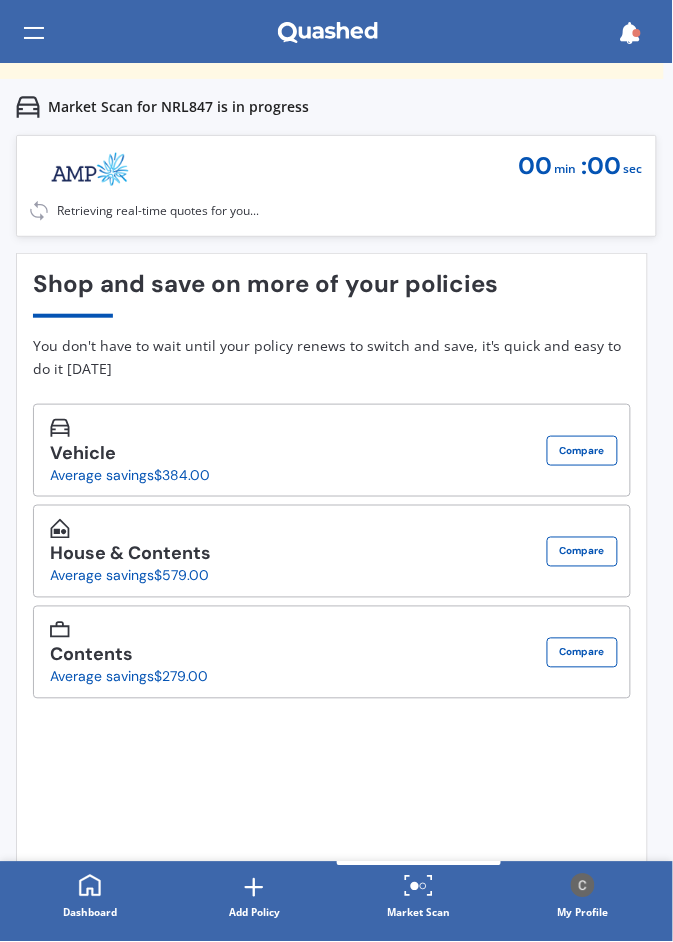 scroll, scrollTop: 29, scrollLeft: 0, axis: vertical 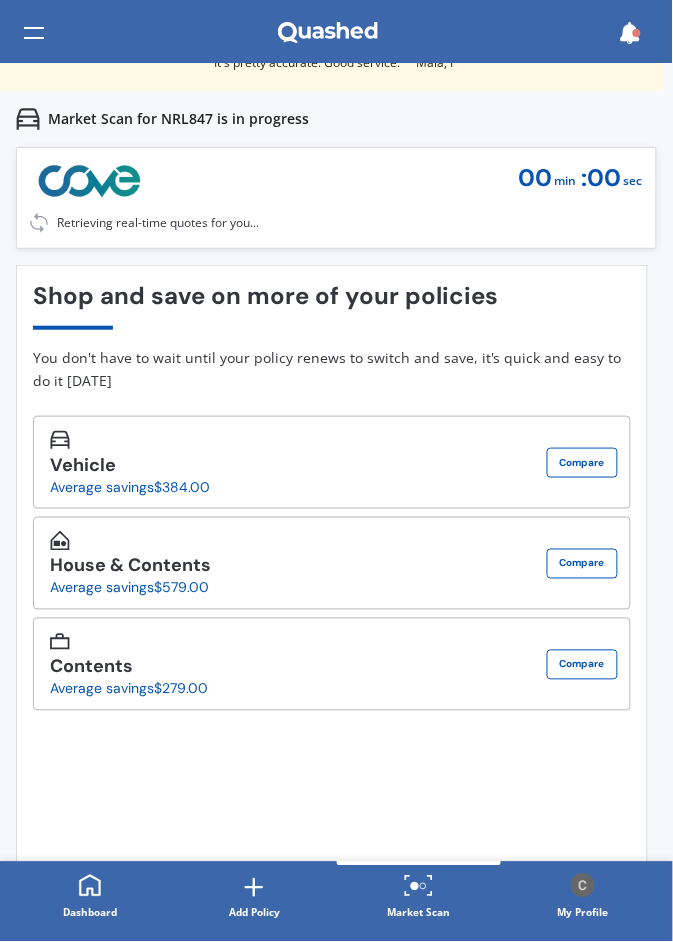 click on "Compare" at bounding box center (582, 463) 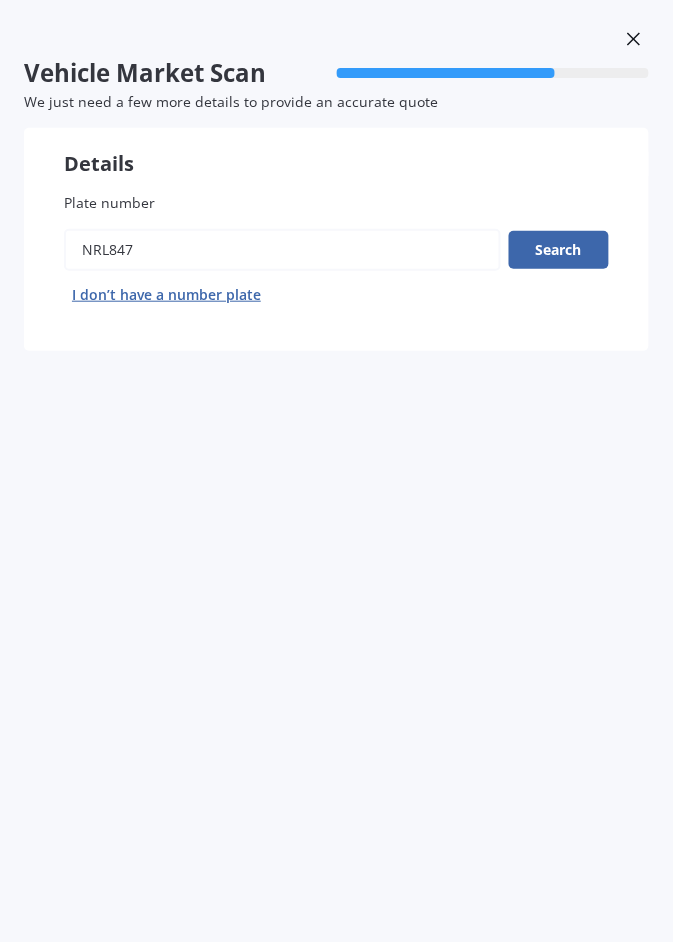 click on "Search" at bounding box center [559, 250] 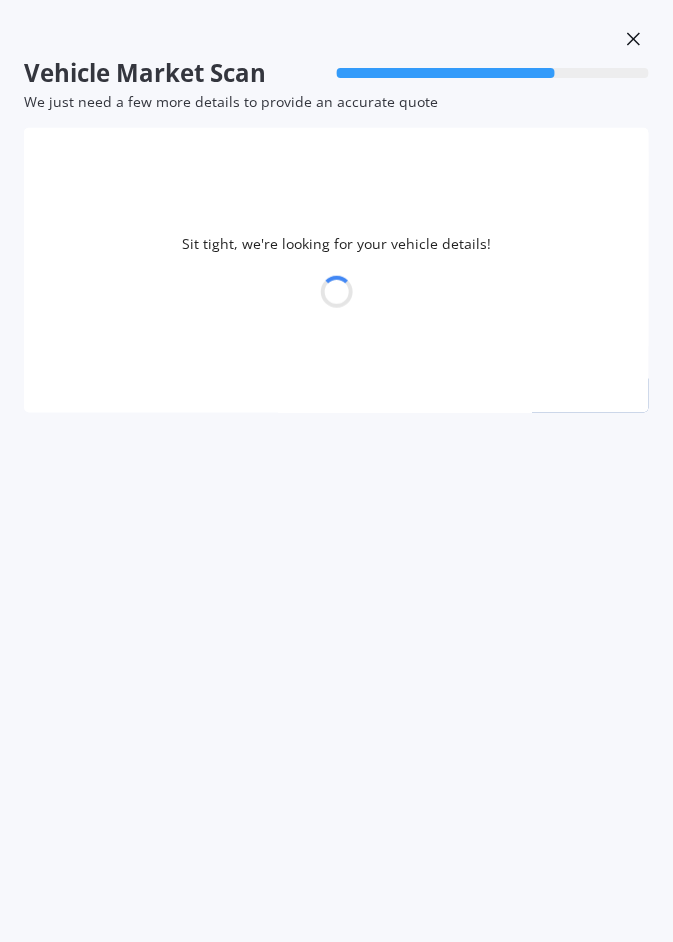 select on "TOYOTA" 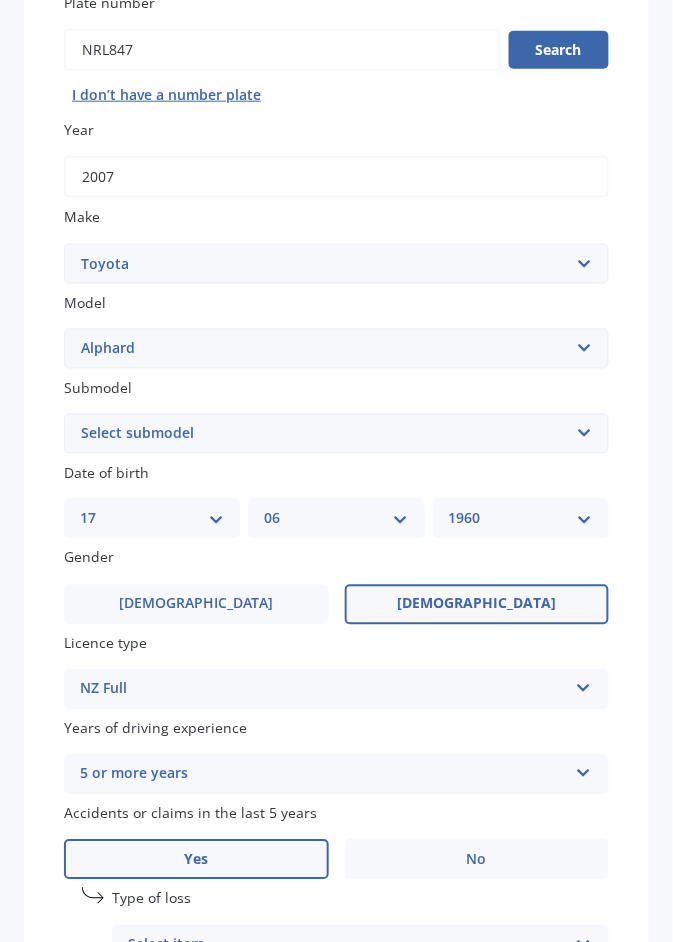 scroll, scrollTop: 205, scrollLeft: 0, axis: vertical 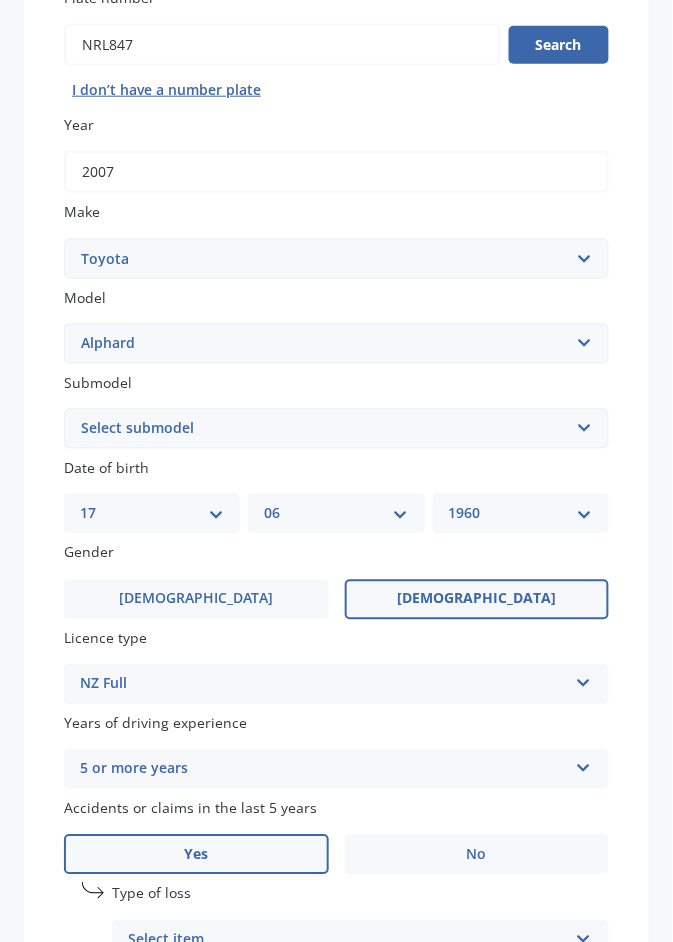 click on "Select submodel (All other) 2.4 Petrol 3.0 Petrol Hybrid" at bounding box center [336, 429] 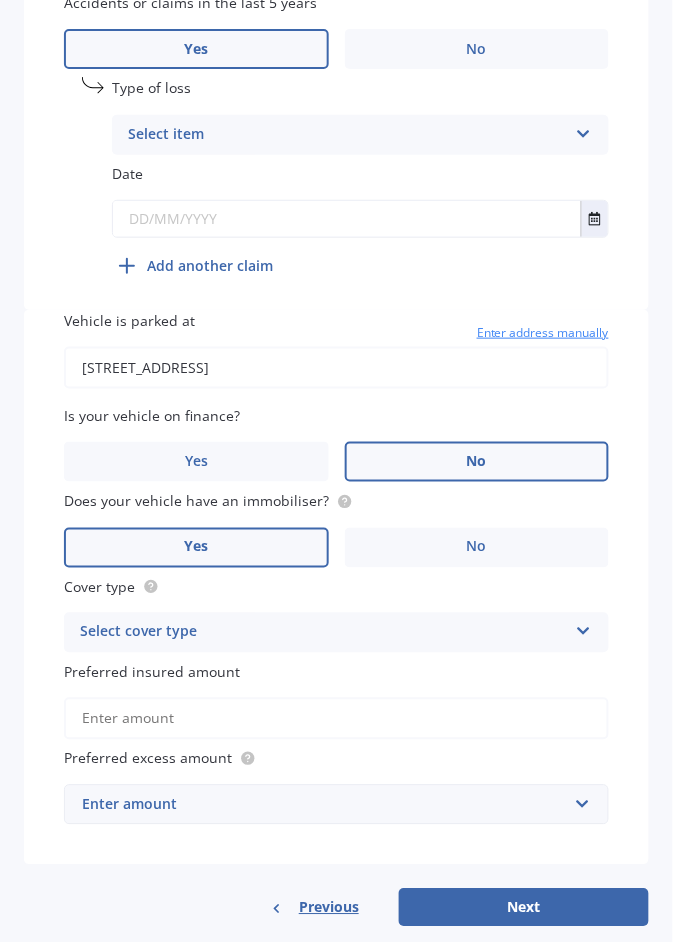 scroll, scrollTop: 1036, scrollLeft: 0, axis: vertical 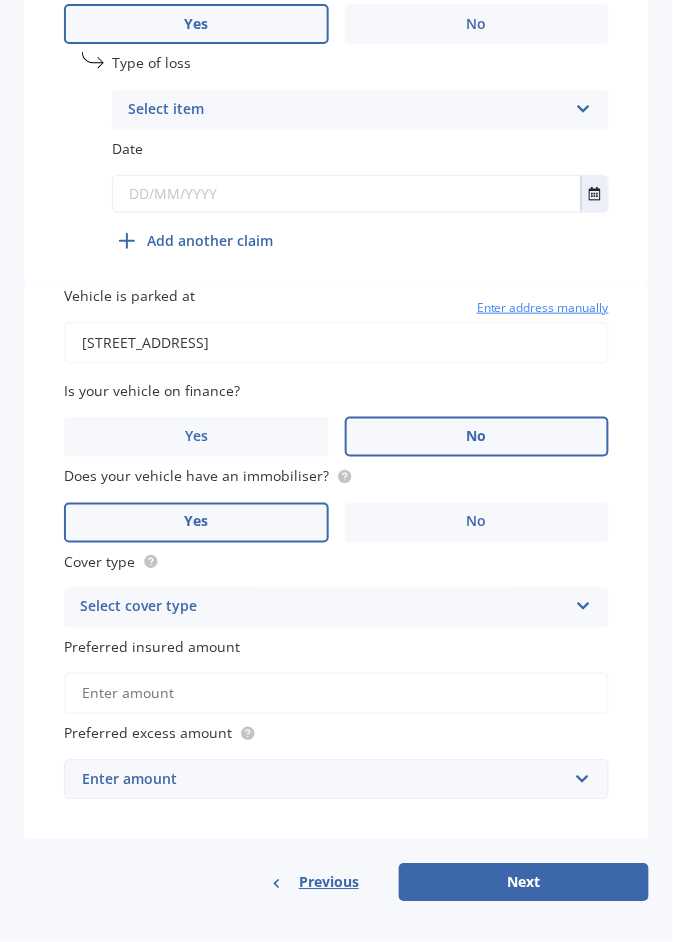 click at bounding box center (583, 603) 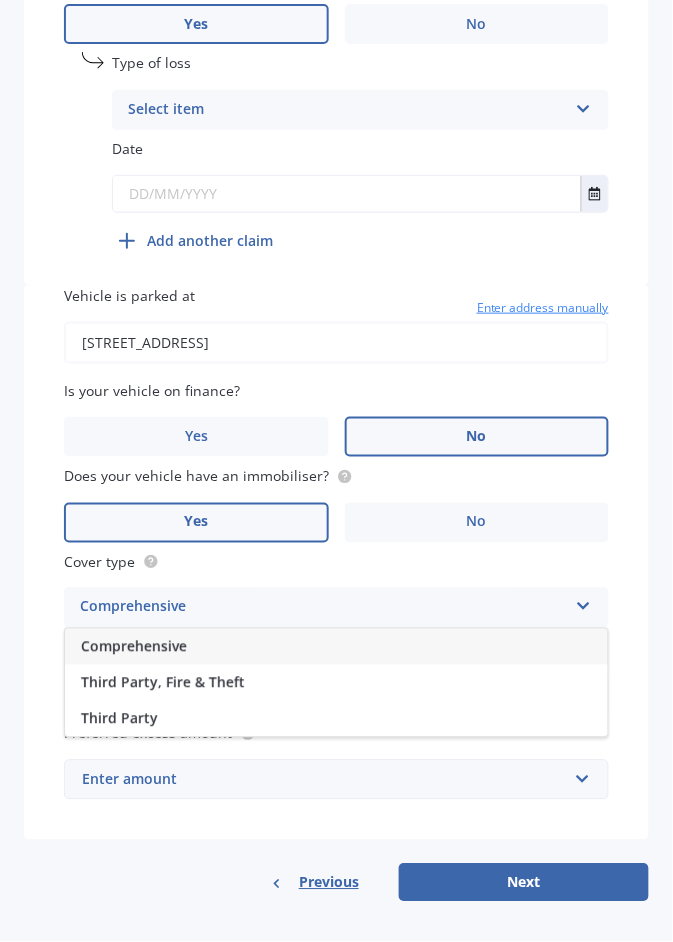 click on "Comprehensive" at bounding box center (336, 647) 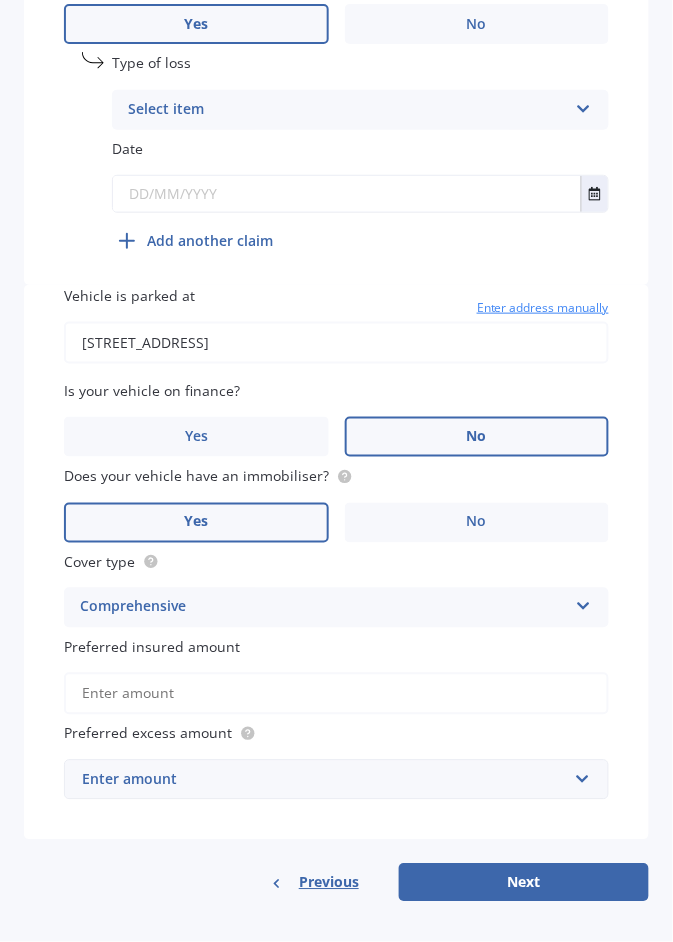 click on "Preferred insured amount" at bounding box center [336, 694] 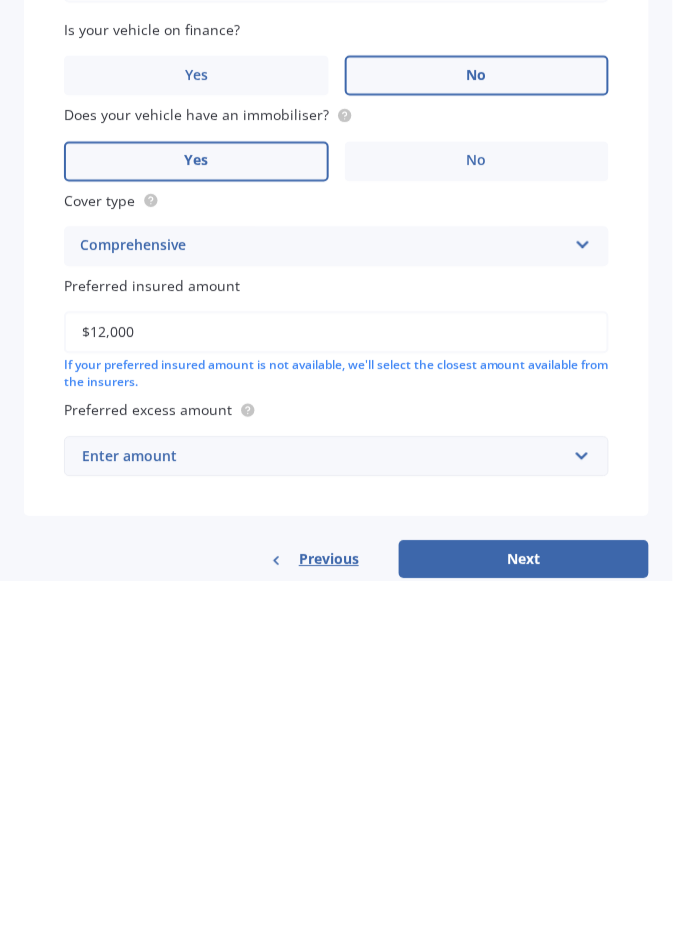 type on "$12,000" 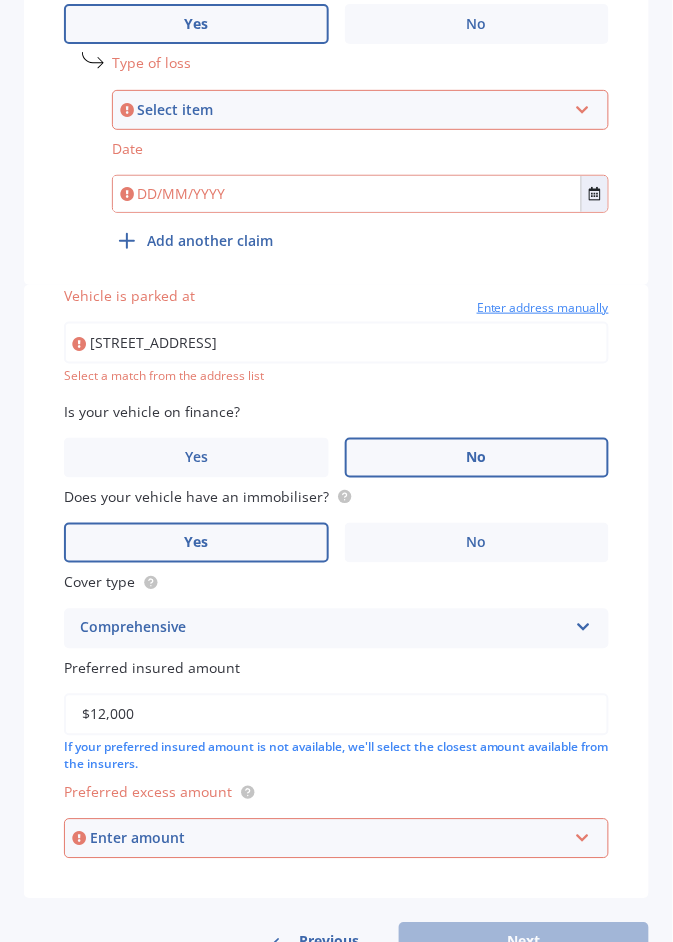 click on "Enter amount" at bounding box center [328, 839] 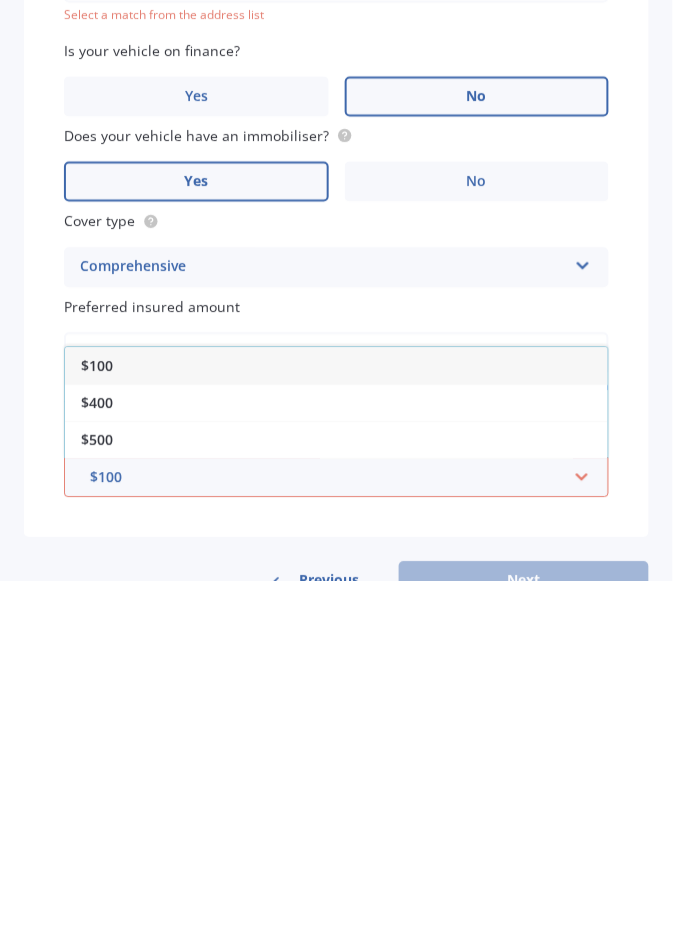 click on "$500" at bounding box center [336, 801] 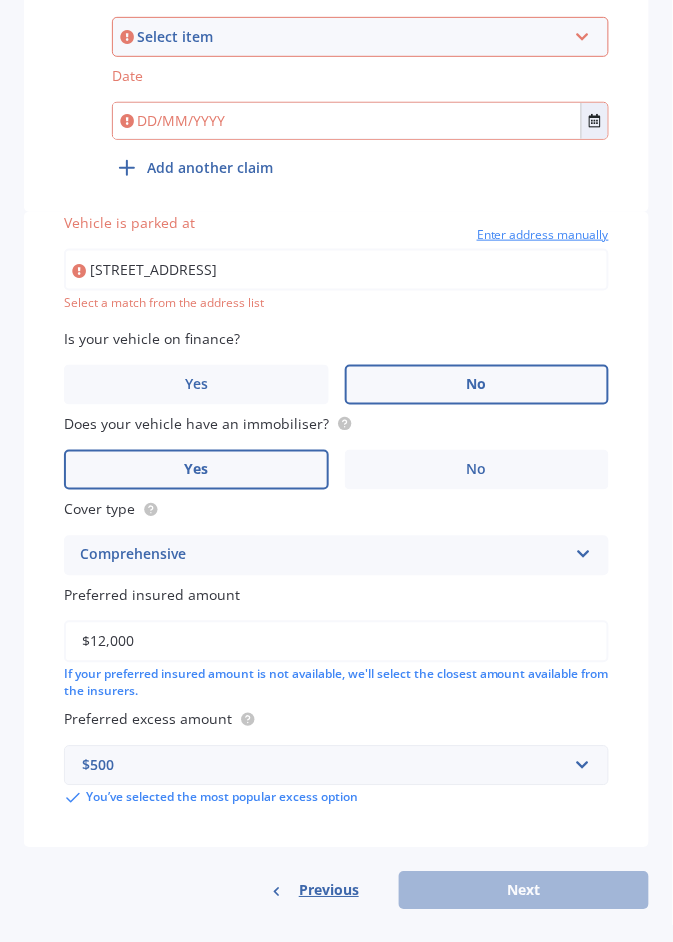 scroll, scrollTop: 1117, scrollLeft: 0, axis: vertical 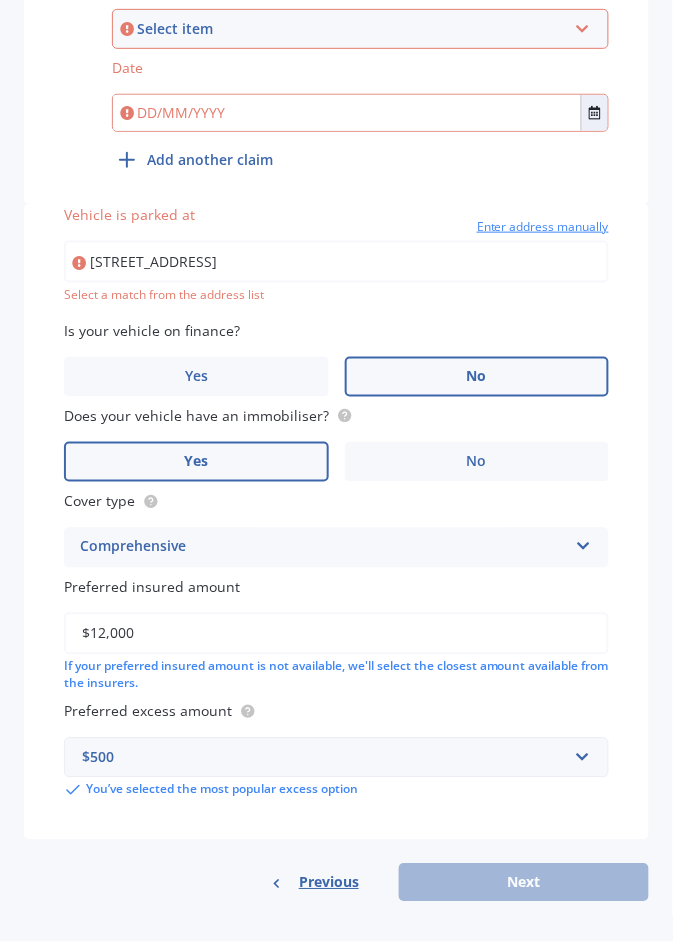 click on "Previous Next" at bounding box center (336, 883) 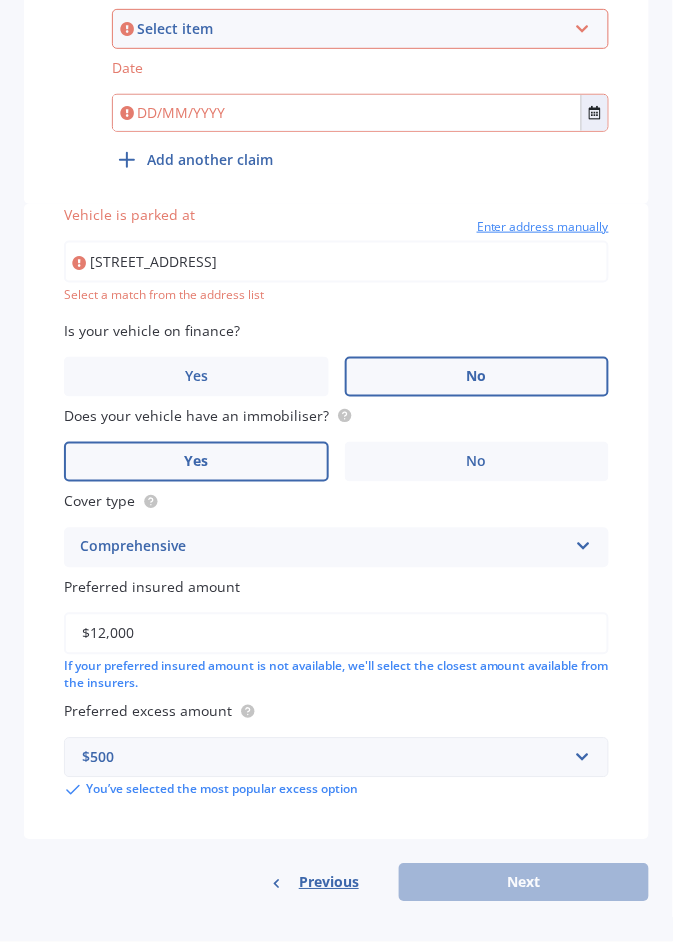 click on "Previous Next" at bounding box center (336, 883) 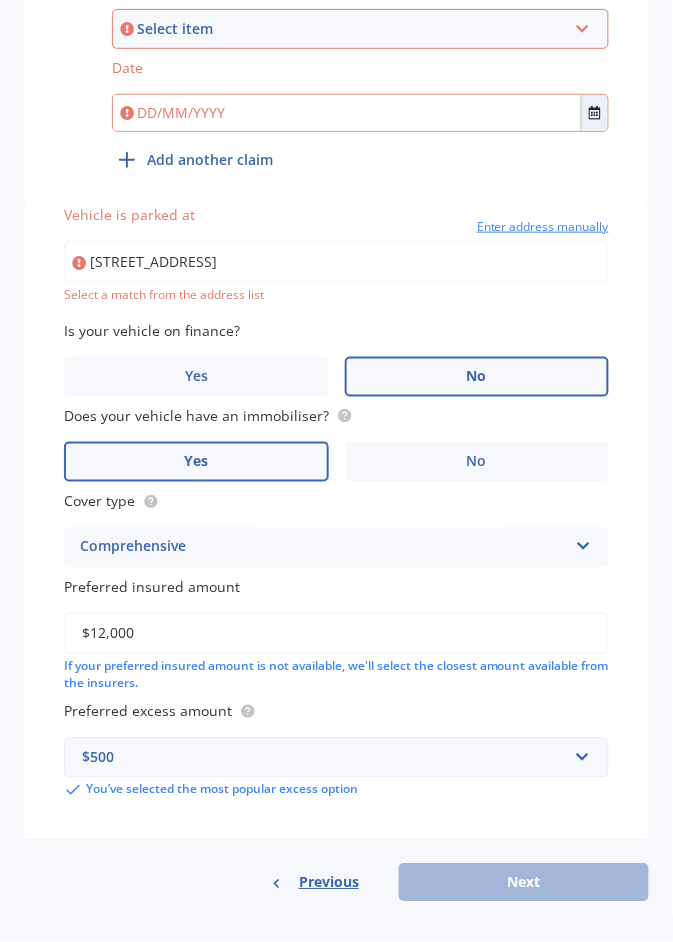 click on "Previous Next" at bounding box center [336, 883] 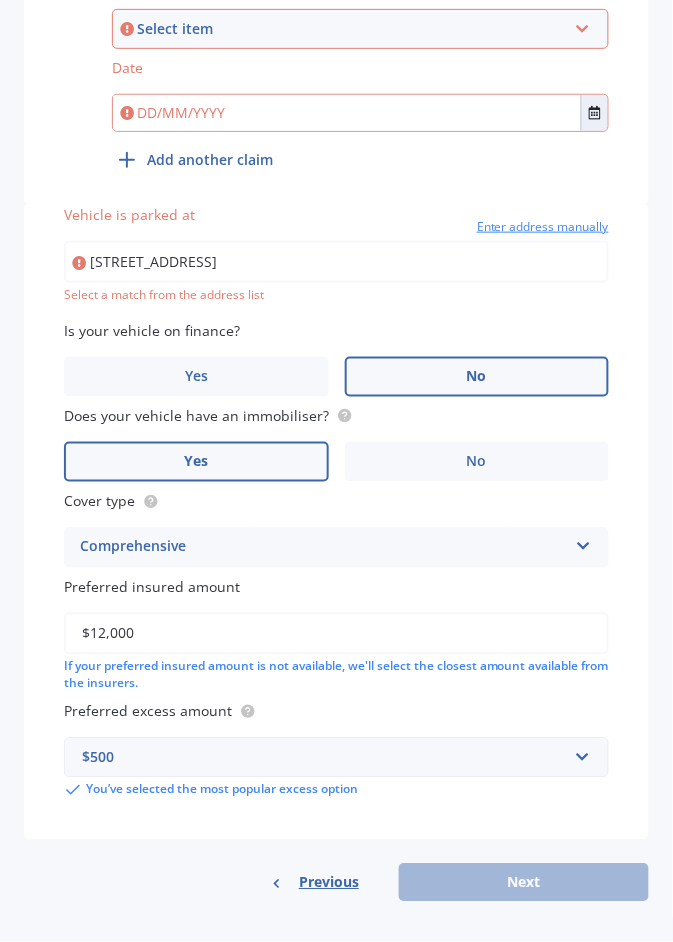 click on "Previous Next" at bounding box center [336, 883] 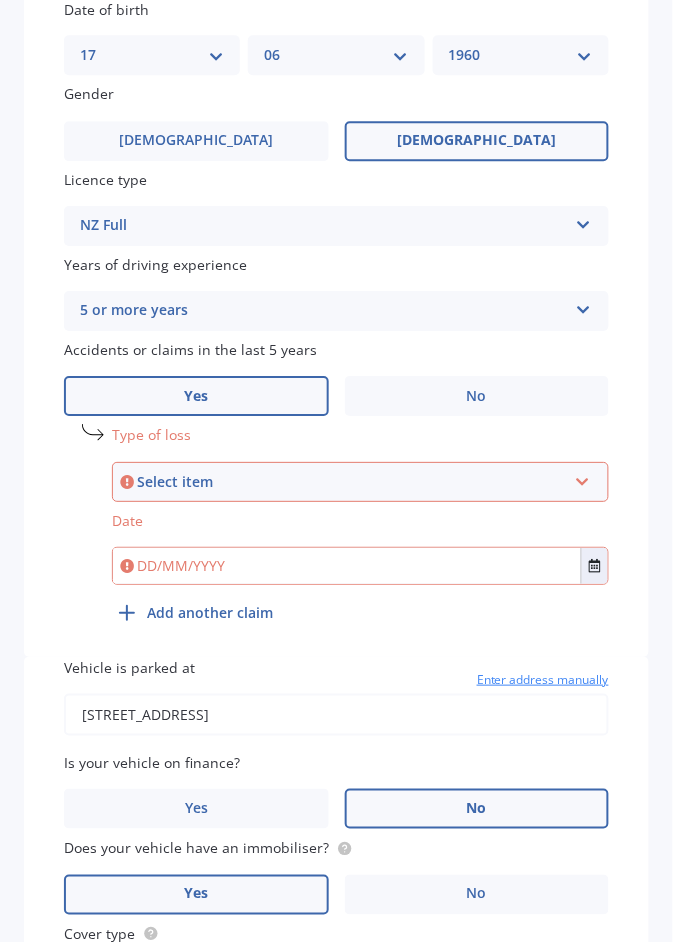 scroll, scrollTop: 657, scrollLeft: 0, axis: vertical 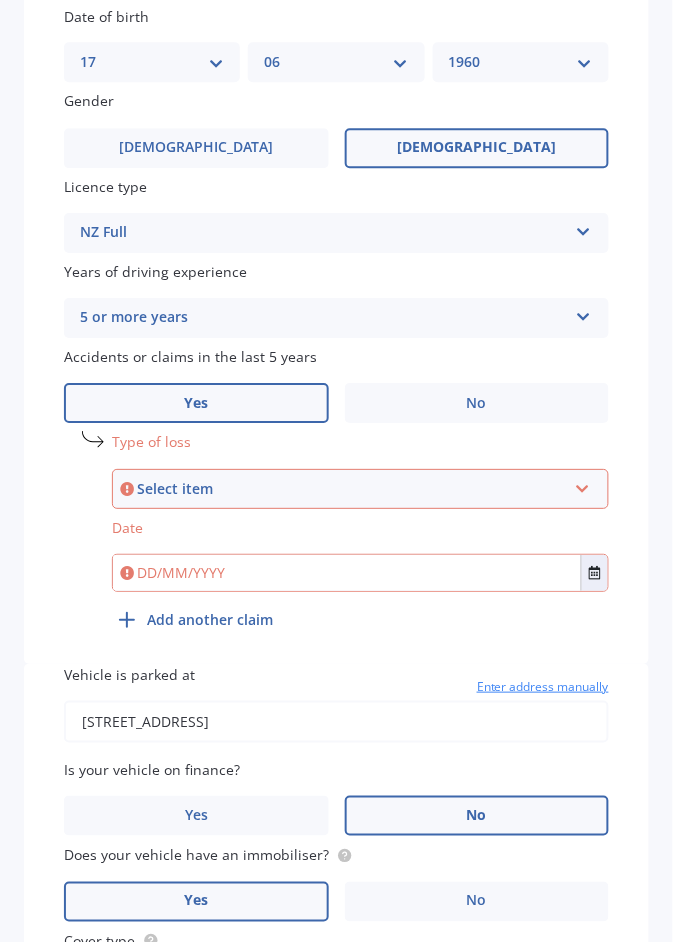 click at bounding box center (582, 485) 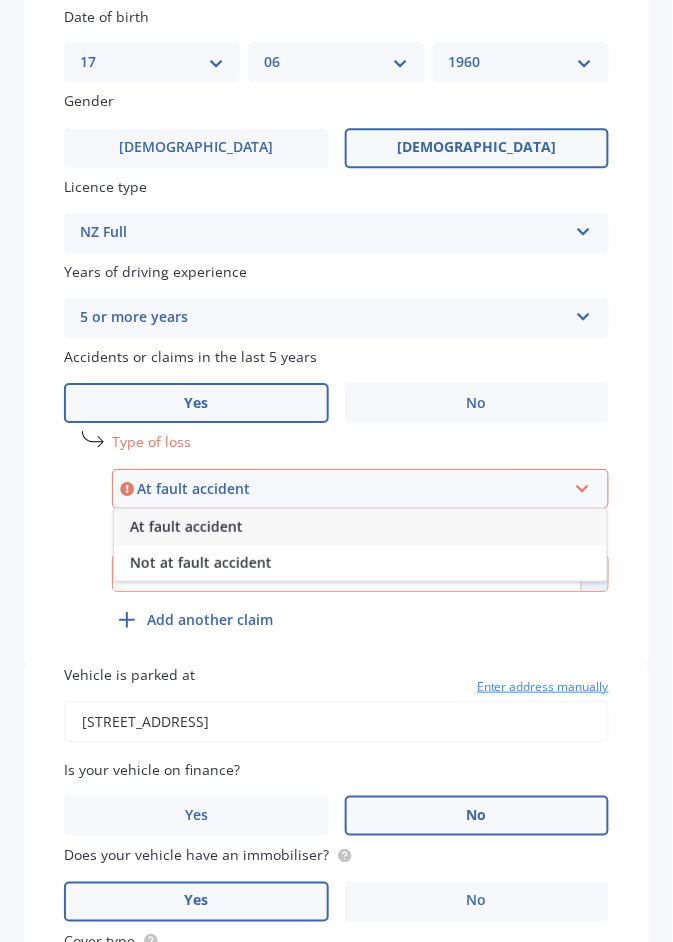 click on "Not at fault accident" at bounding box center [360, 563] 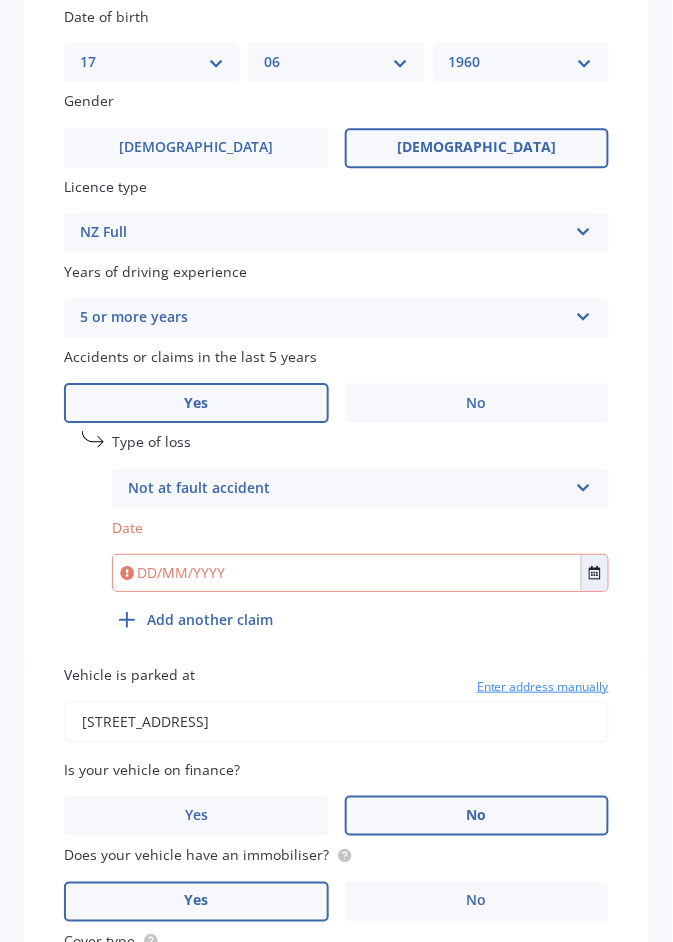 click at bounding box center [360, 573] 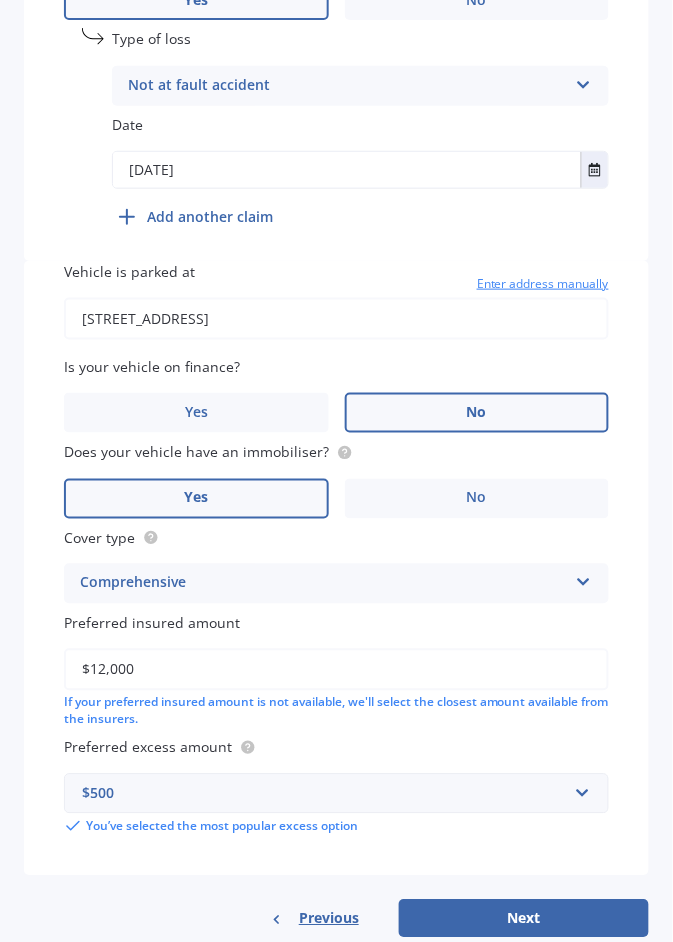 scroll, scrollTop: 1096, scrollLeft: 0, axis: vertical 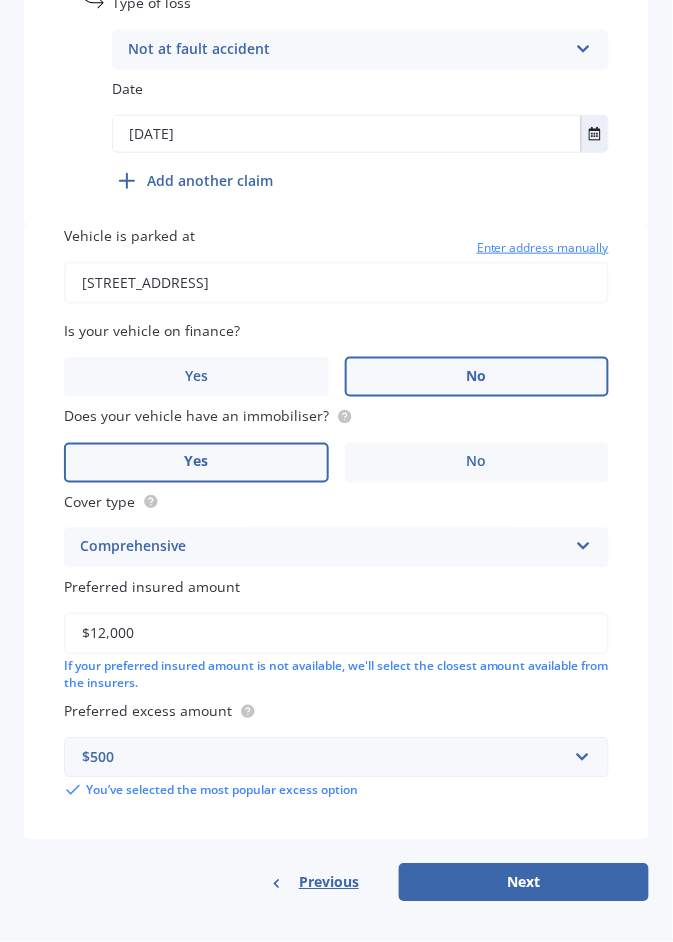 click on "Next" at bounding box center (524, 883) 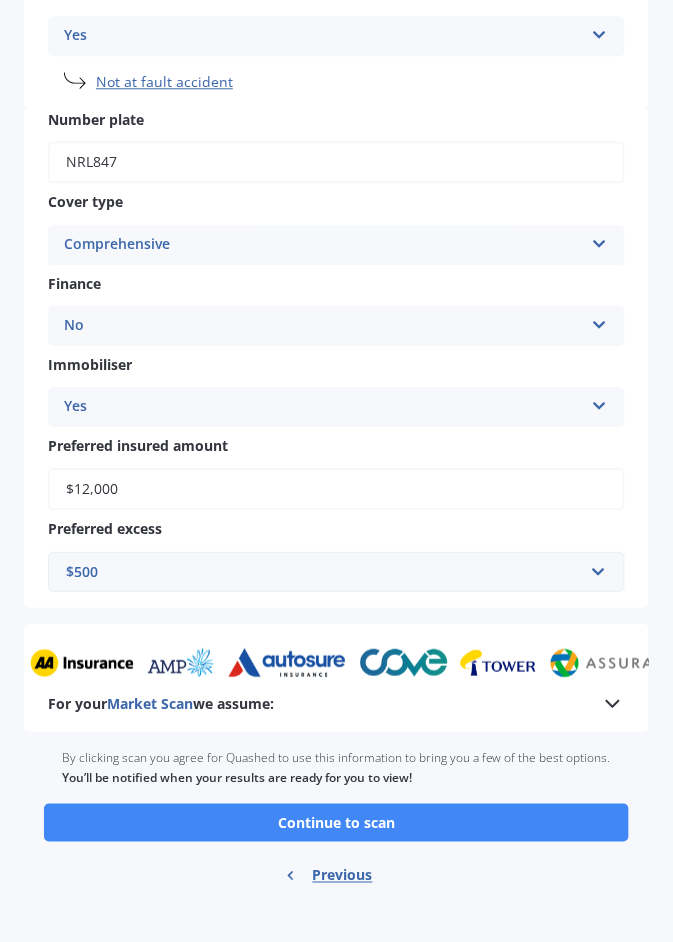 scroll, scrollTop: 597, scrollLeft: 0, axis: vertical 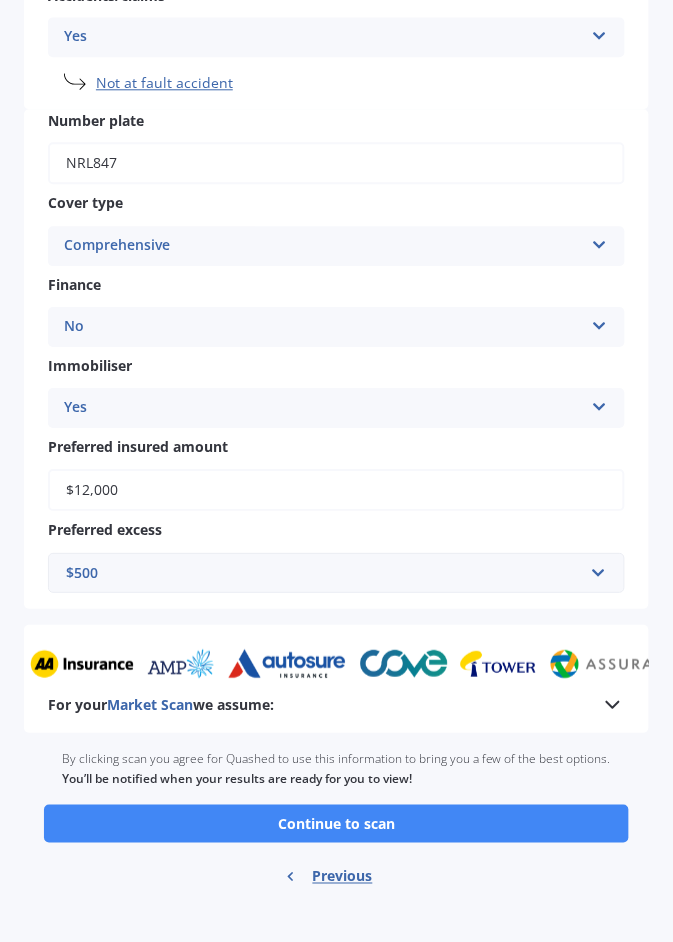 click on "Continue to scan" at bounding box center (336, 824) 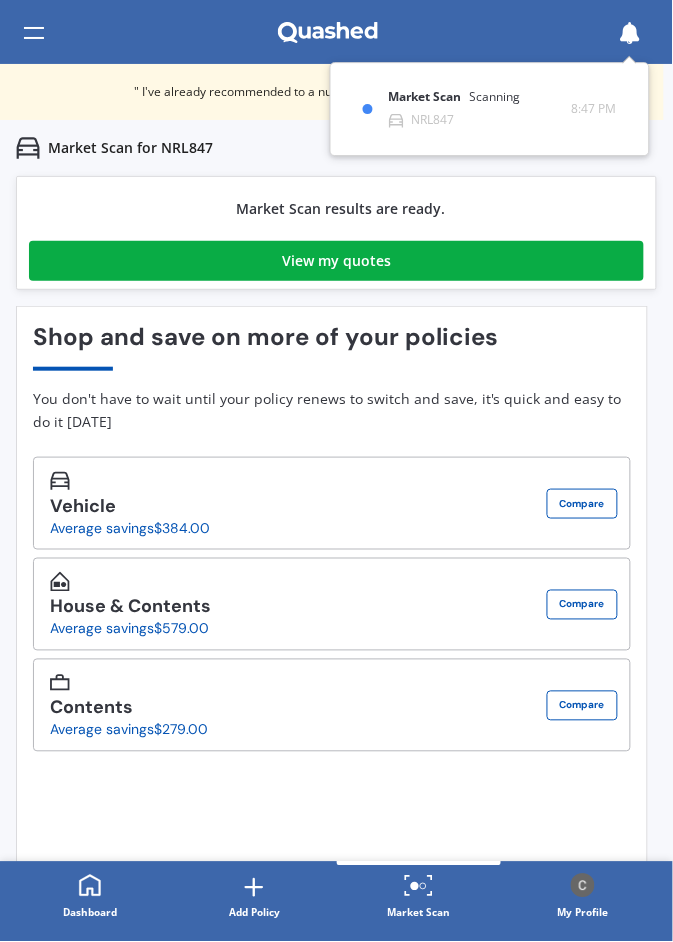click on "View my quotes" at bounding box center (336, 261) 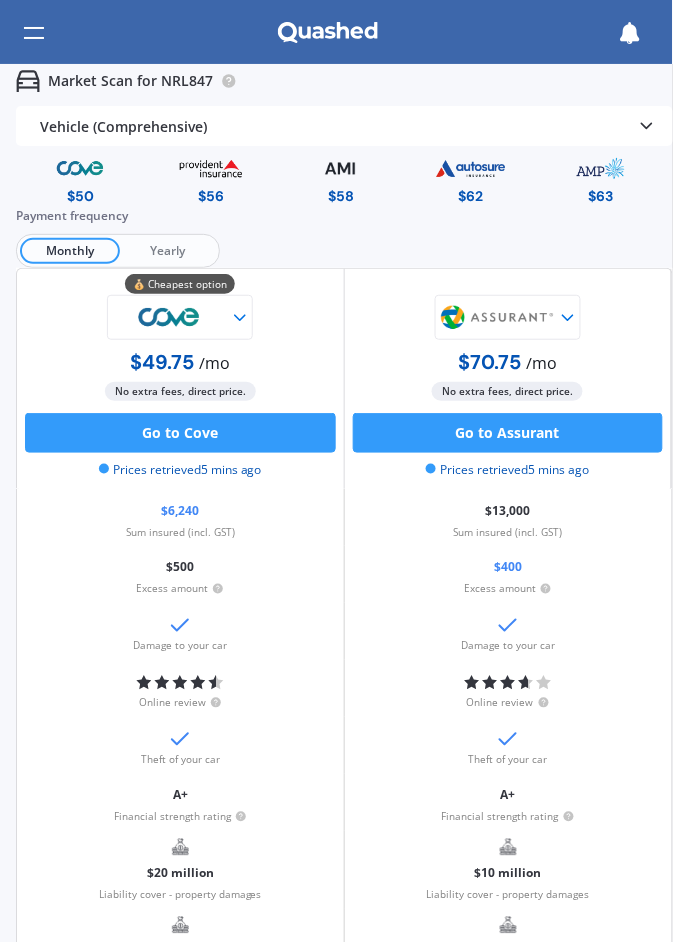 scroll, scrollTop: 0, scrollLeft: 0, axis: both 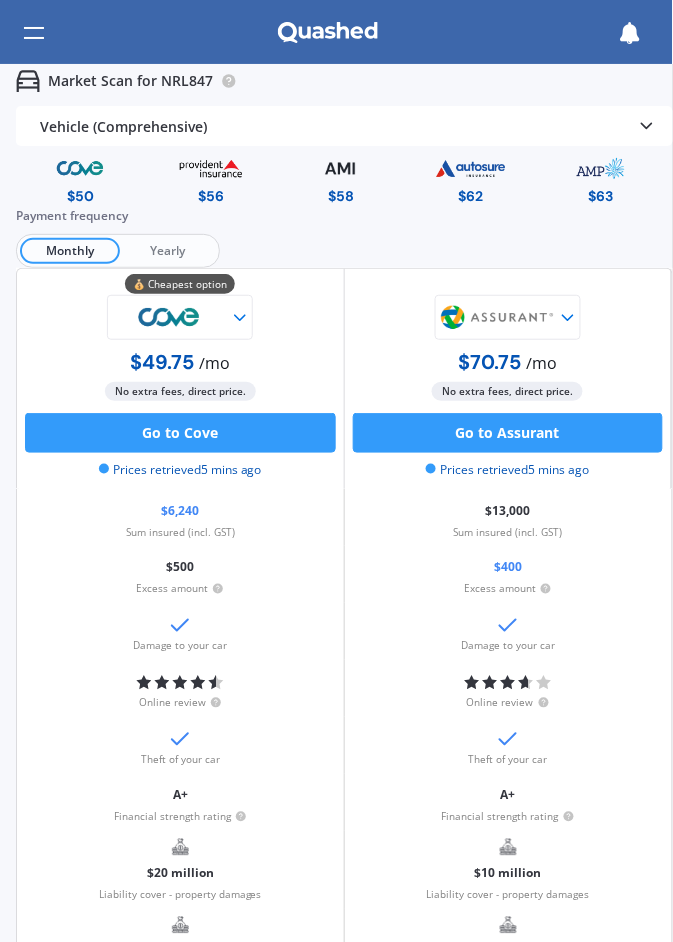 click on "$400" at bounding box center (508, 568) 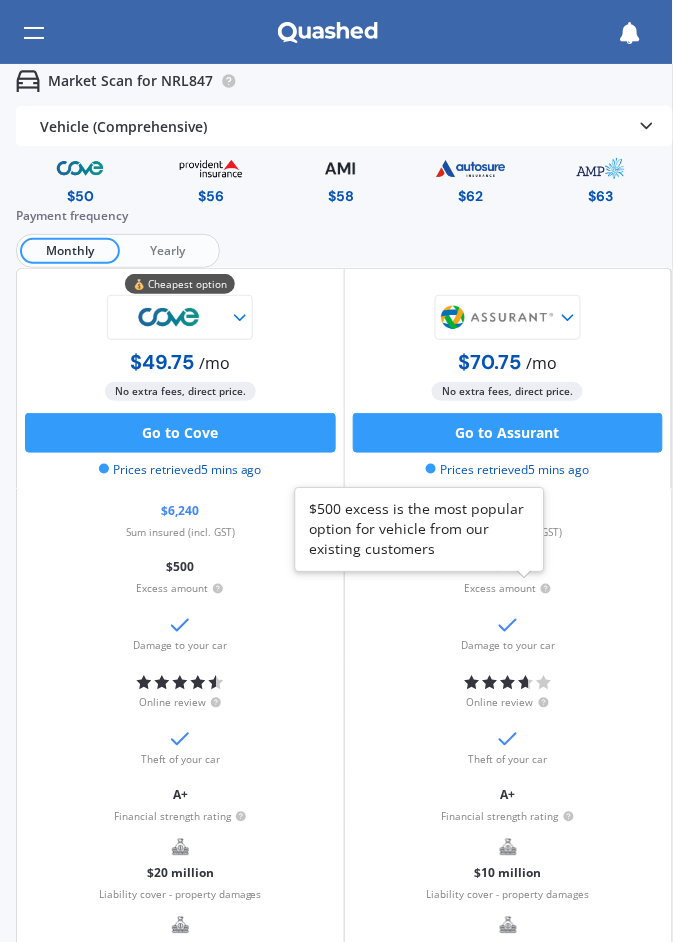 click on "$500 excess is the most popular option for vehicle from our existing customers" at bounding box center [420, 530] 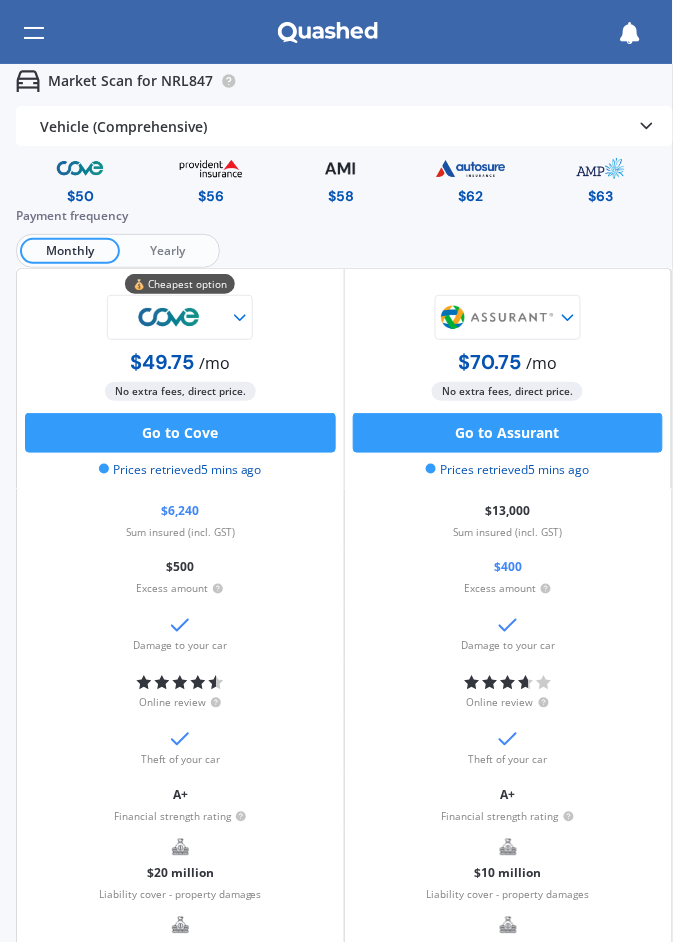 click on "$400" at bounding box center (508, 568) 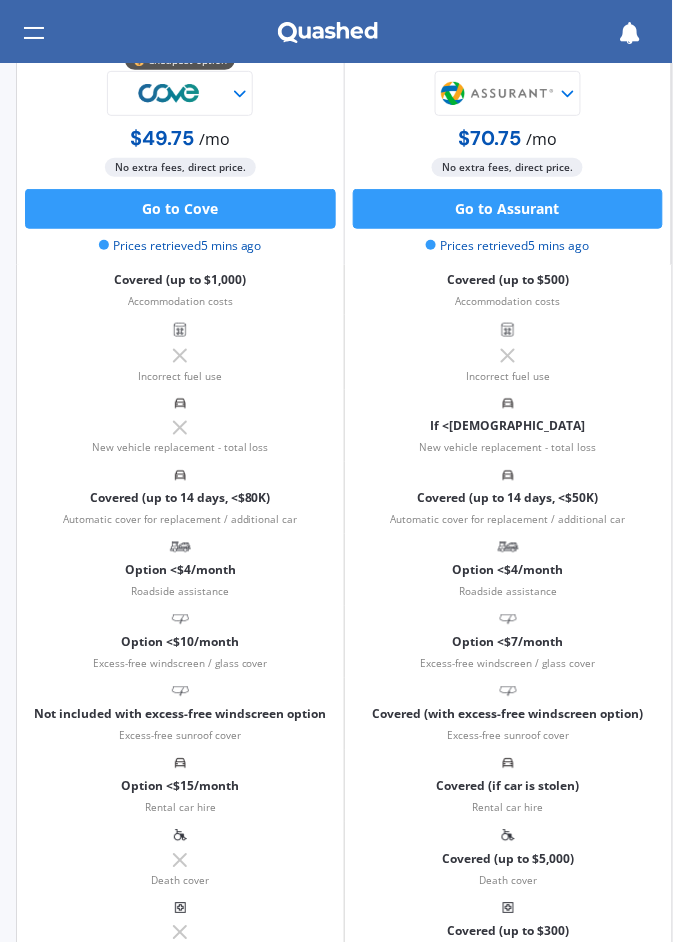 scroll, scrollTop: 1122, scrollLeft: 0, axis: vertical 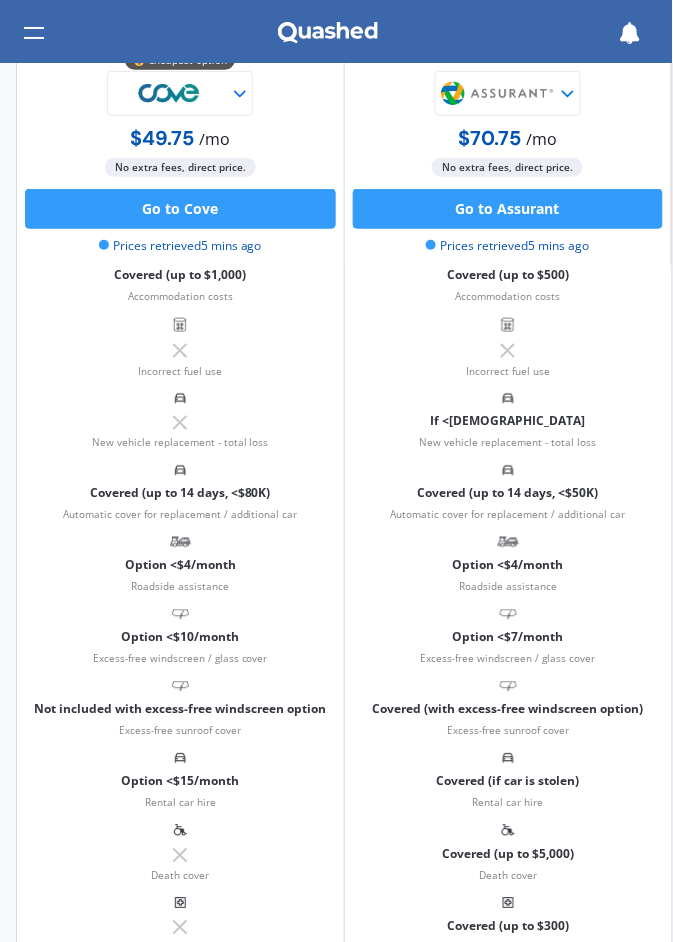 click on "Option <$7/month Excess-free windscreen / glass cover" at bounding box center [509, 637] 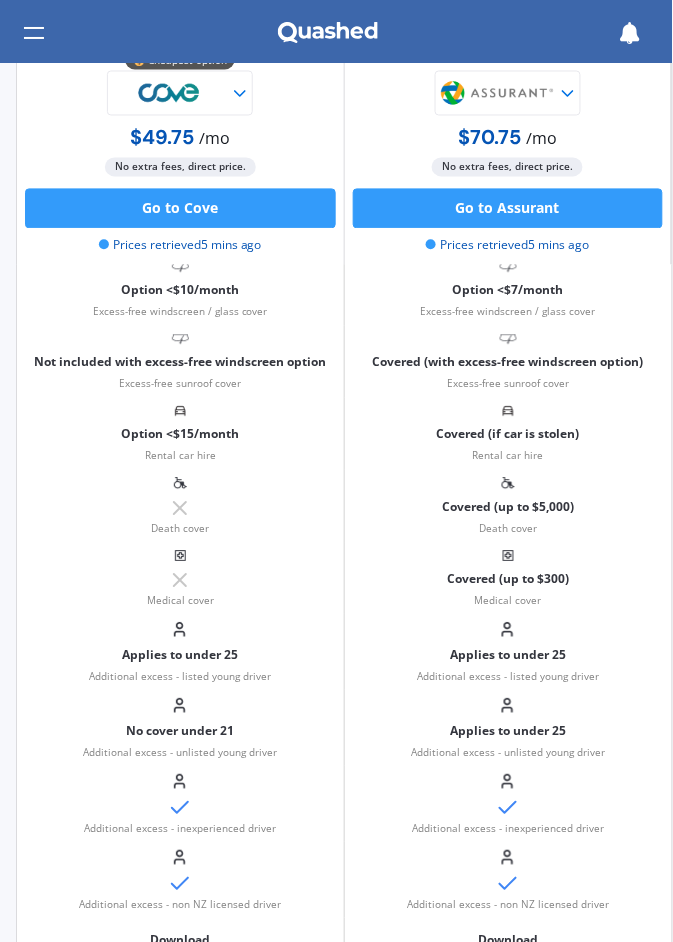 scroll, scrollTop: 1478, scrollLeft: 0, axis: vertical 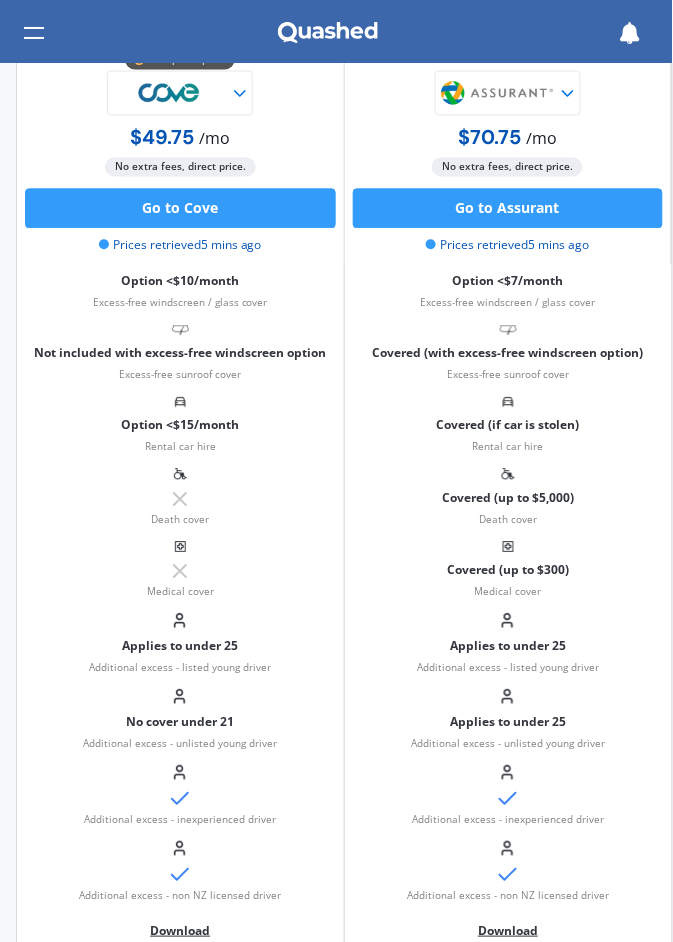click on "Applies to under 25 Additional excess - unlisted young driver" at bounding box center (509, 720) 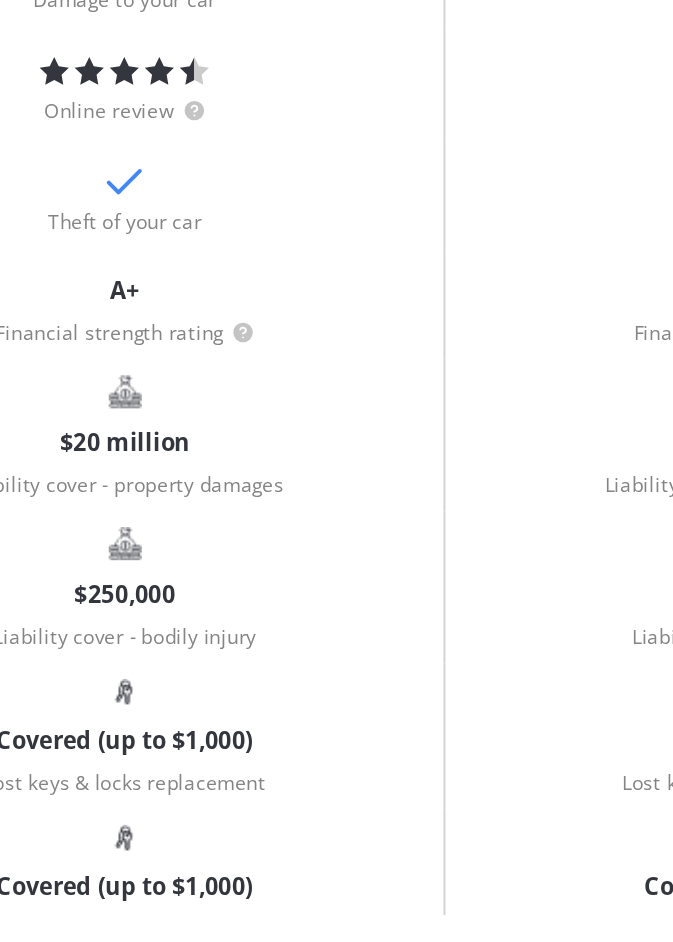 scroll, scrollTop: 0, scrollLeft: 0, axis: both 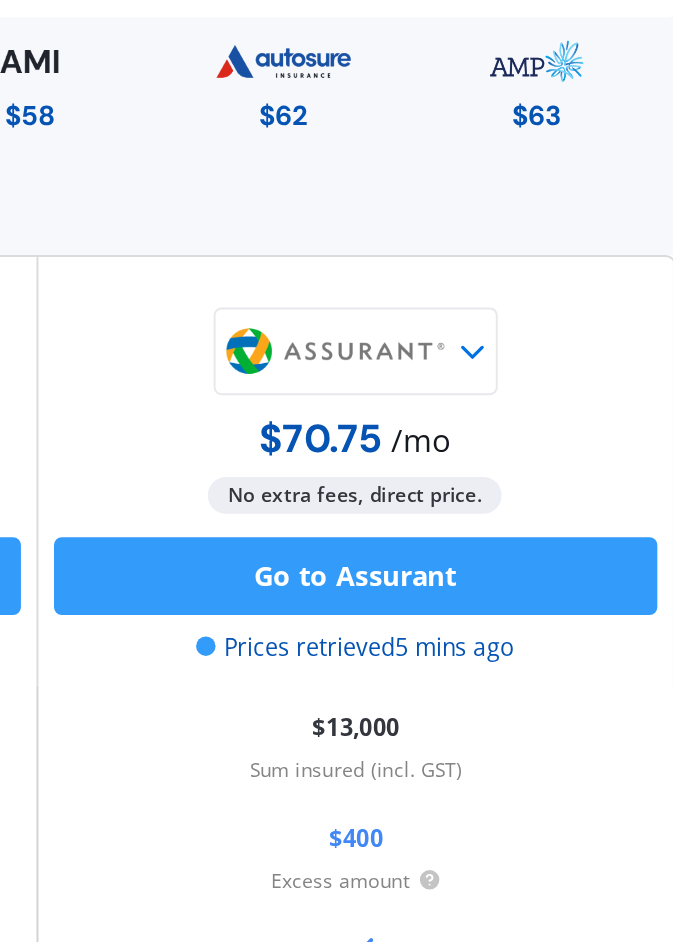 click on "Go to Assurant" at bounding box center [508, 433] 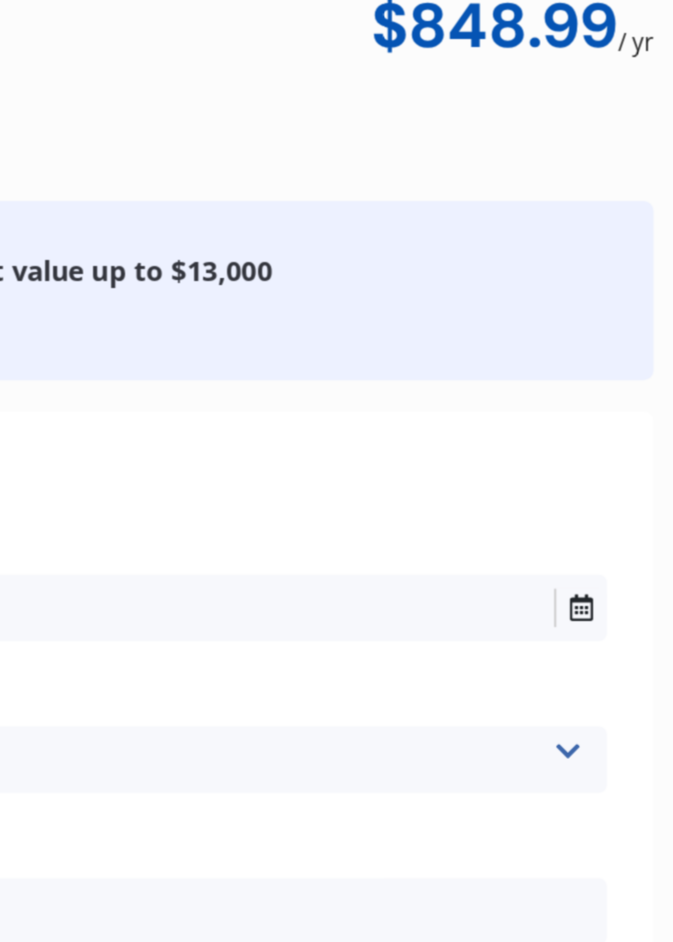 select on "Monthly" 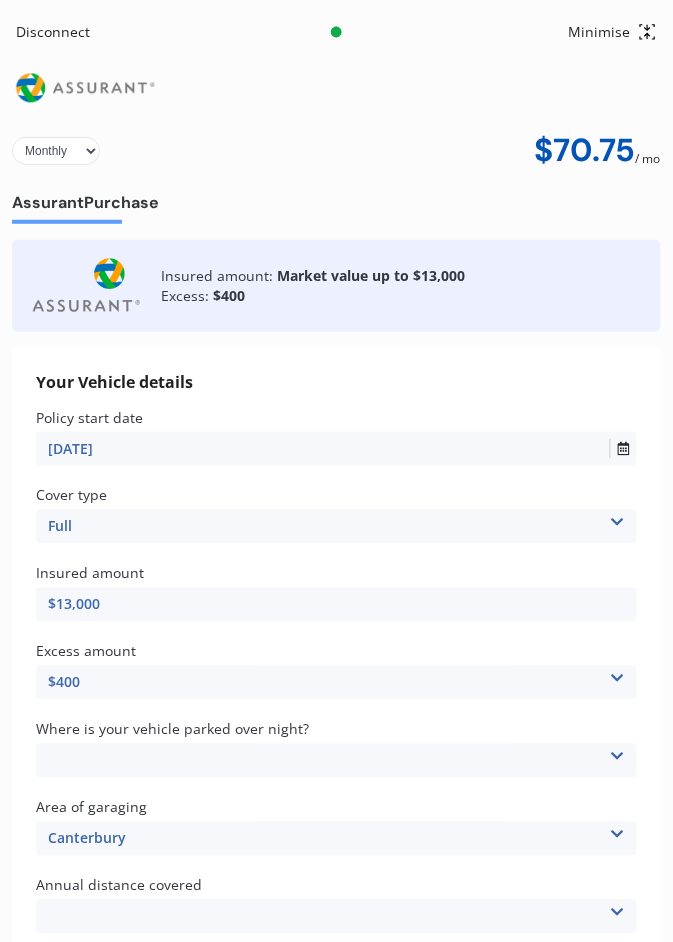 click on "[DATE]" at bounding box center (336, 449) 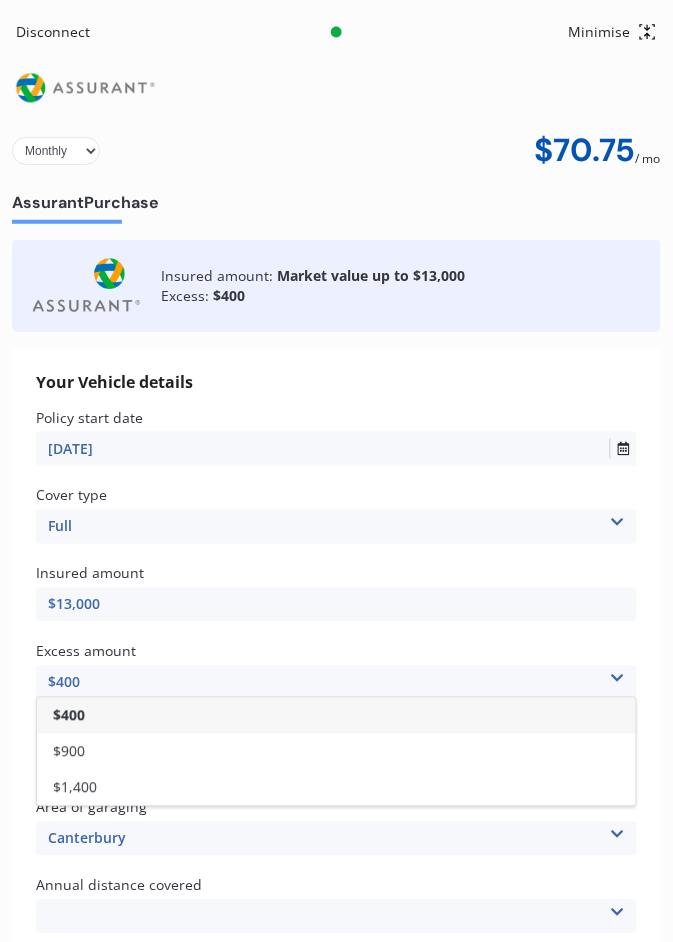 click on "$400" at bounding box center (336, 683) 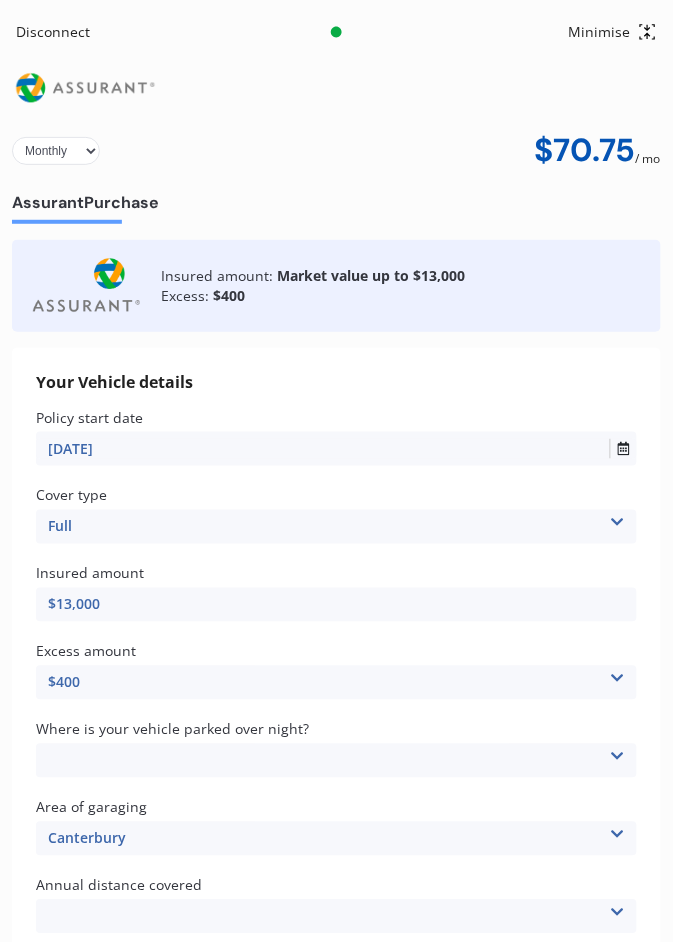 click on "In a garage On own property On street or road" at bounding box center (336, 761) 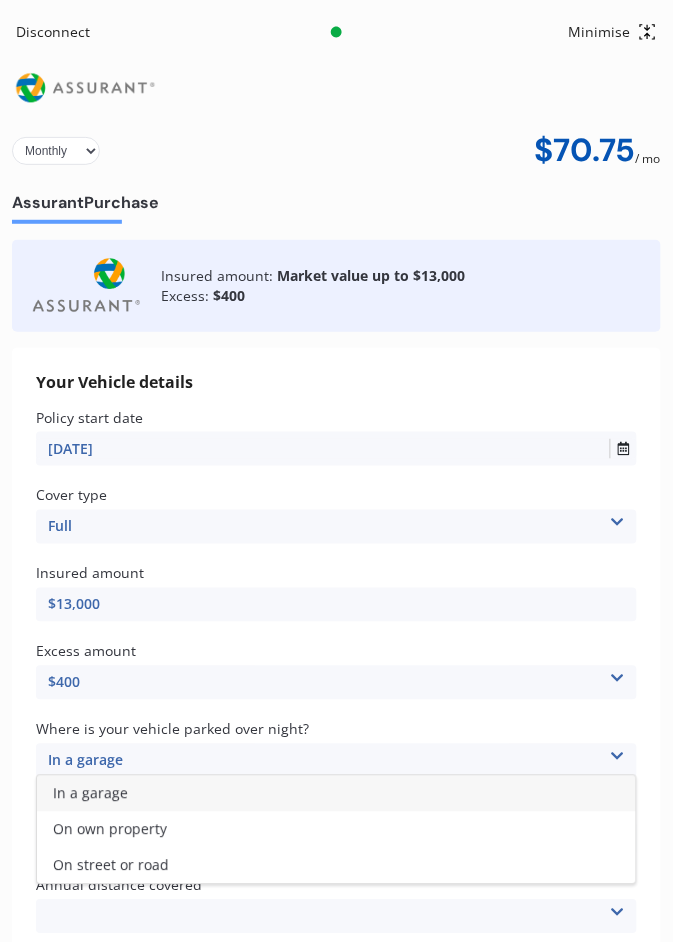 click on "In a garage" at bounding box center [336, 794] 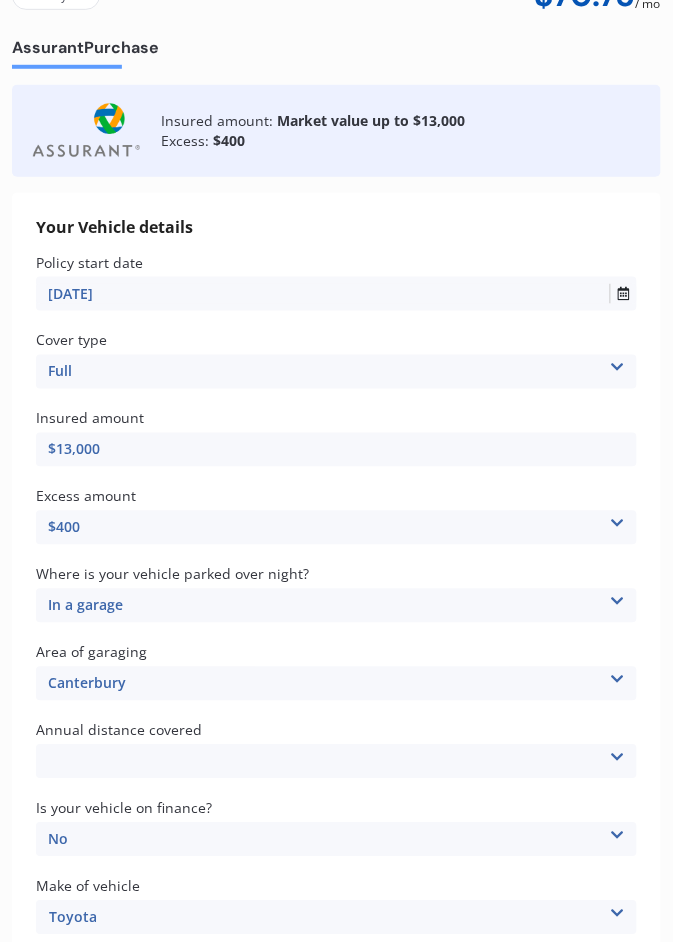 scroll, scrollTop: 161, scrollLeft: 0, axis: vertical 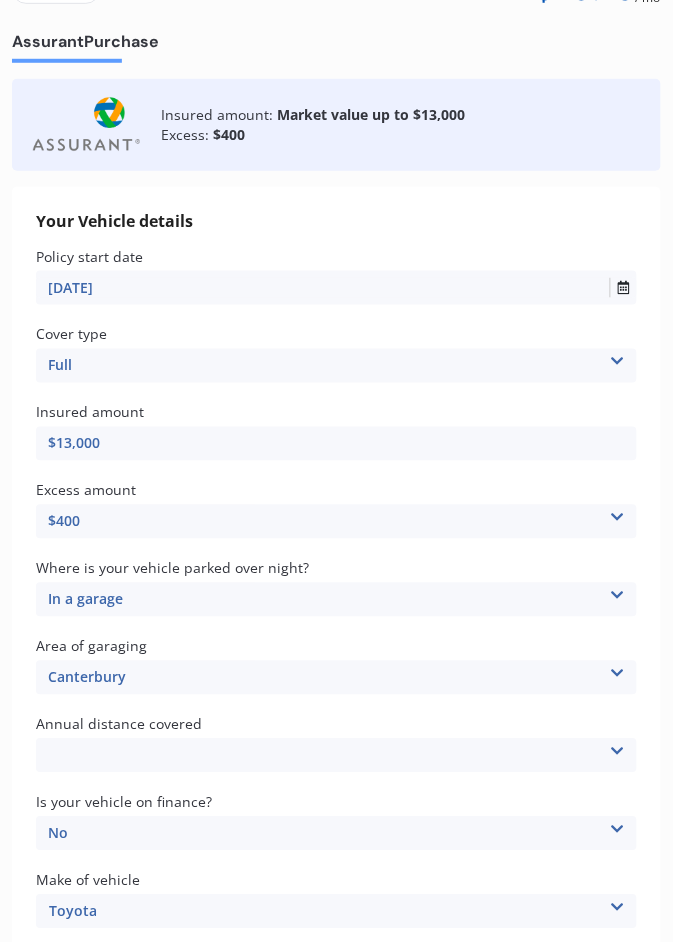 click at bounding box center (617, 749) 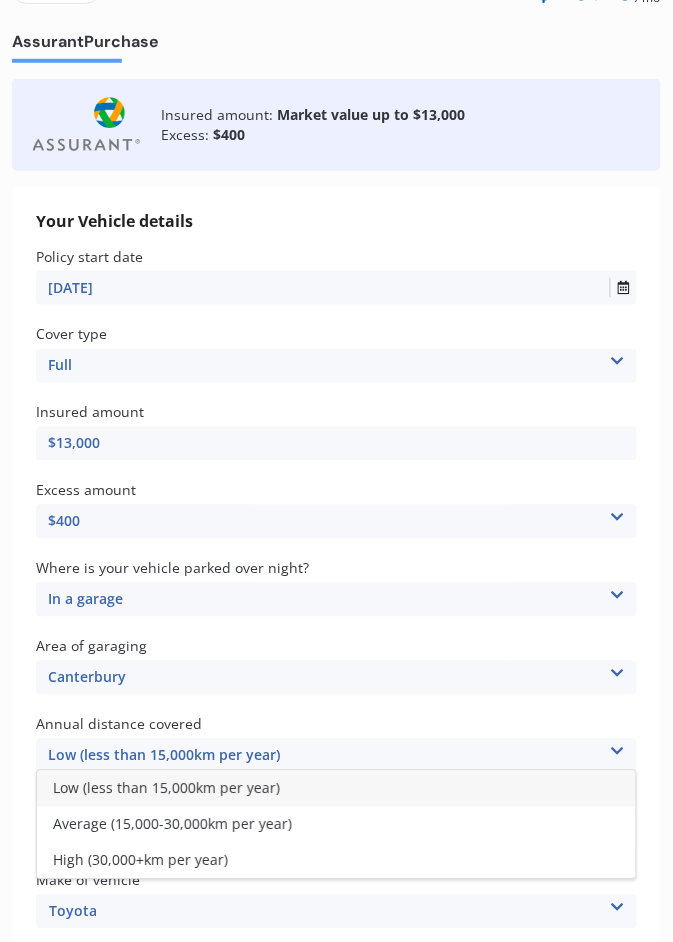 click on "Low (less than 15,000km per year)" at bounding box center [336, 756] 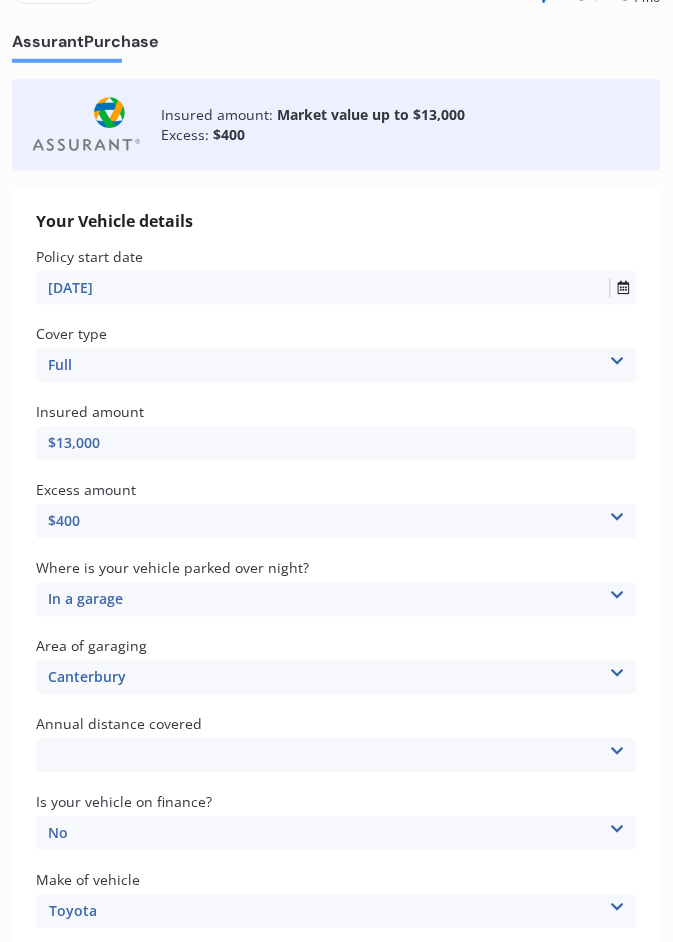 click at bounding box center [617, 749] 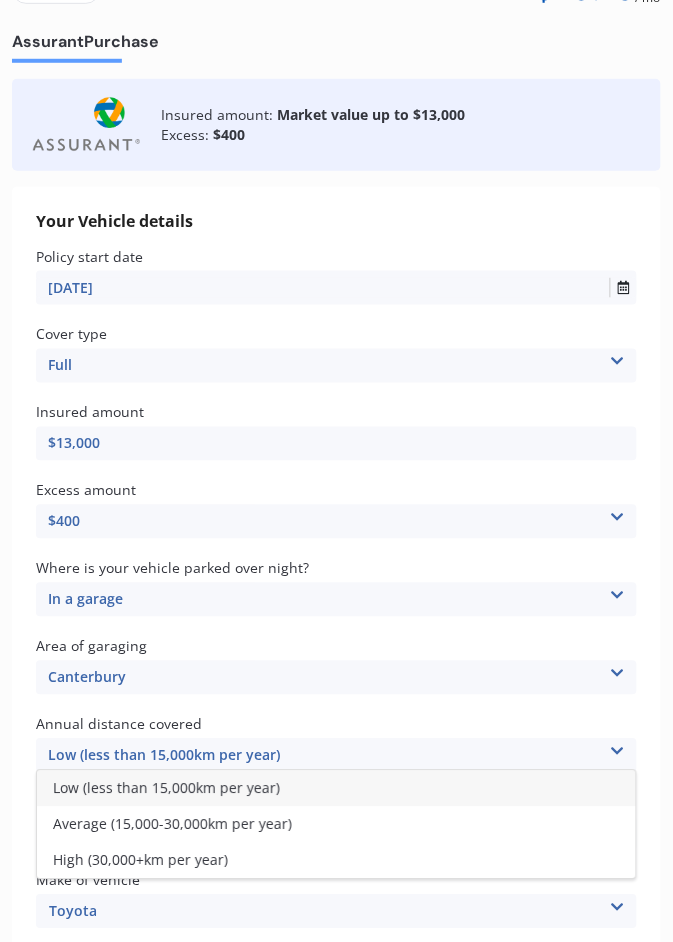 click on "Low (less than 15,000km per year)" at bounding box center [336, 756] 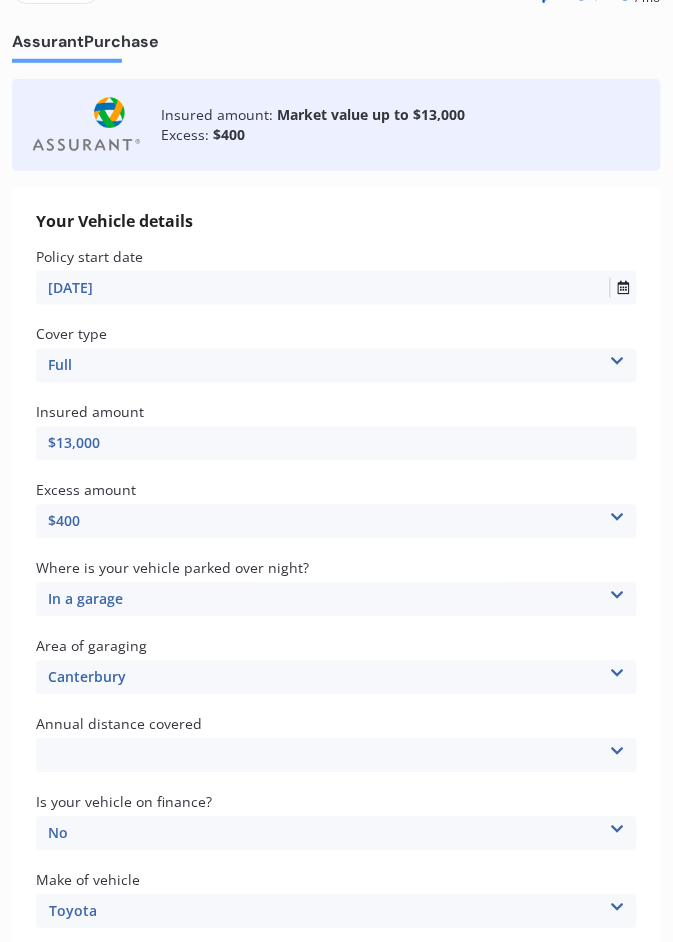 click at bounding box center (617, 749) 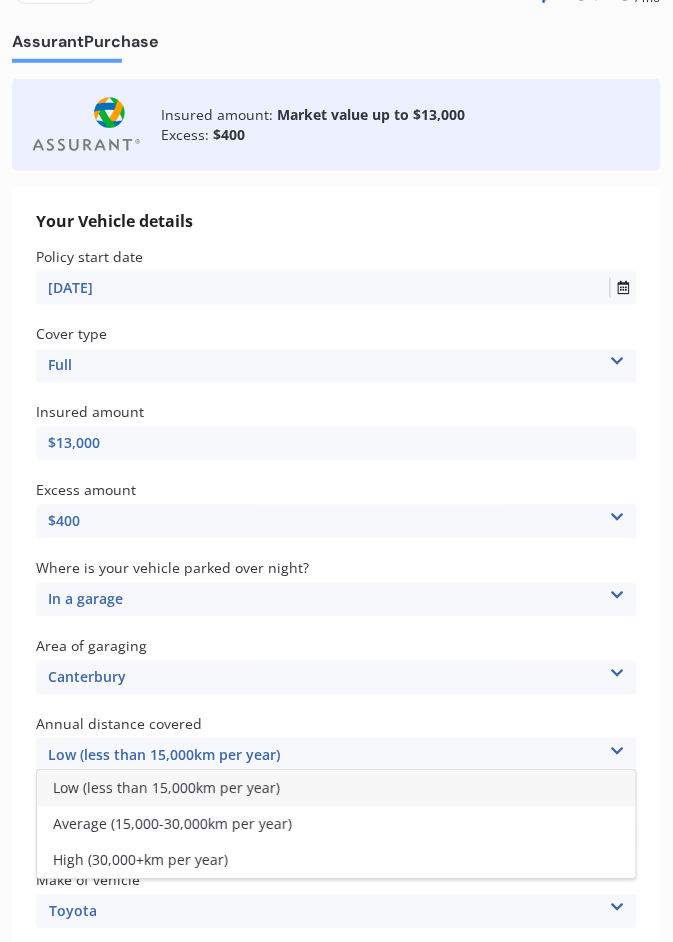 click on "Low (less than 15,000km per year)" at bounding box center [336, 789] 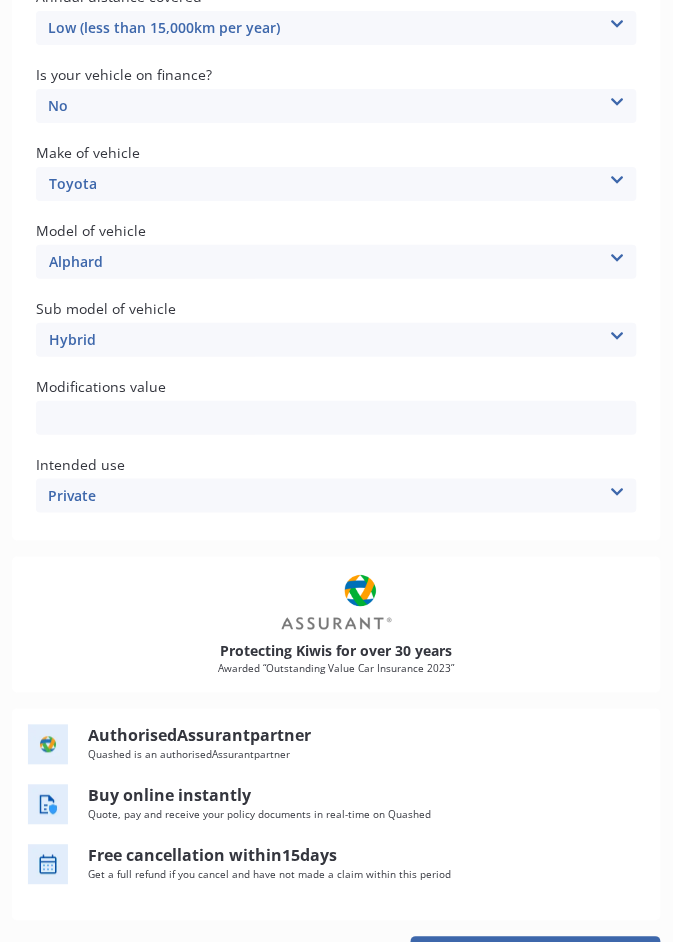 scroll, scrollTop: 936, scrollLeft: 0, axis: vertical 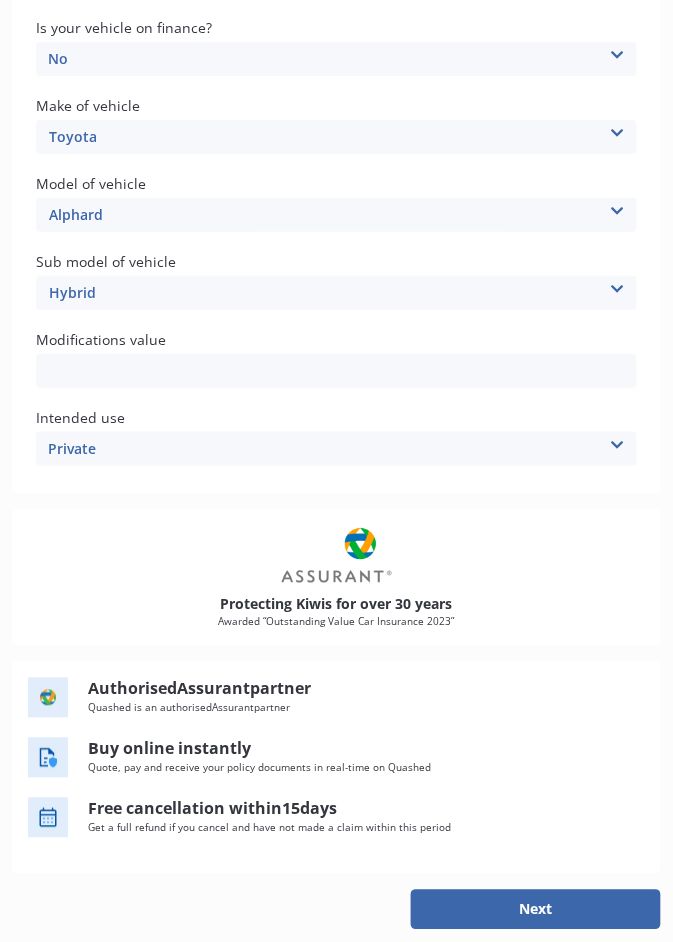 click on "Next" at bounding box center (536, 910) 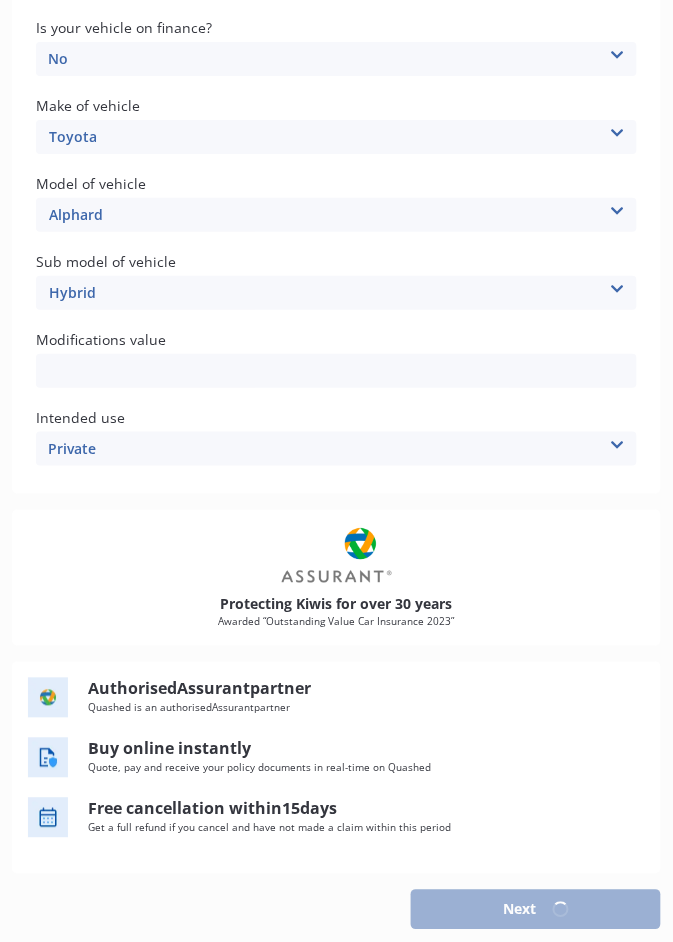 select on "17" 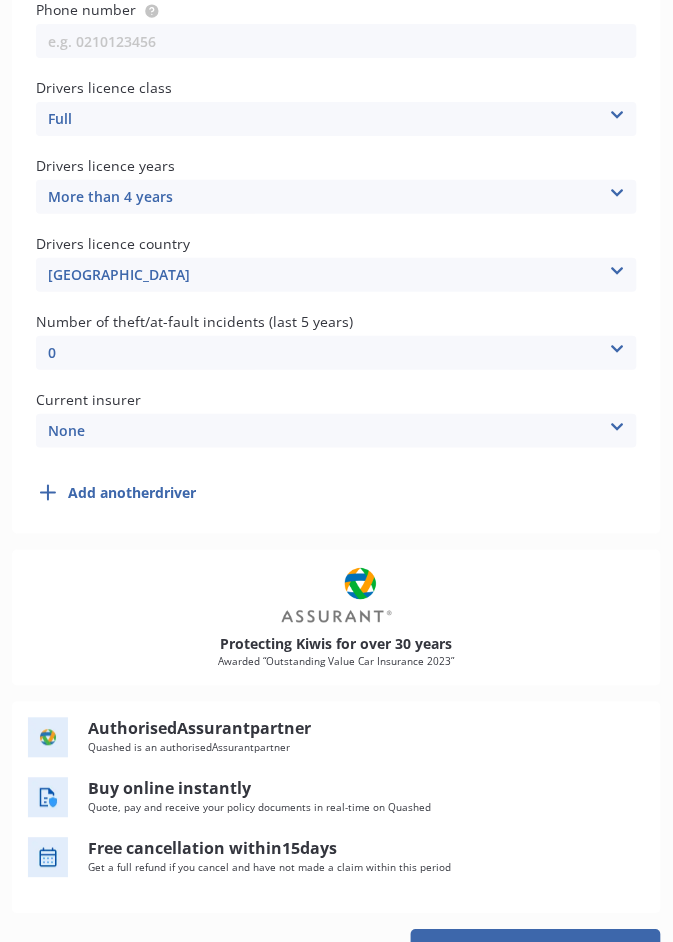 scroll, scrollTop: 0, scrollLeft: 0, axis: both 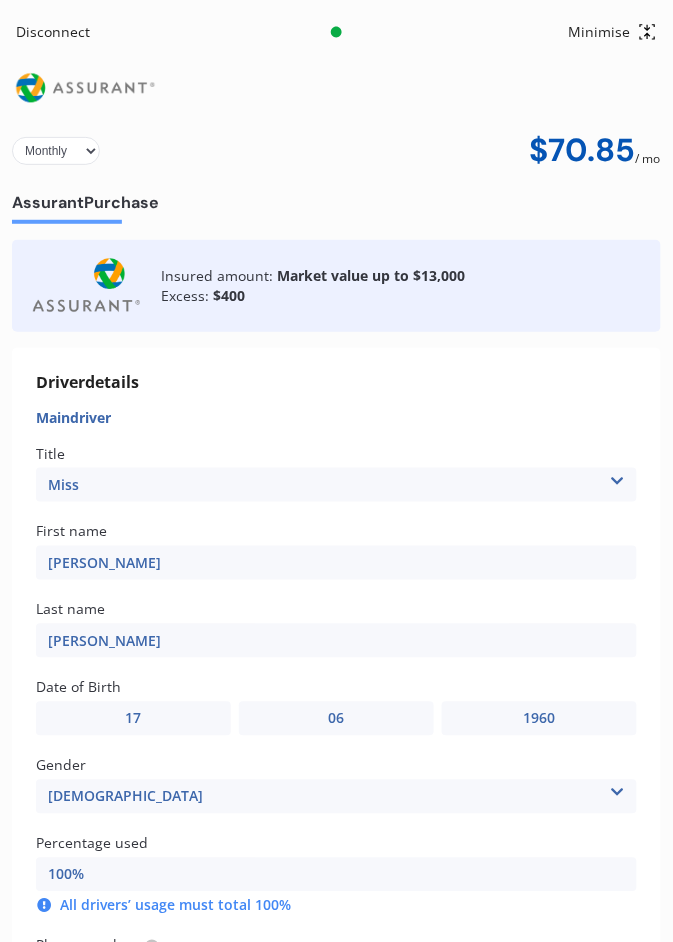 click at bounding box center (617, 478) 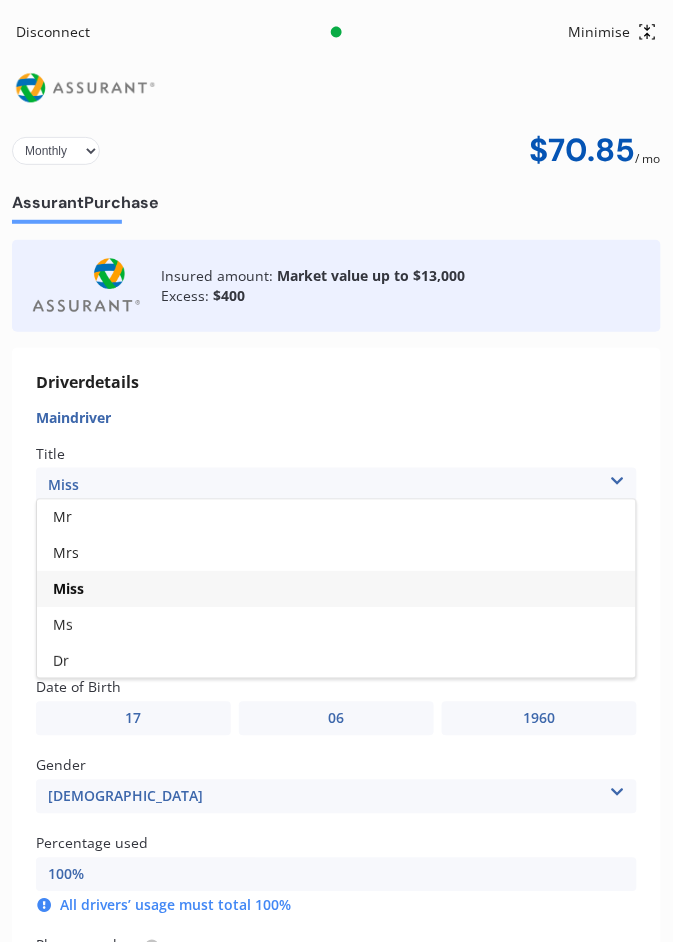 click on "Mr" at bounding box center (336, 518) 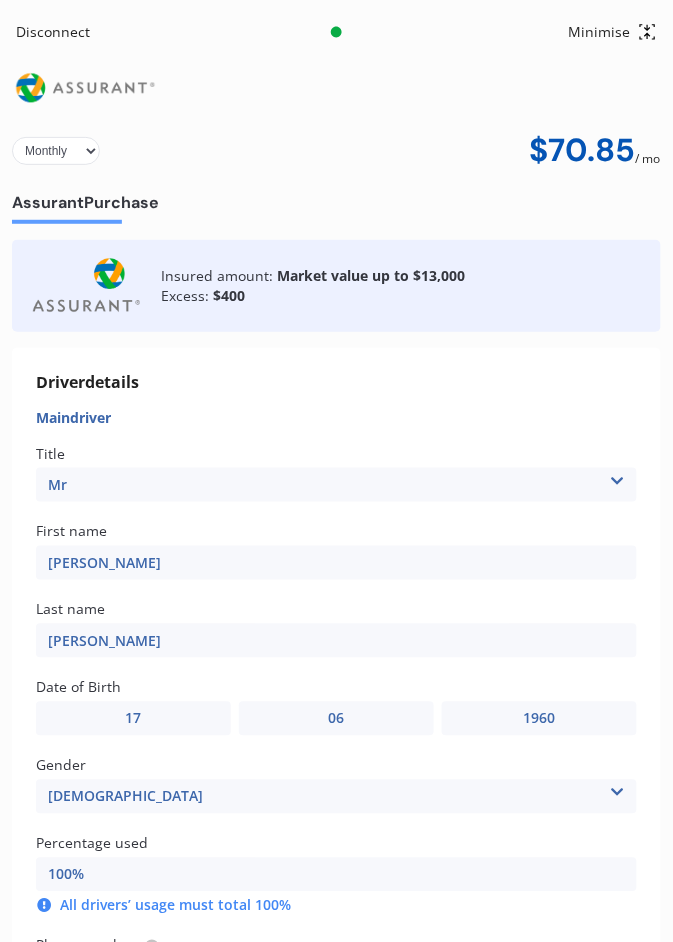 click on "[PERSON_NAME]" at bounding box center [336, 563] 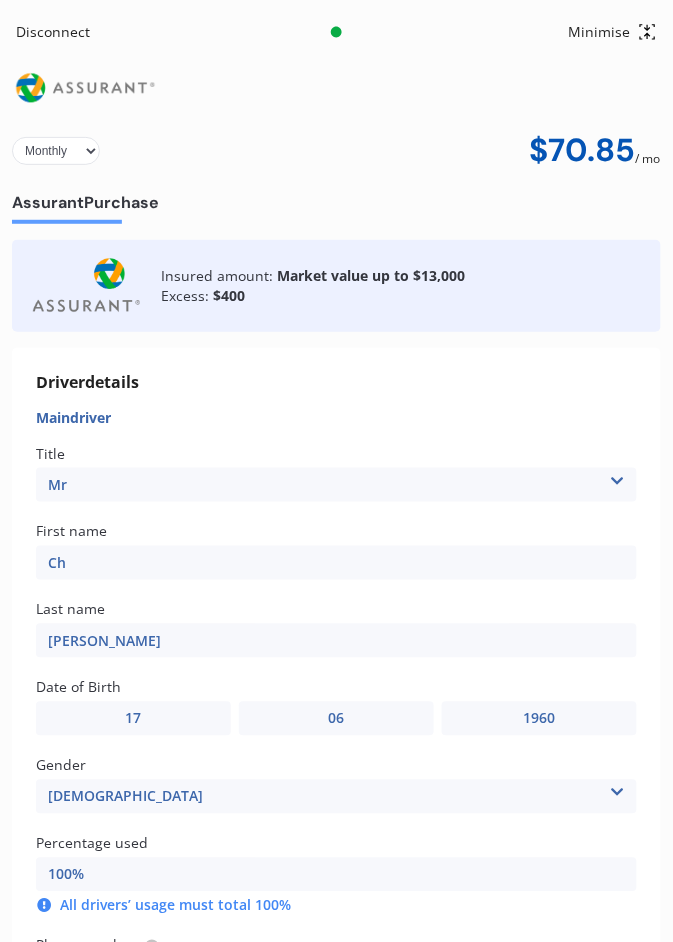 type on "C" 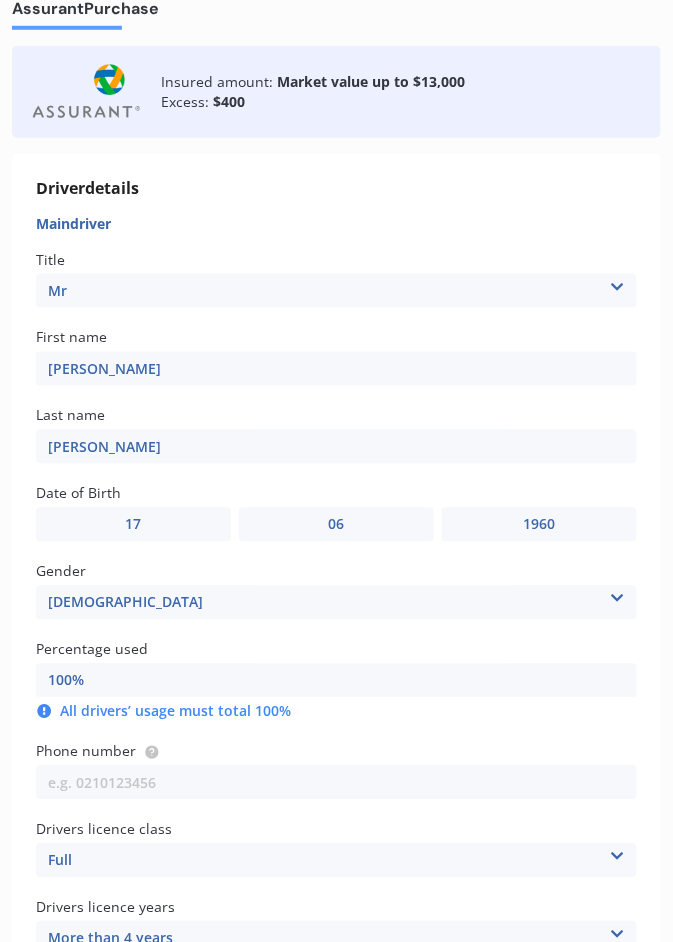 scroll, scrollTop: 197, scrollLeft: 0, axis: vertical 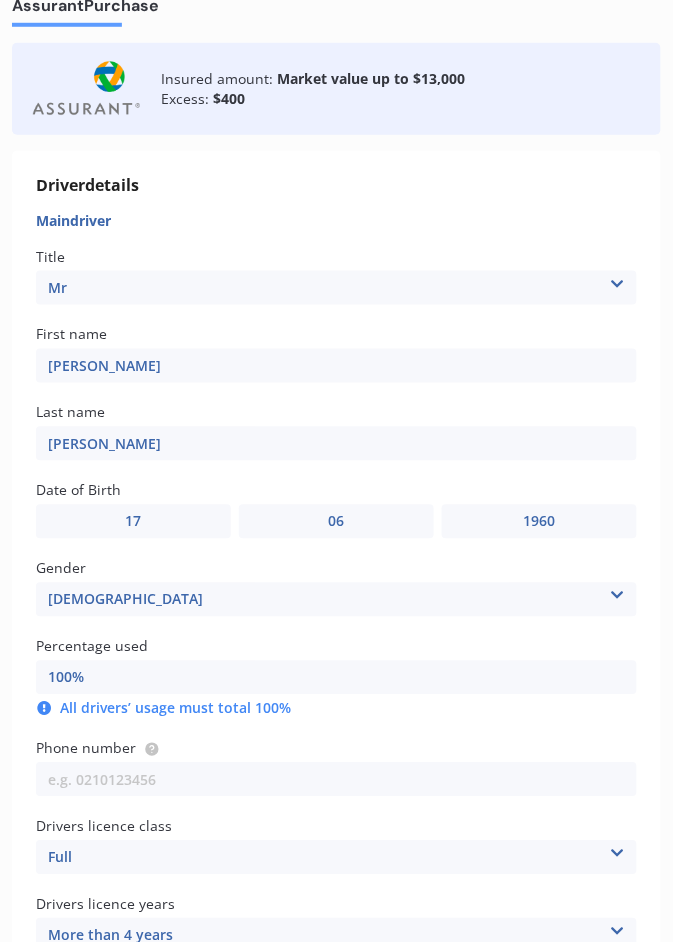 type on "[PERSON_NAME]" 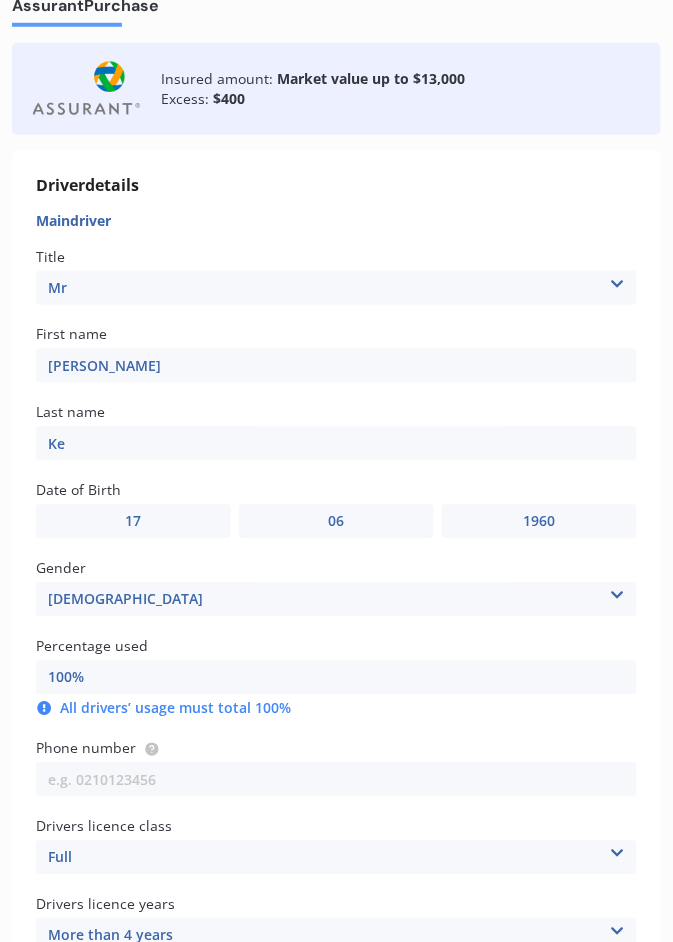 type on "K" 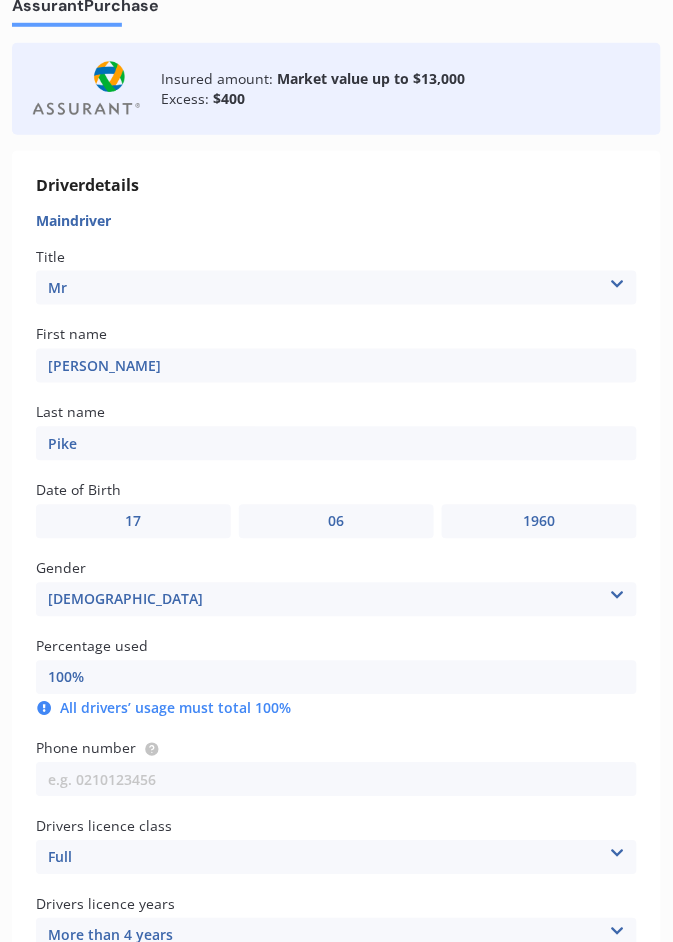 type on "Pike" 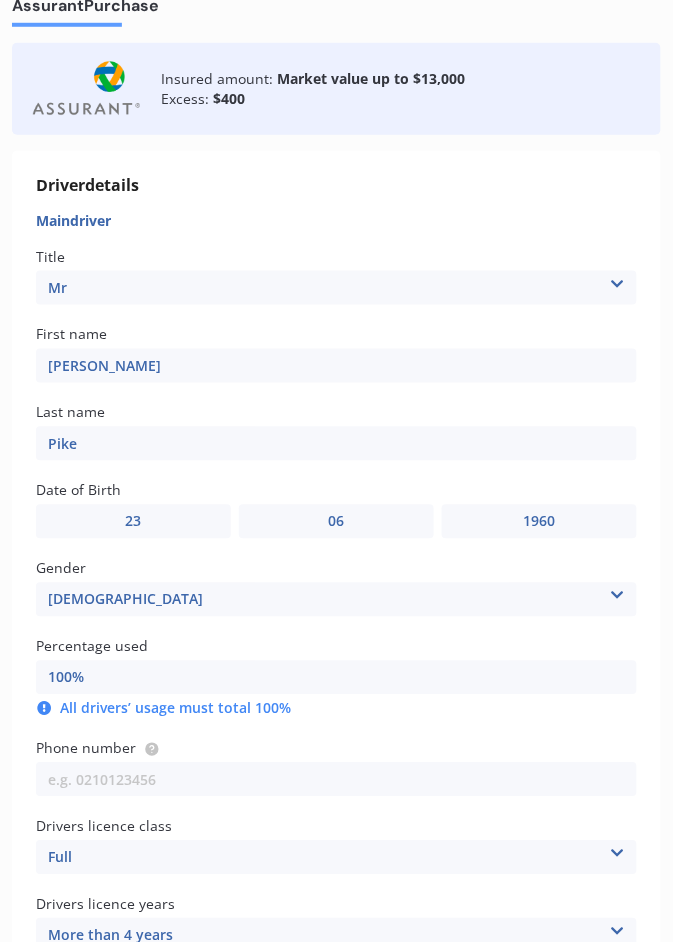 click on "MM 01 02 03 04 05 06 07 08 09 10 11 12" at bounding box center (336, 522) 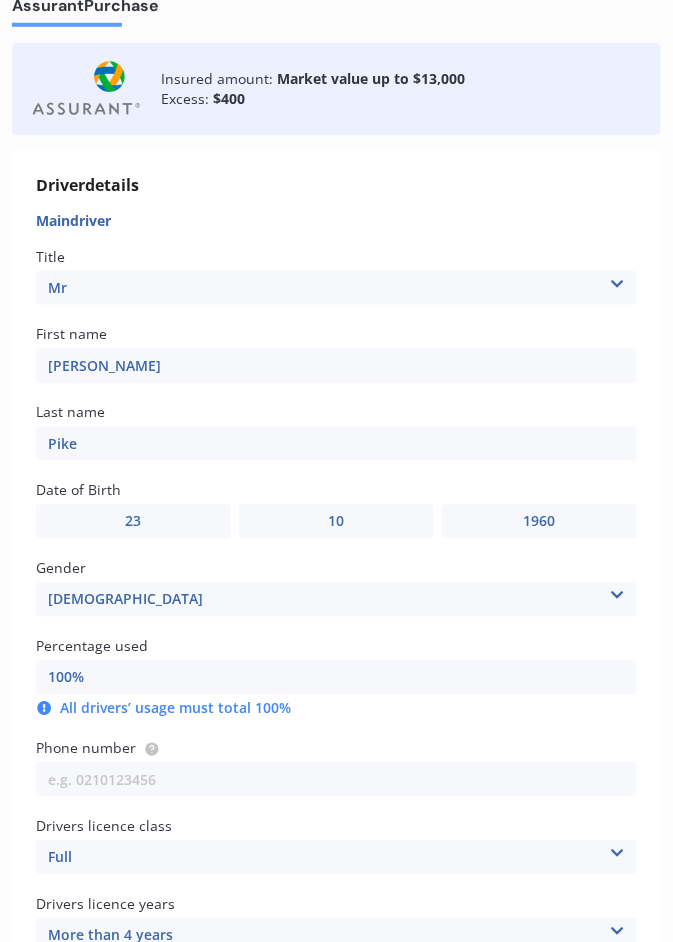 click on "YYYY 2009 2008 2007 2006 2005 2004 2003 2002 2001 2000 1999 1998 1997 1996 1995 1994 1993 1992 1991 1990 1989 1988 1987 1986 1985 1984 1983 1982 1981 1980 1979 1978 1977 1976 1975 1974 1973 1972 1971 1970 1969 1968 1967 1966 1965 1964 1963 1962 1961 1960 1959 1958 1957 1956 1955 1954 1953 1952 1951 1950 1949 1948 1947 1946 1945 1944 1943 1942 1941 1940 1939 1938 1937 1936 1935 1934 1933 1932 1931 1930 1929 1928 1927 1926 1925 1924 1923 1922 1921 1920 1919 1918 1917 1916 1915 1914 1913 1912 1911 1910" at bounding box center (539, 522) 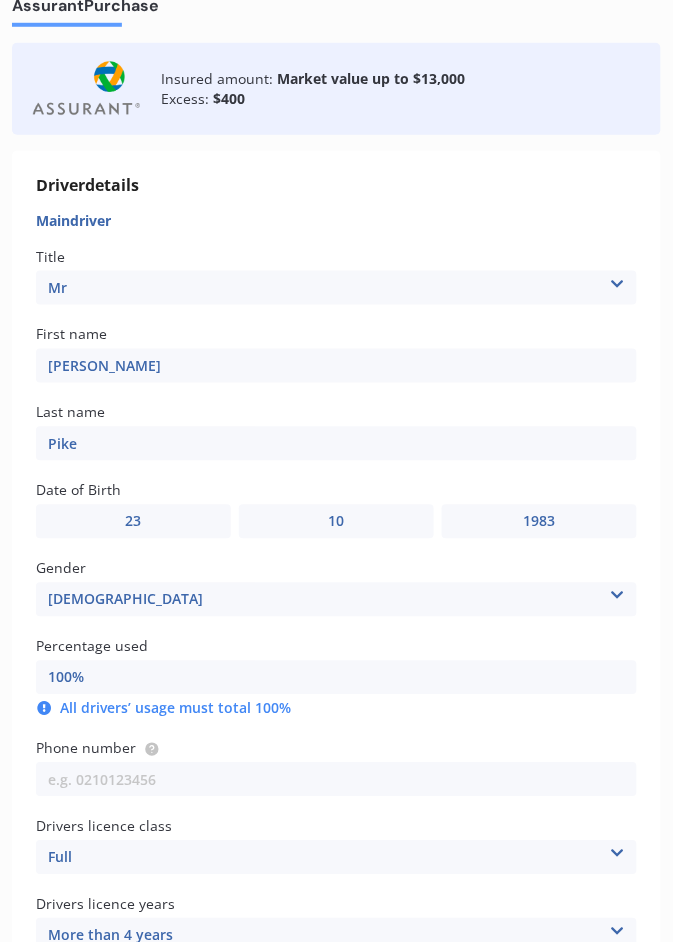 click on "[DEMOGRAPHIC_DATA]" at bounding box center (336, 600) 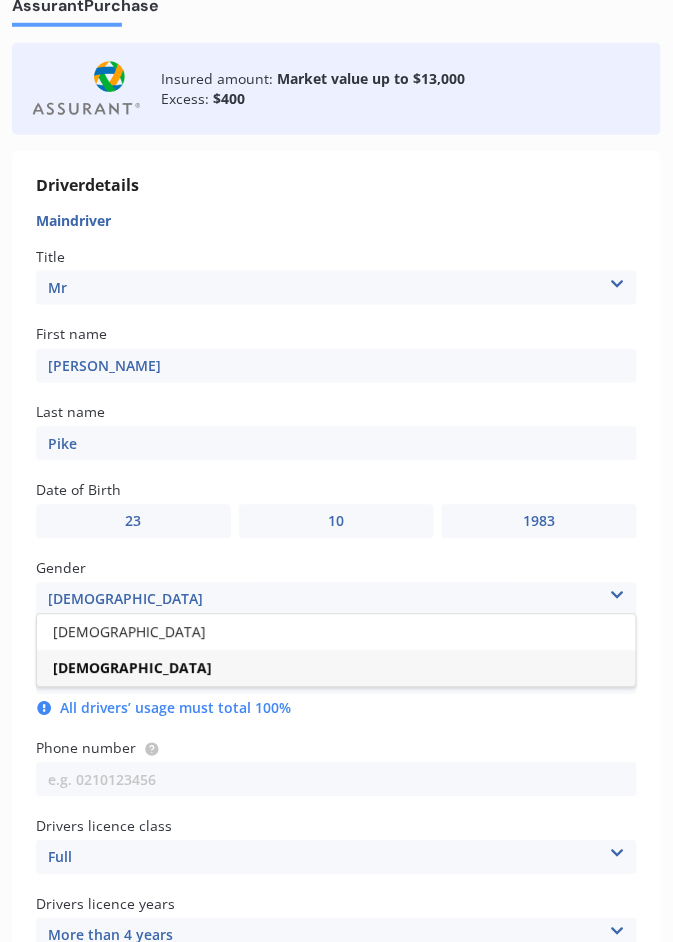 click on "[DEMOGRAPHIC_DATA]" at bounding box center (336, 633) 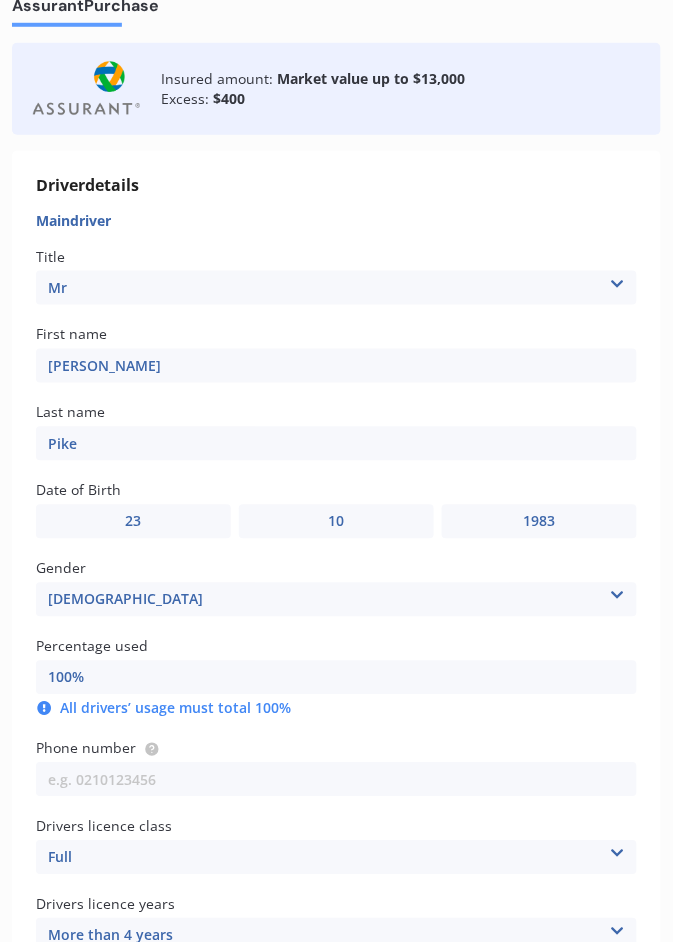 click on "100%" at bounding box center [336, 678] 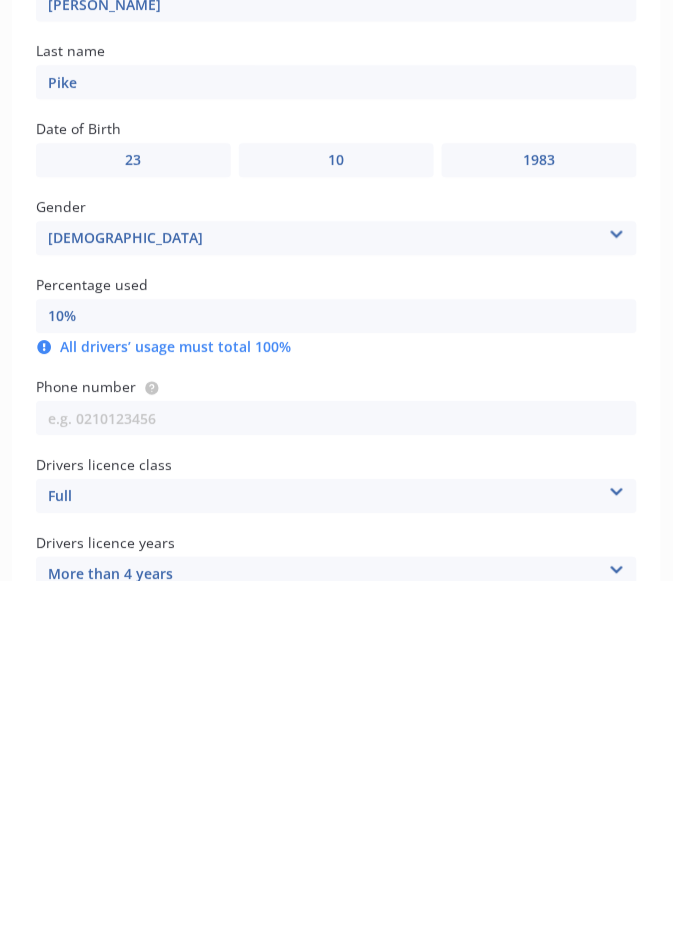 type on "1%" 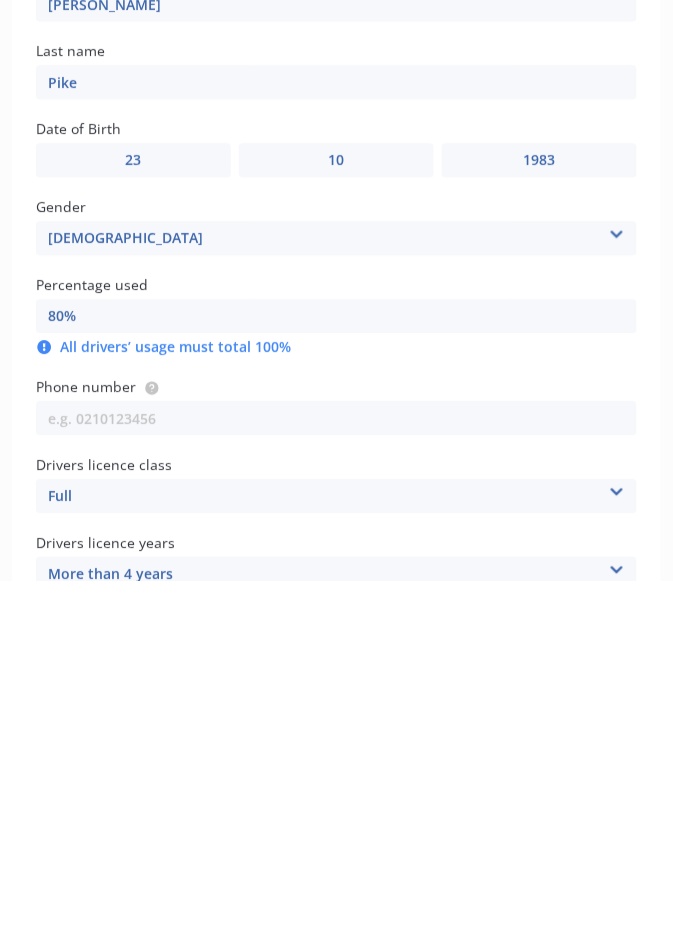click on "80%" at bounding box center [336, 678] 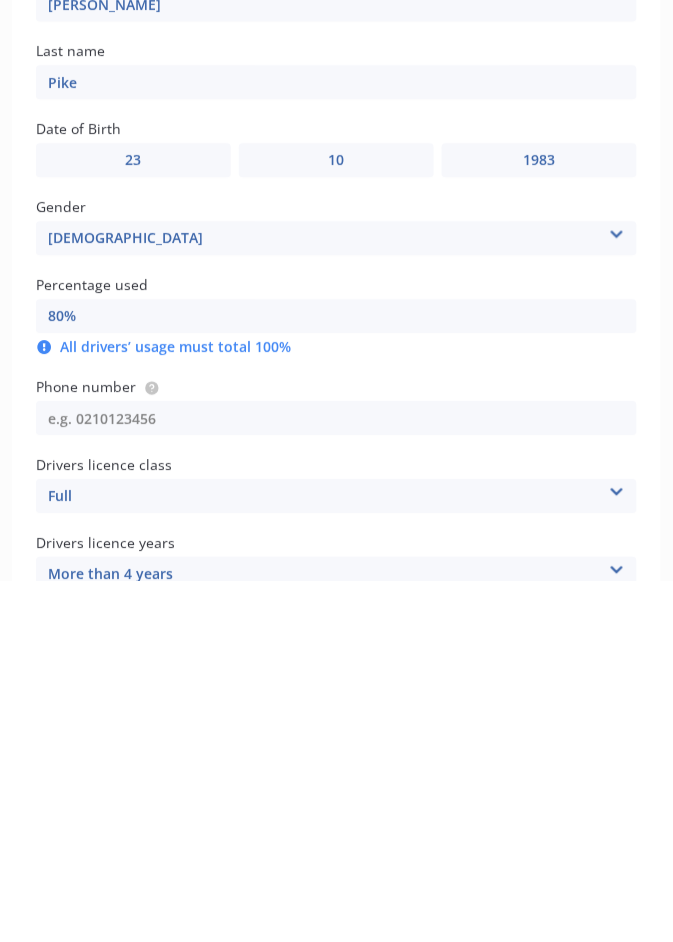 click at bounding box center [336, 780] 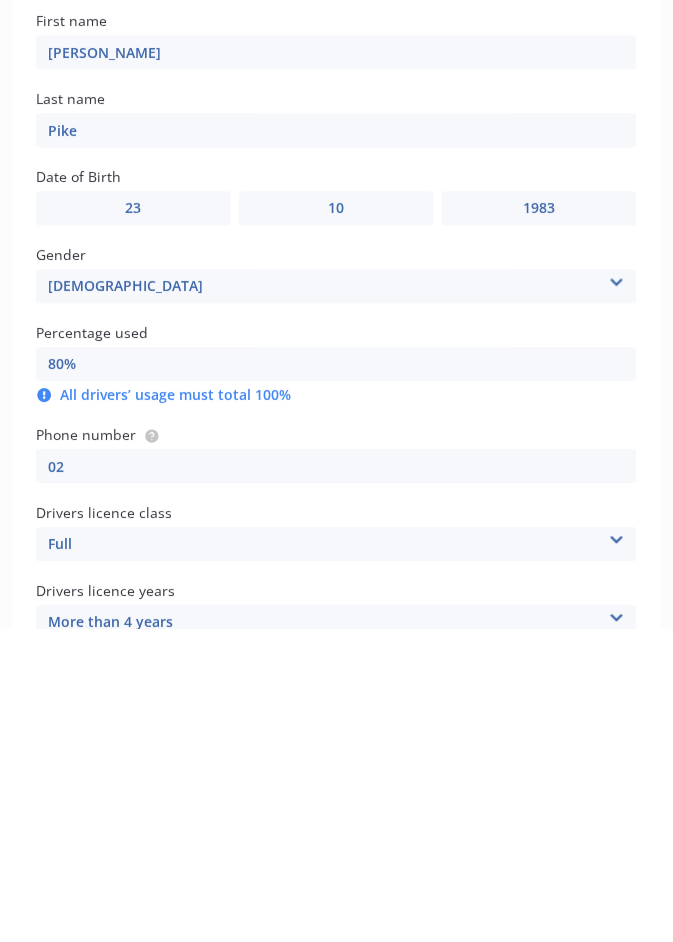 type on "027" 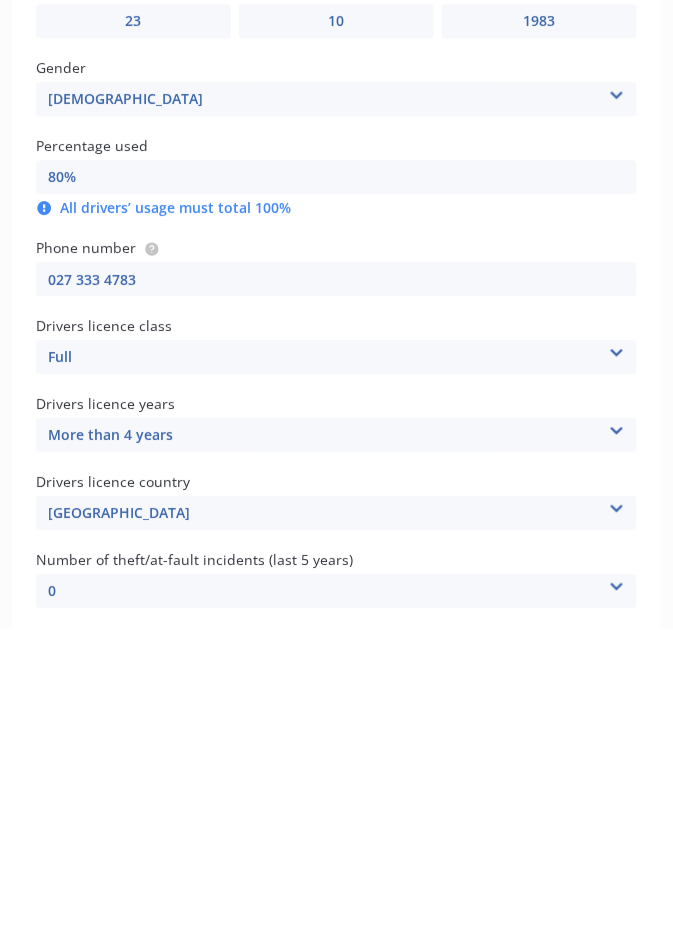 scroll, scrollTop: 389, scrollLeft: 0, axis: vertical 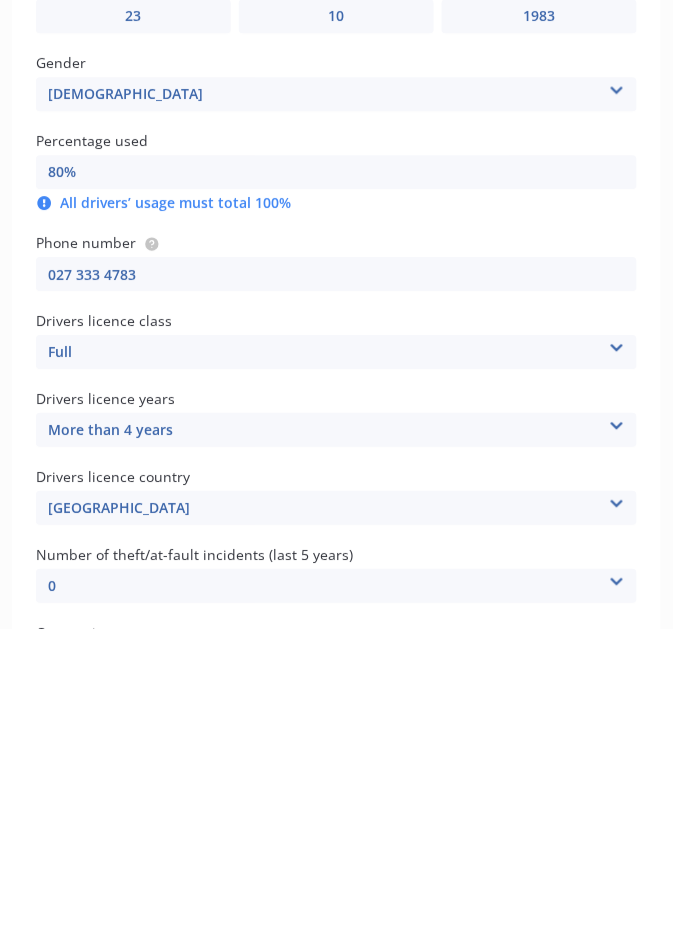 type on "027 333 4783" 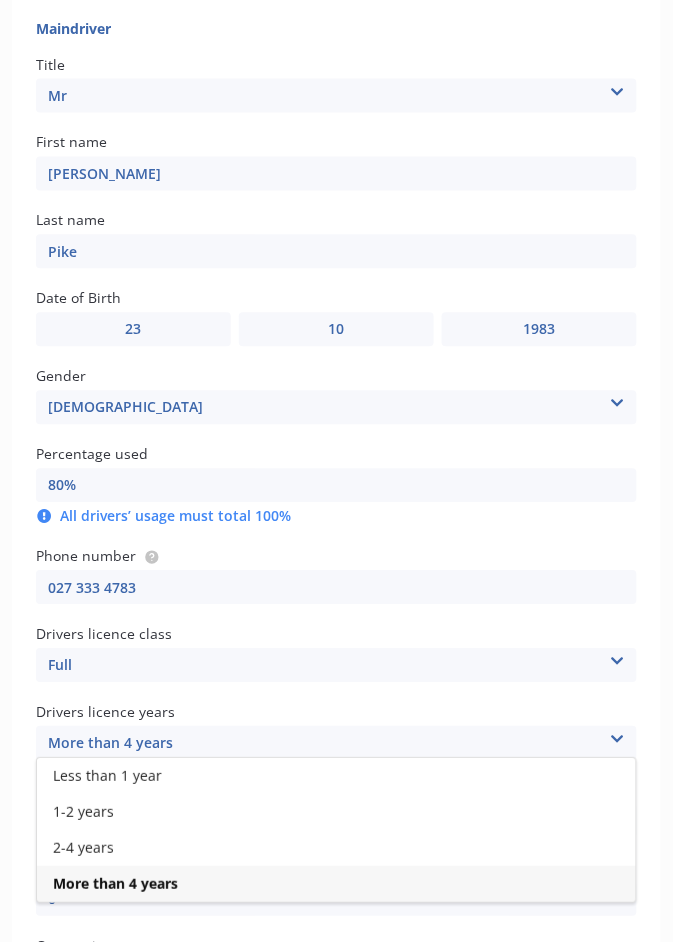 click on "More than 4 years" at bounding box center [336, 885] 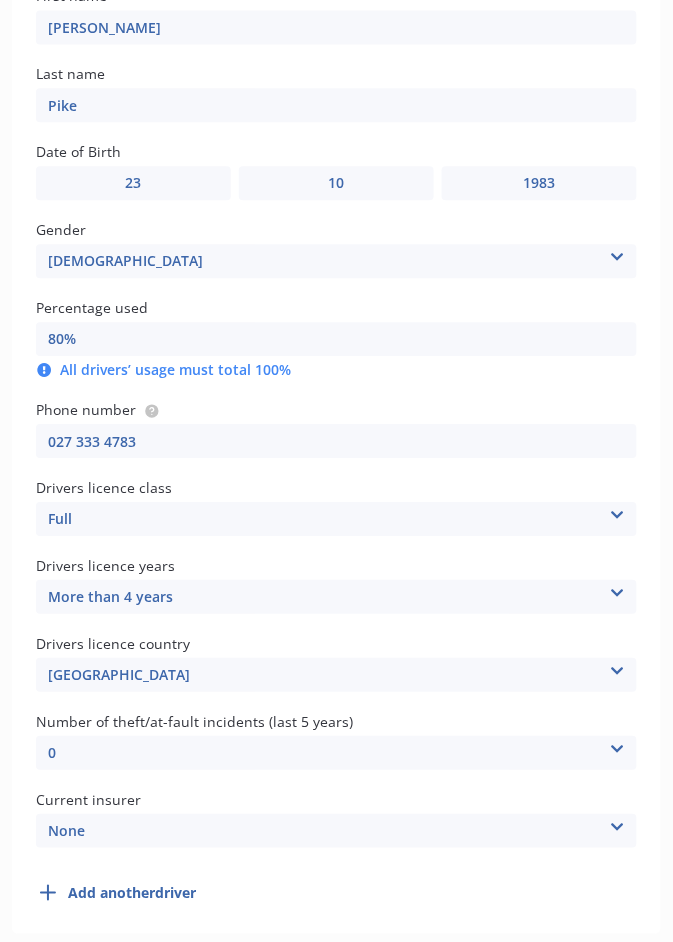 scroll, scrollTop: 566, scrollLeft: 0, axis: vertical 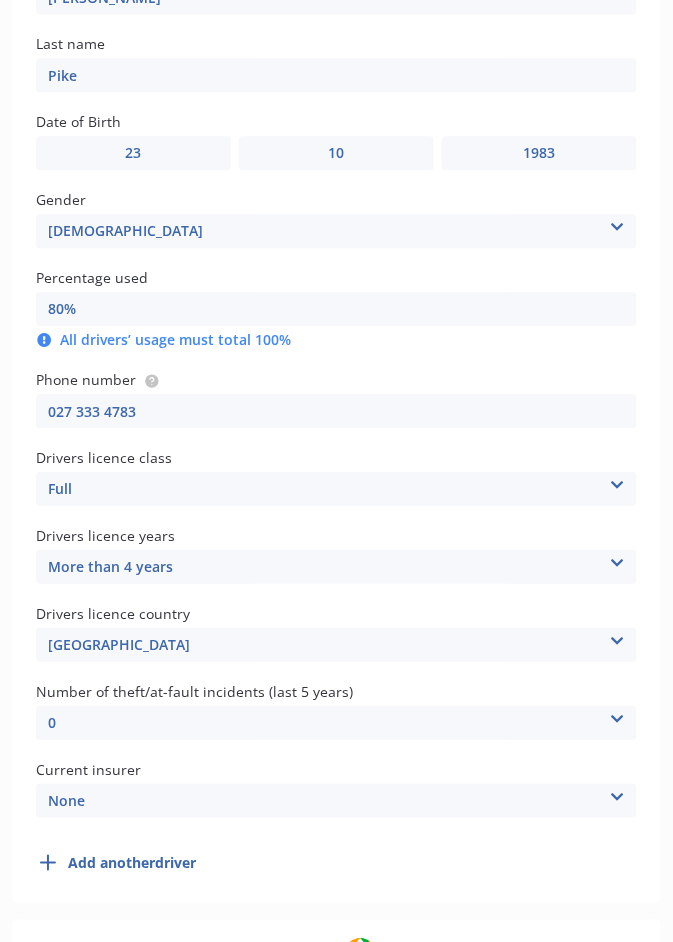click at bounding box center (617, 716) 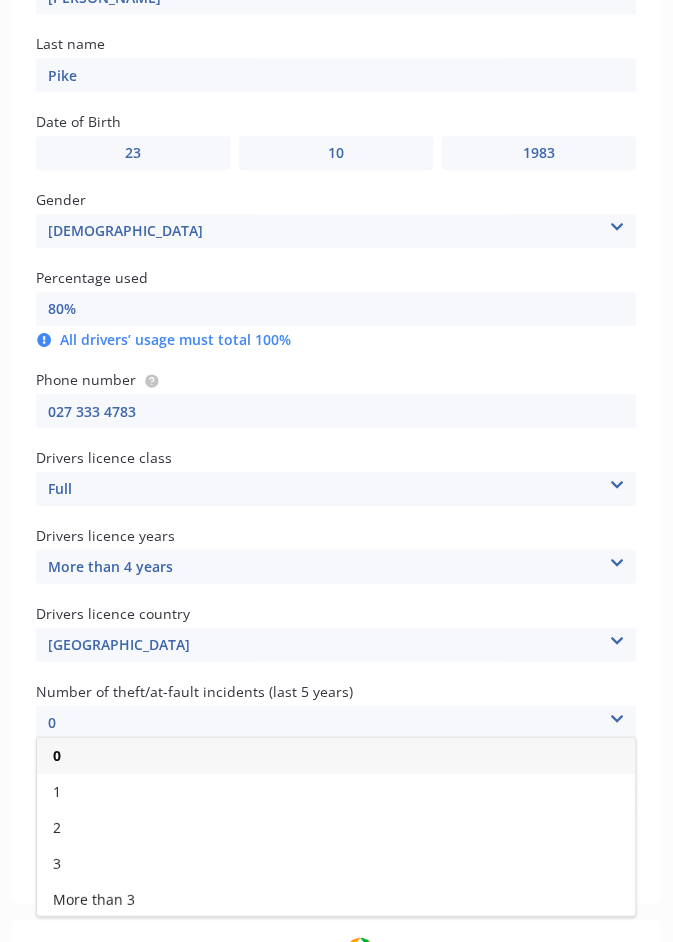 click on "1" at bounding box center (336, 792) 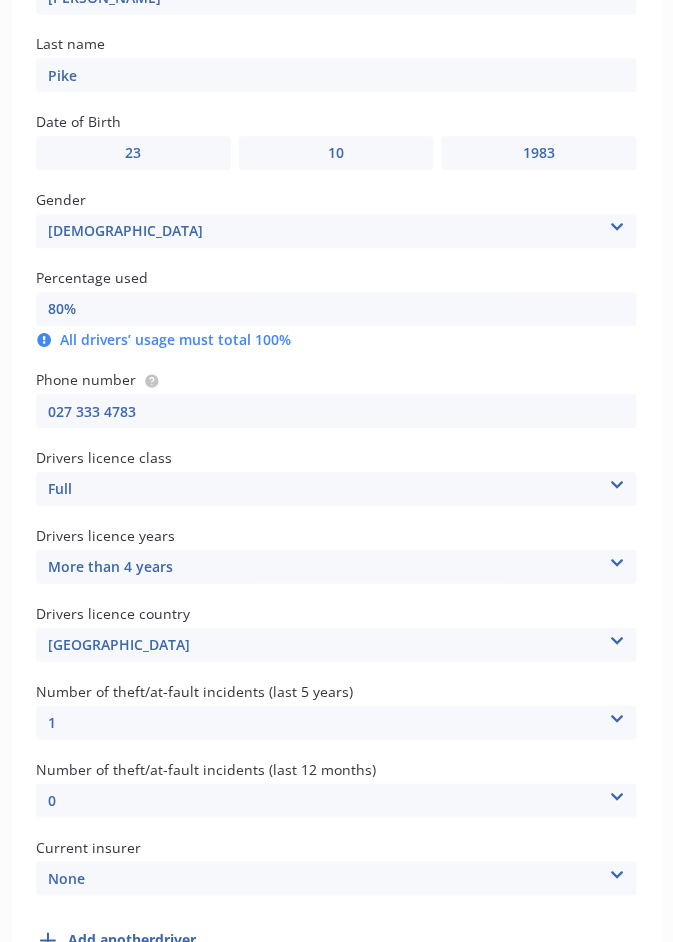 click at bounding box center (617, 794) 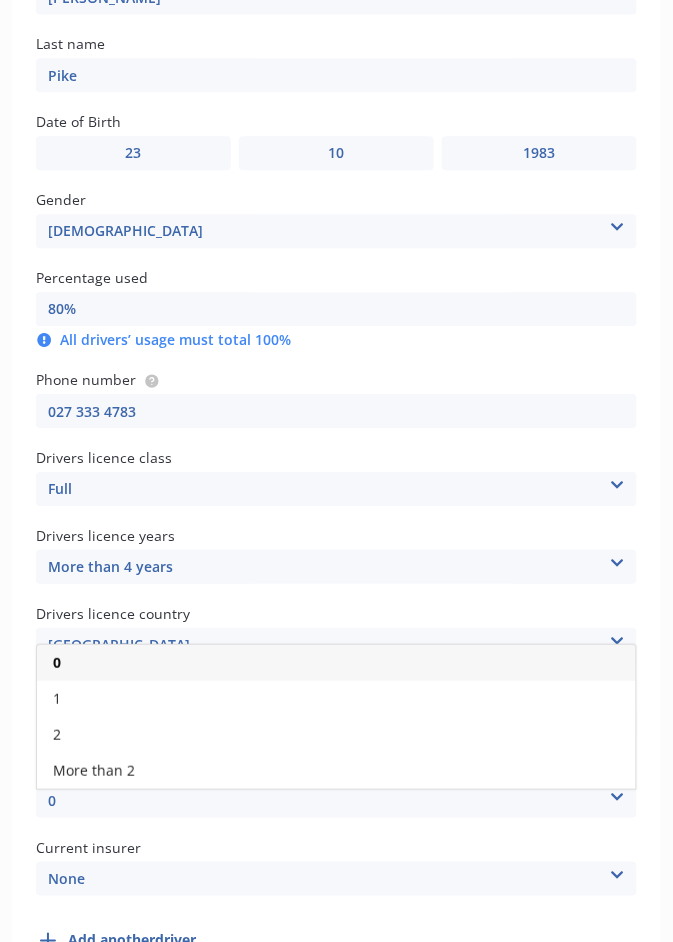click on "0" at bounding box center (336, 663) 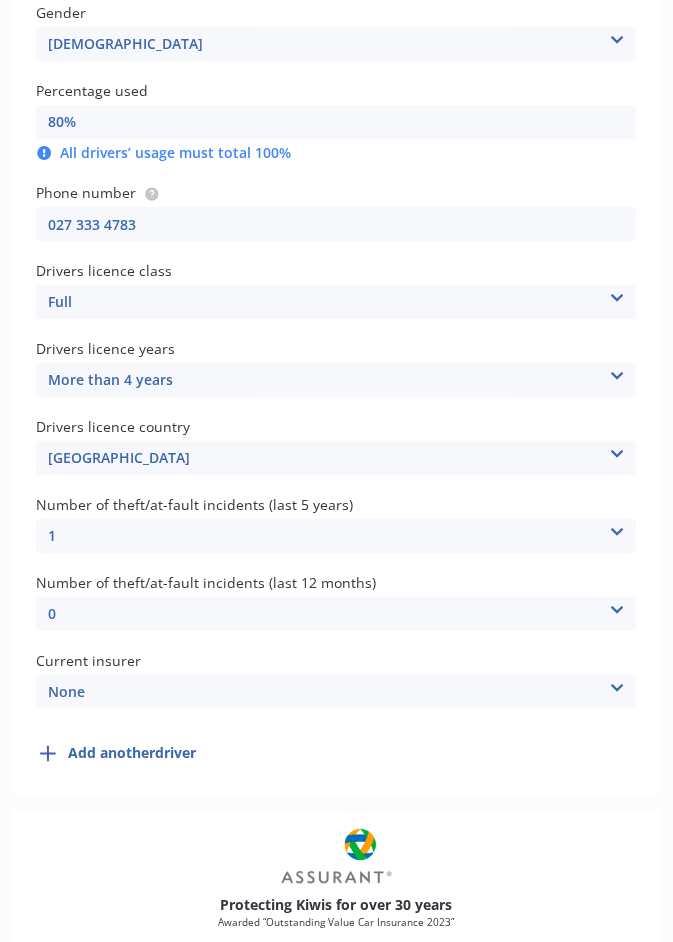 scroll, scrollTop: 754, scrollLeft: 0, axis: vertical 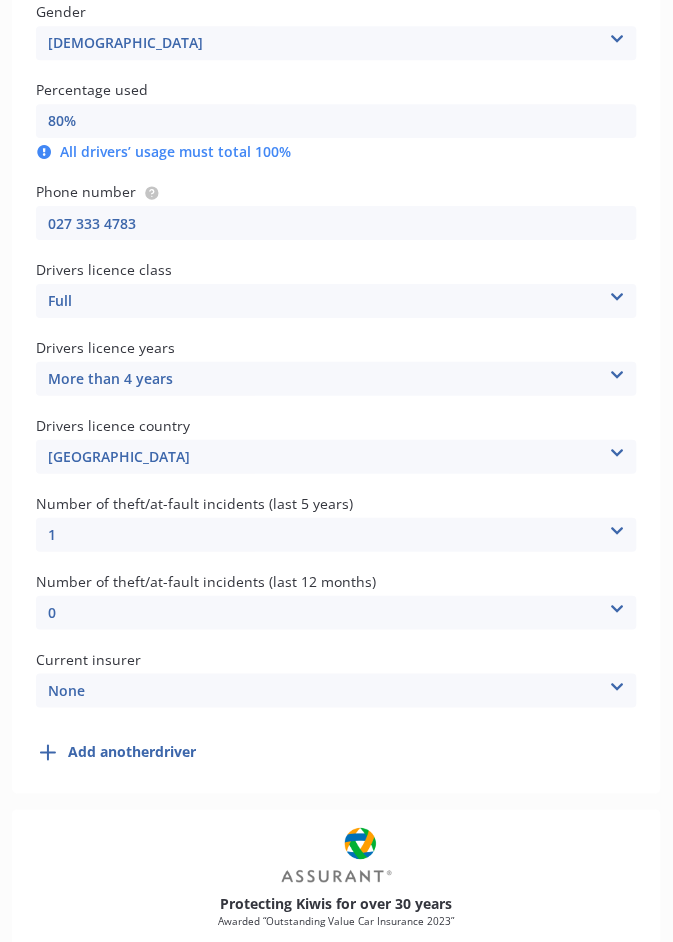 click at bounding box center (617, 684) 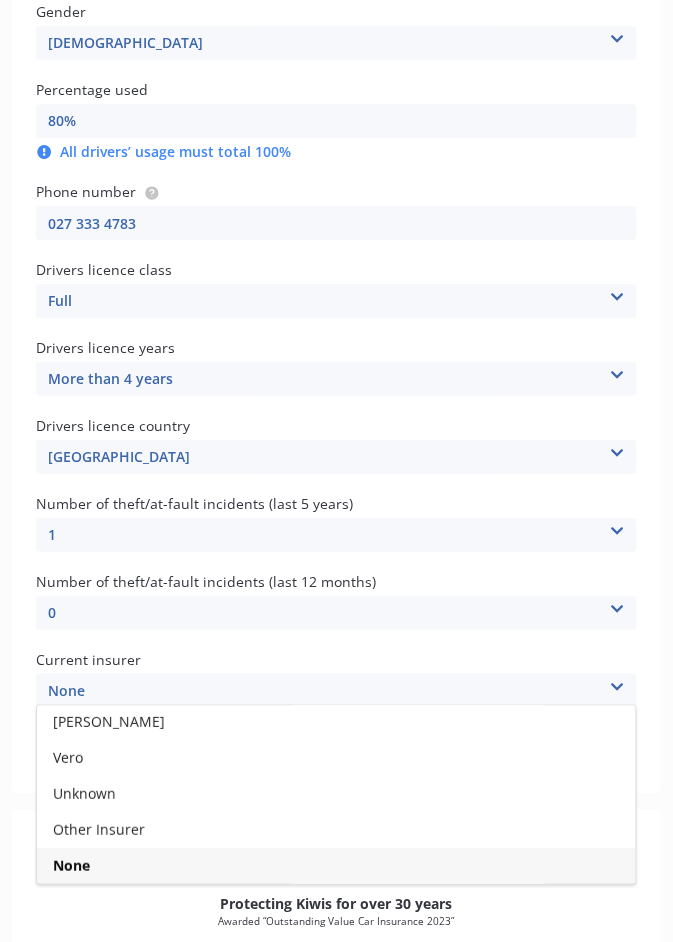 click on "Unknown" at bounding box center [336, 794] 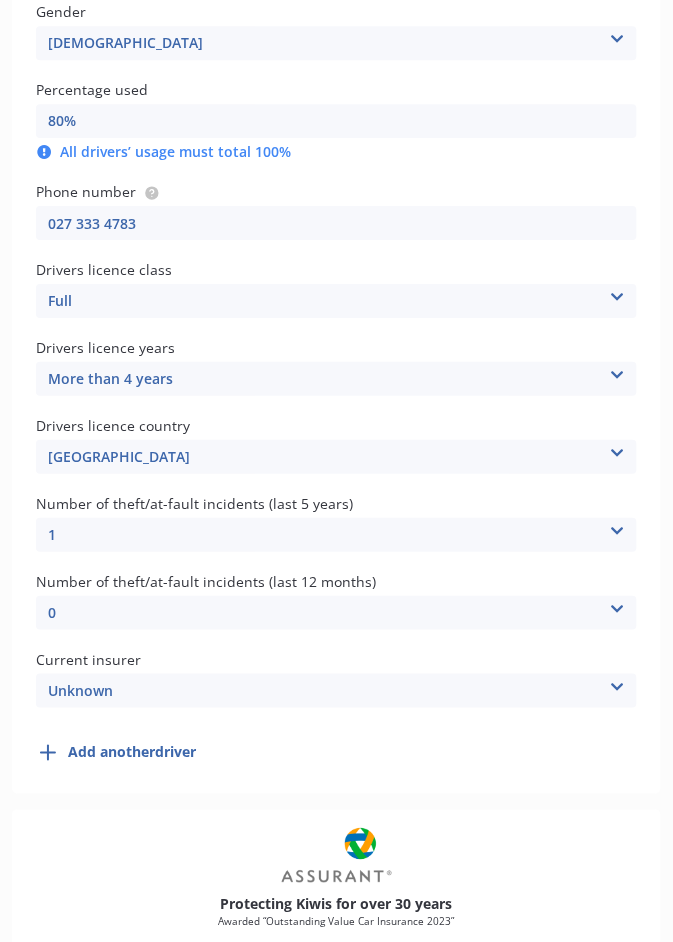 click on "Add another  driver" at bounding box center [132, 753] 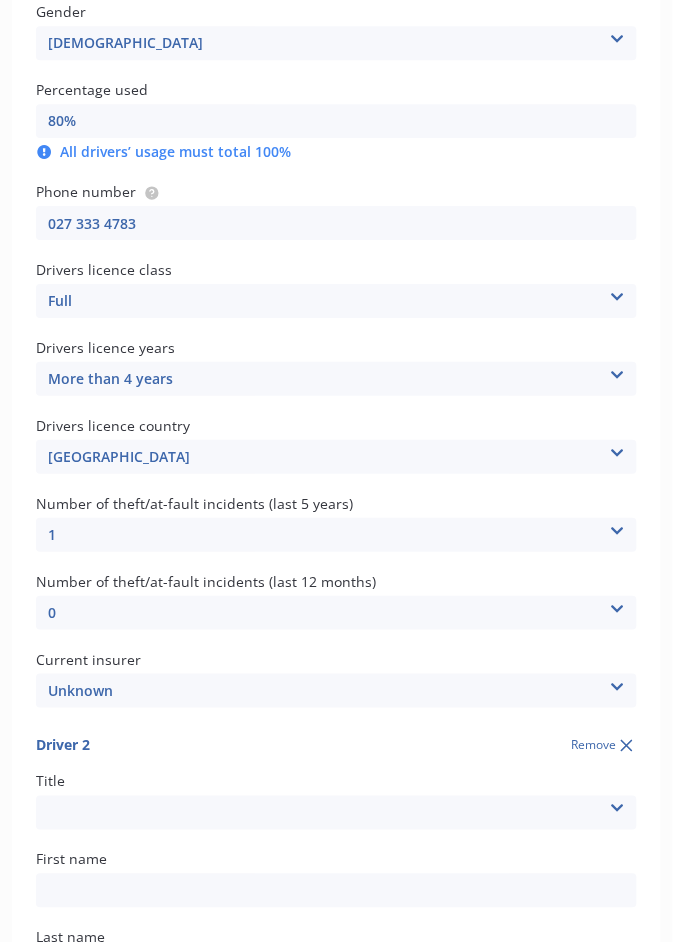 click on "Mr Mrs Miss Ms Dr" at bounding box center (336, 813) 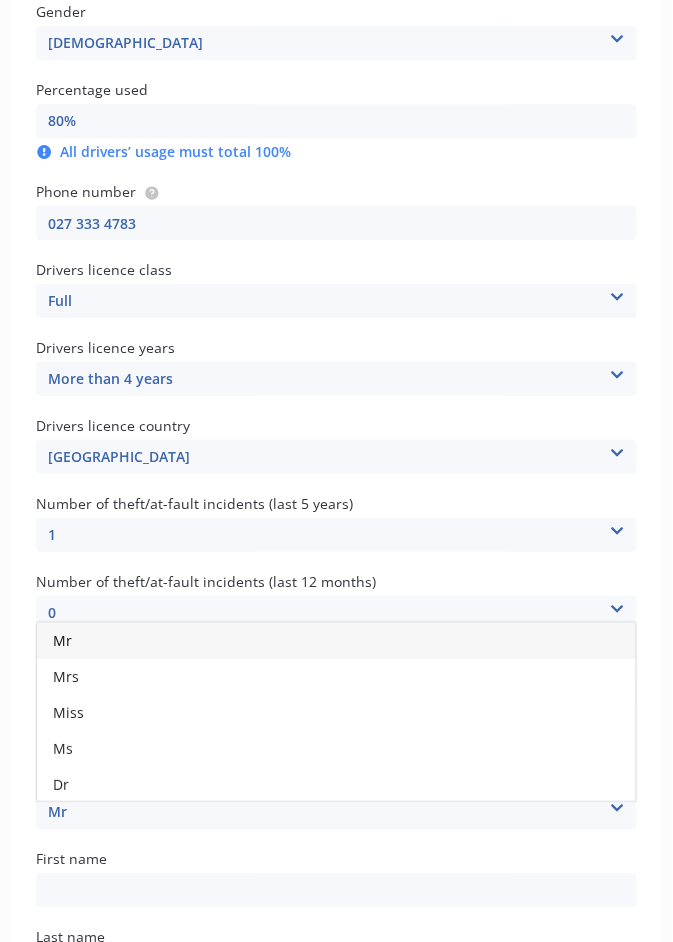 click on "Mr" at bounding box center (336, 641) 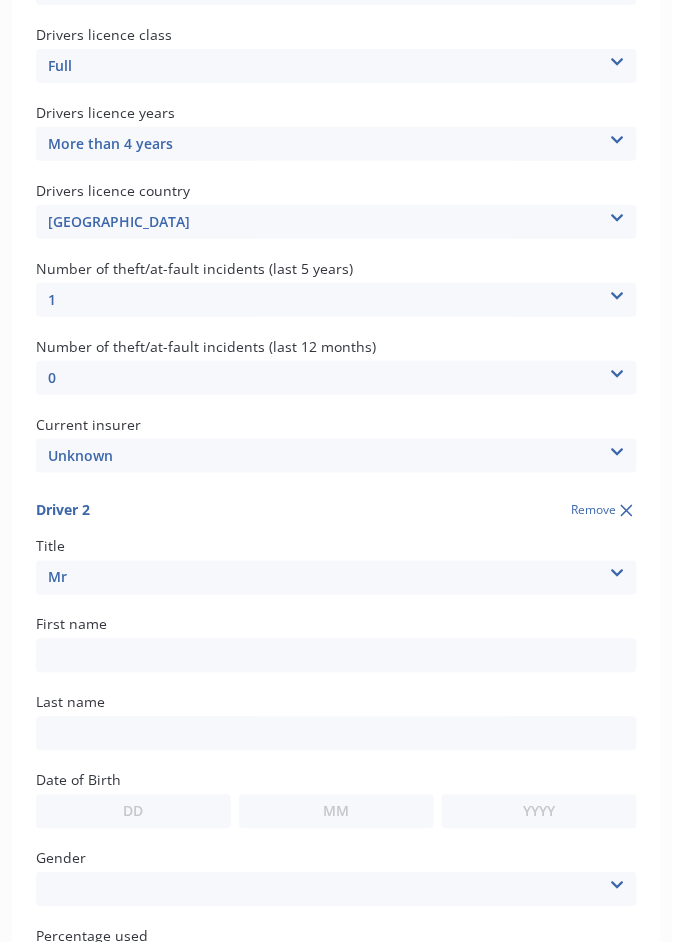 scroll, scrollTop: 990, scrollLeft: 0, axis: vertical 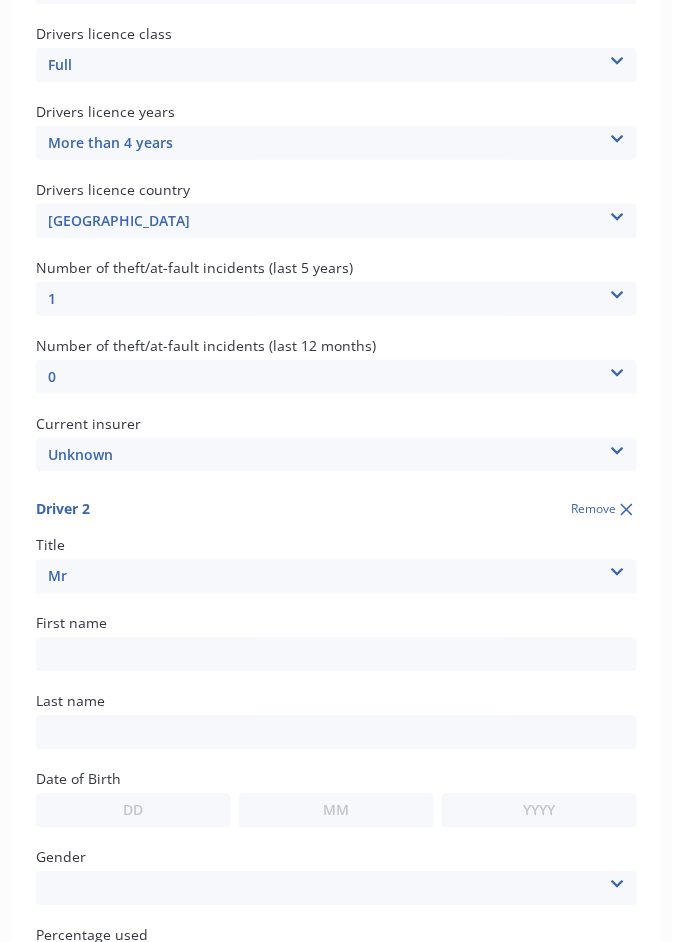 click at bounding box center [336, 655] 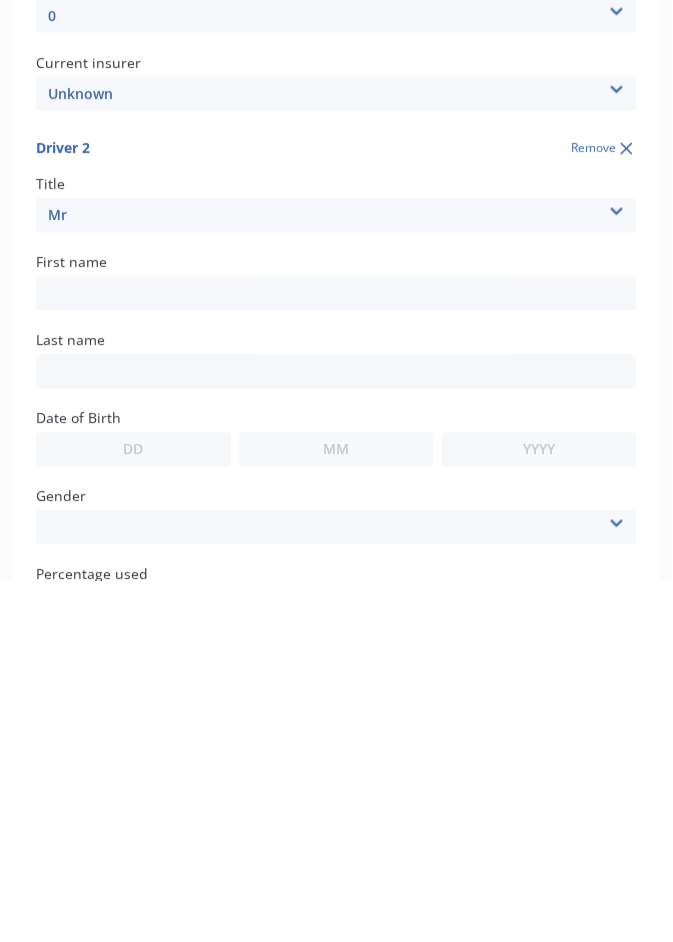 type on "[PERSON_NAME]" 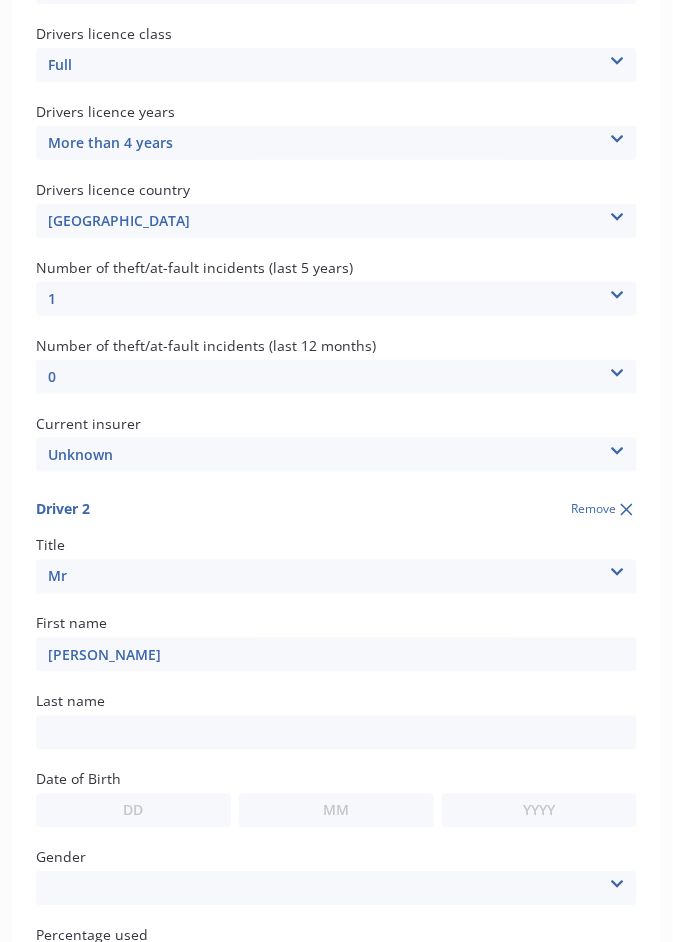click at bounding box center (336, 733) 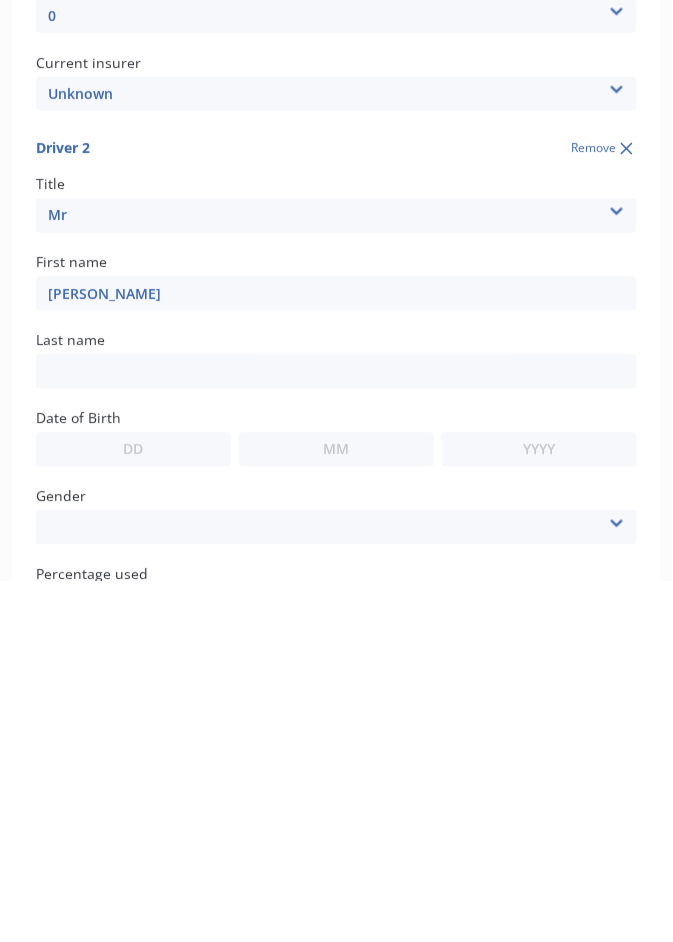 type on "Pike" 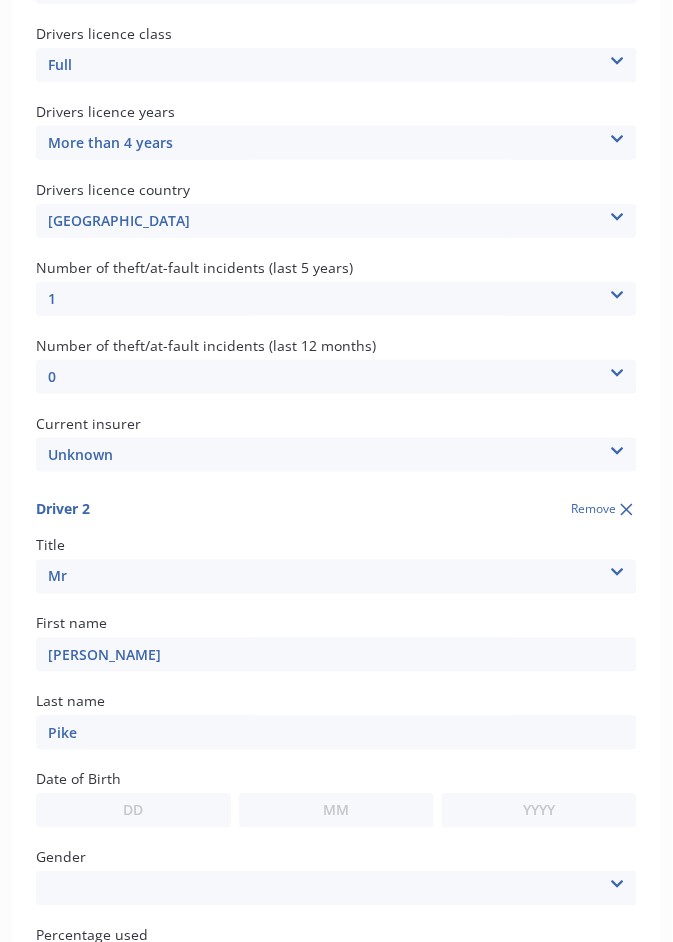 click on "DD 01 02 03 04 05 06 07 08 09 10 11 12 13 14 15 16 17 18 19 20 21 22 23 24 25 26 27 28 29 30 31" at bounding box center [133, 811] 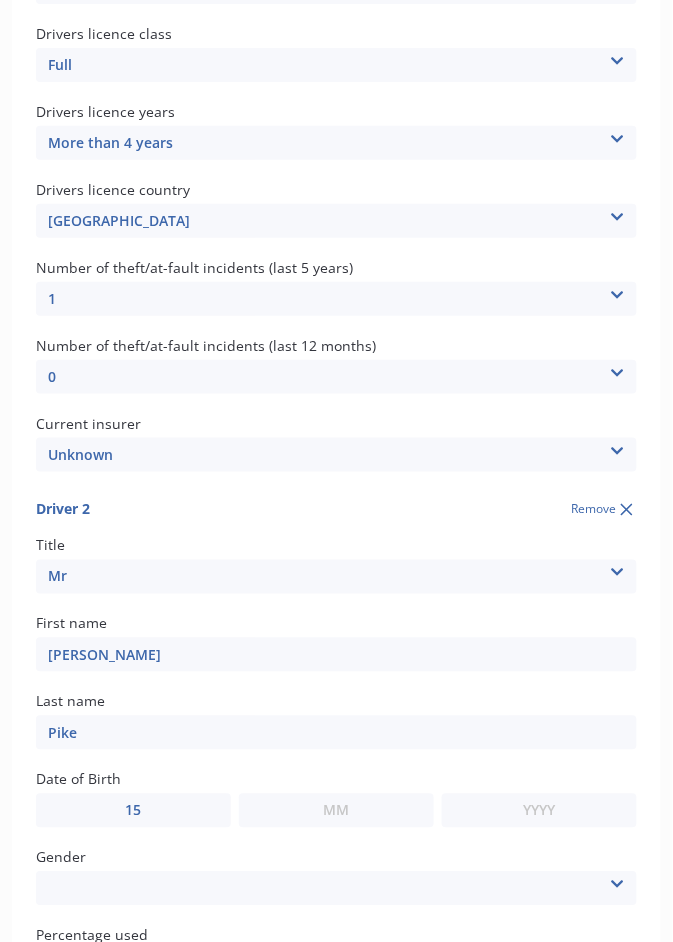 click on "MM 01 02 03 04 05 06 07 08 09 10 11 12" at bounding box center (336, 811) 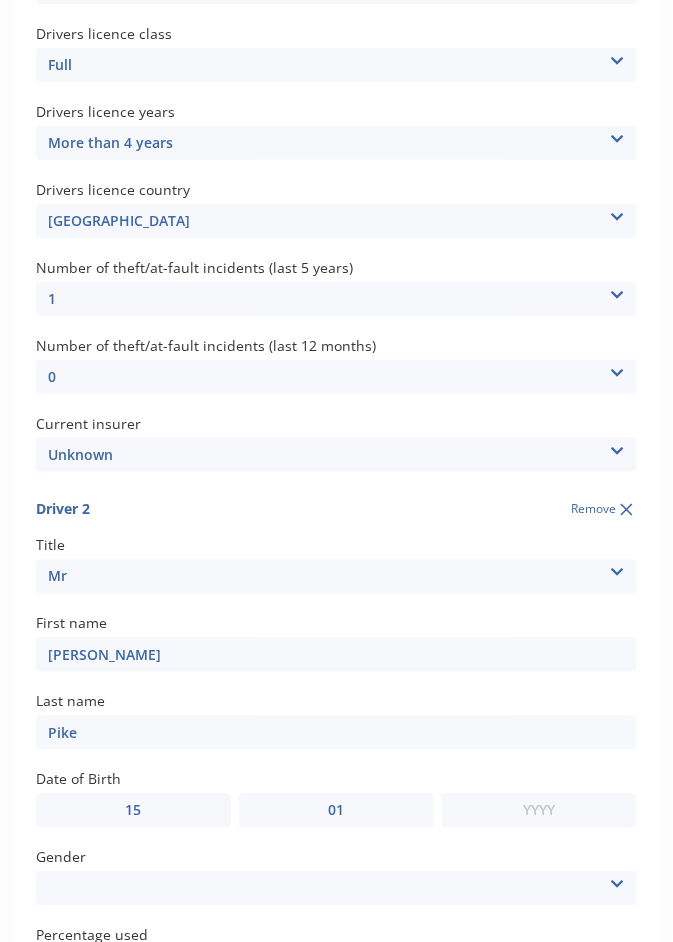 click on "YYYY 2009 2008 2007 2006 2005 2004 2003 2002 2001 2000 1999 1998 1997 1996 1995 1994 1993 1992 1991 1990 1989 1988 1987 1986 1985 1984 1983 1982 1981 1980 1979 1978 1977 1976 1975 1974 1973 1972 1971 1970 1969 1968 1967 1966 1965 1964 1963 1962 1961 1960 1959 1958 1957 1956 1955 1954 1953 1952 1951 1950 1949 1948 1947 1946 1945 1944 1943 1942 1941 1940 1939 1938 1937 1936 1935 1934 1933 1932 1931 1930 1929 1928 1927 1926 1925 1924 1923 1922 1921 1920 1919 1918 1917 1916 1915 1914 1913 1912 1911 1910" at bounding box center (539, 811) 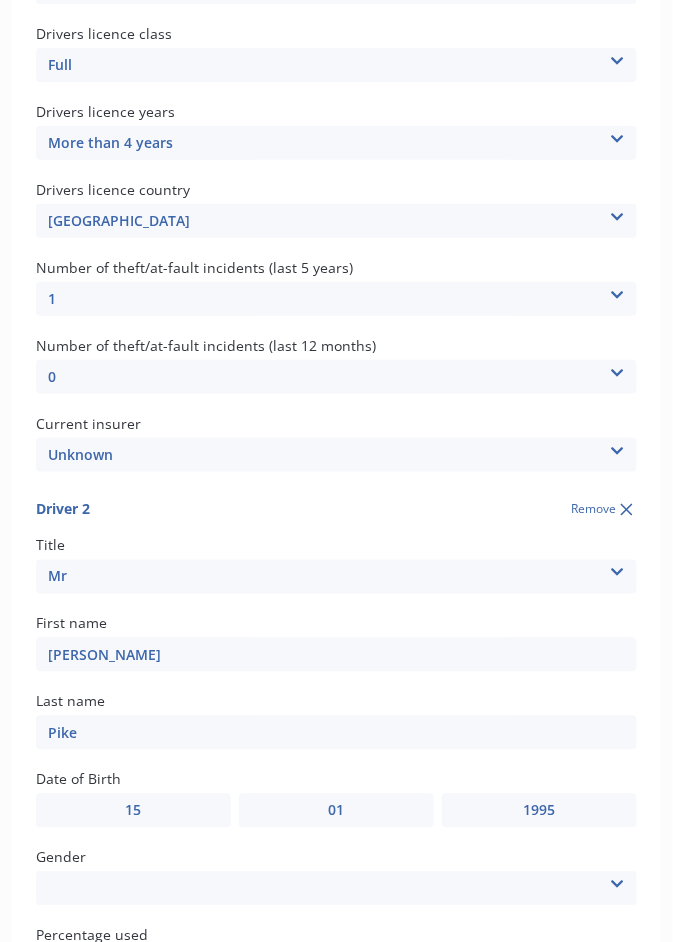 click on "YYYY 2009 2008 2007 2006 2005 2004 2003 2002 2001 2000 1999 1998 1997 1996 1995 1994 1993 1992 1991 1990 1989 1988 1987 1986 1985 1984 1983 1982 1981 1980 1979 1978 1977 1976 1975 1974 1973 1972 1971 1970 1969 1968 1967 1966 1965 1964 1963 1962 1961 1960 1959 1958 1957 1956 1955 1954 1953 1952 1951 1950 1949 1948 1947 1946 1945 1944 1943 1942 1941 1940 1939 1938 1937 1936 1935 1934 1933 1932 1931 1930 1929 1928 1927 1926 1925 1924 1923 1922 1921 1920 1919 1918 1917 1916 1915 1914 1913 1912 1911 1910" at bounding box center (539, 811) 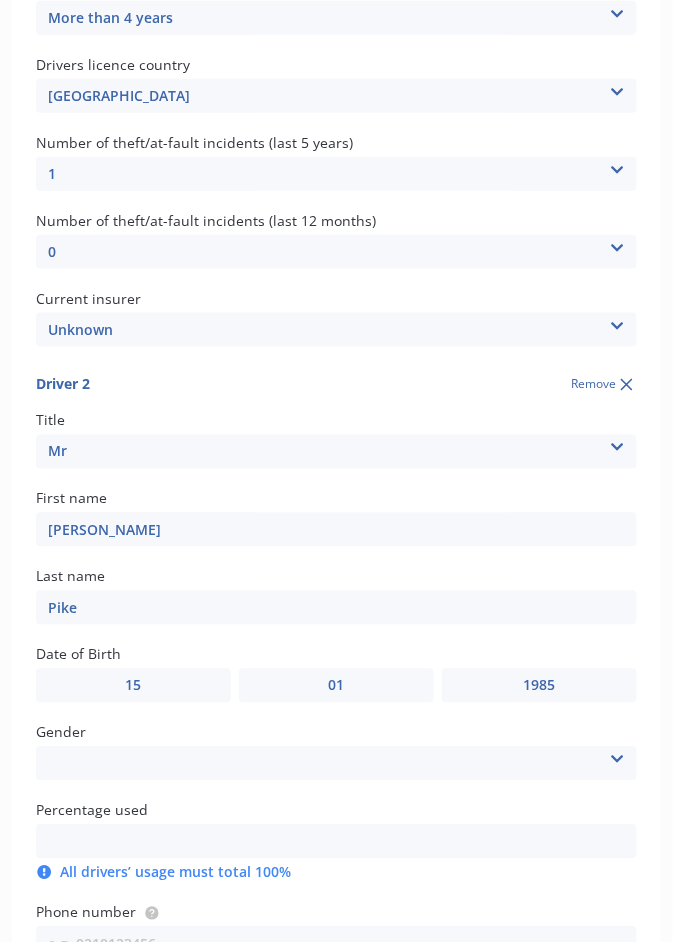 scroll, scrollTop: 1117, scrollLeft: 0, axis: vertical 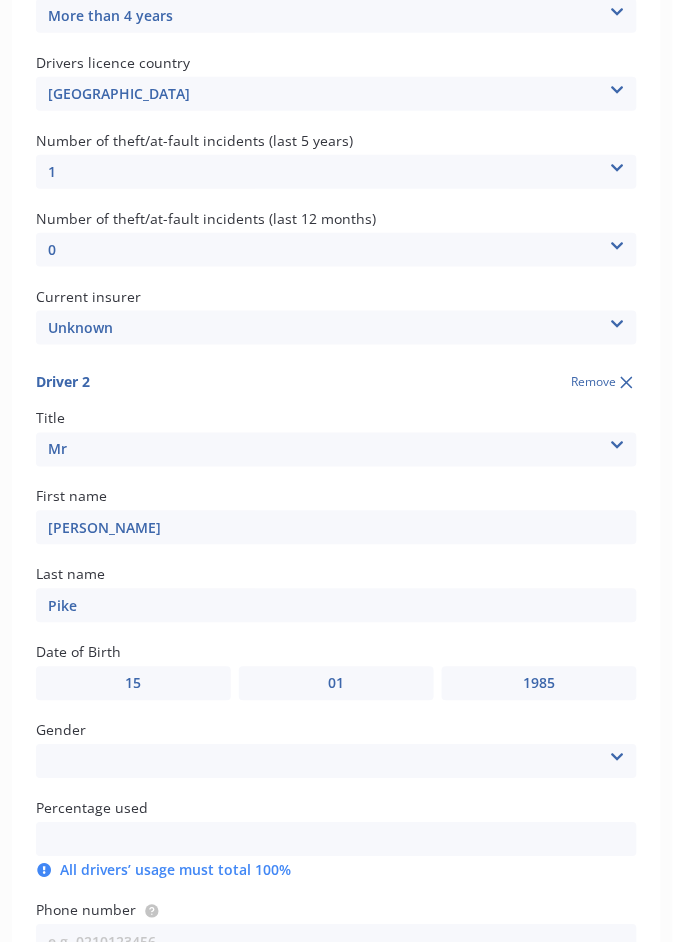 click on "[DEMOGRAPHIC_DATA] [DEMOGRAPHIC_DATA]" at bounding box center [336, 762] 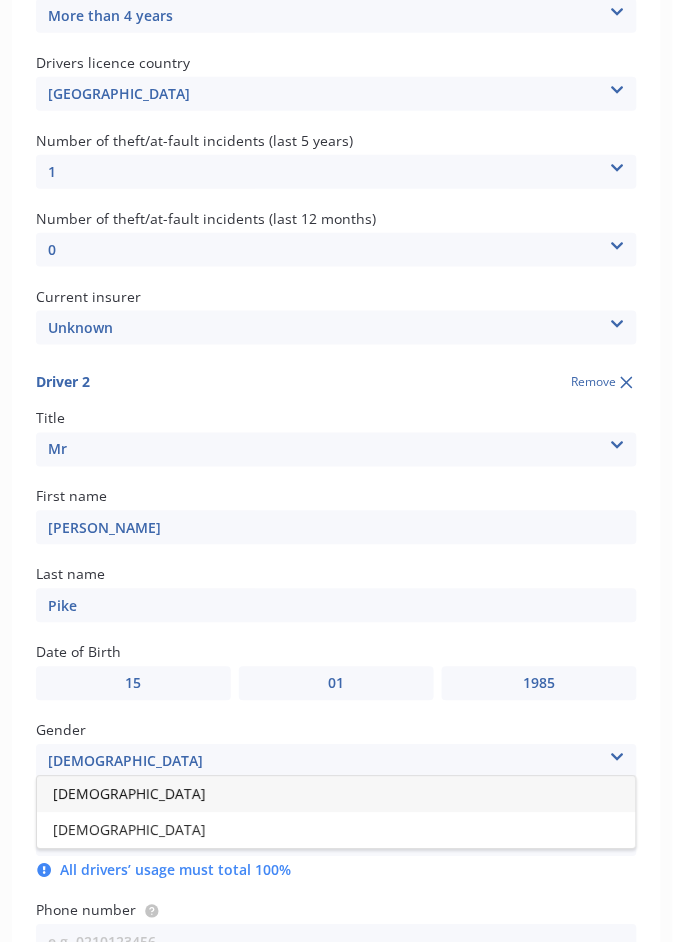 click on "[DEMOGRAPHIC_DATA]" at bounding box center [336, 795] 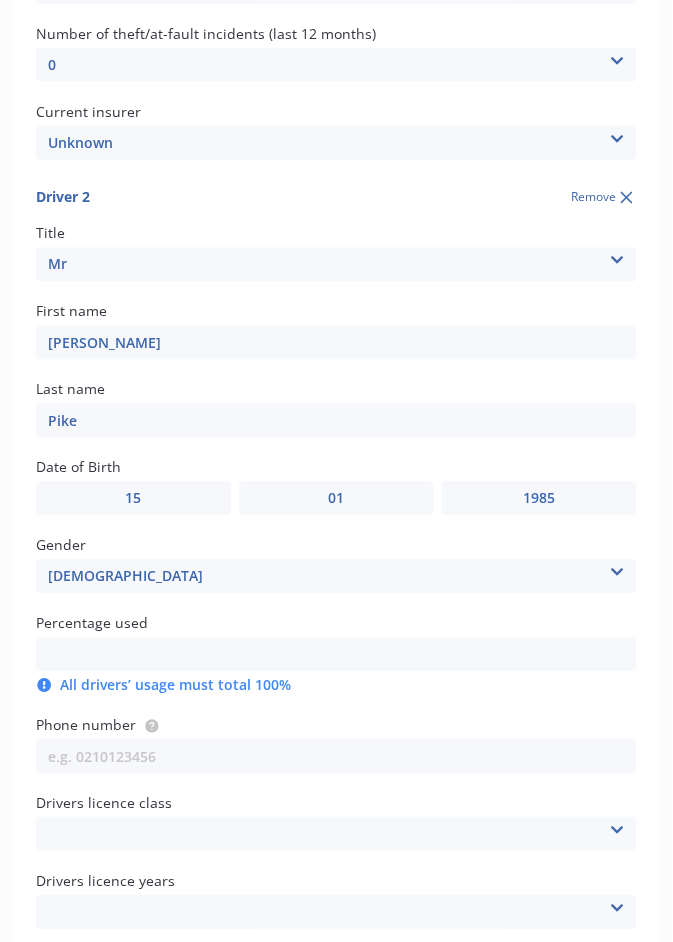 scroll, scrollTop: 1302, scrollLeft: 0, axis: vertical 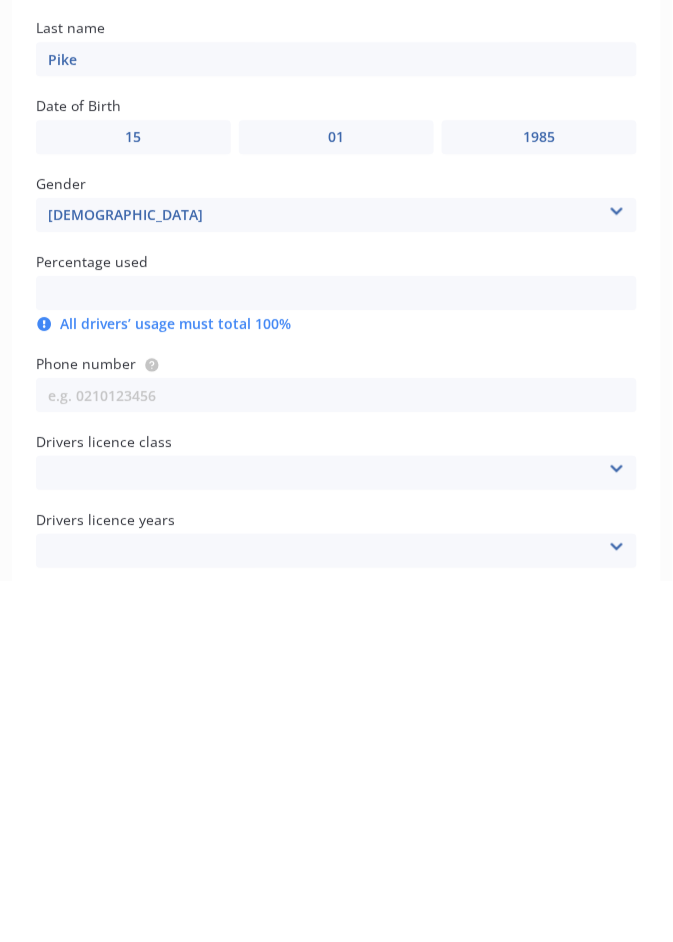 type on "2%" 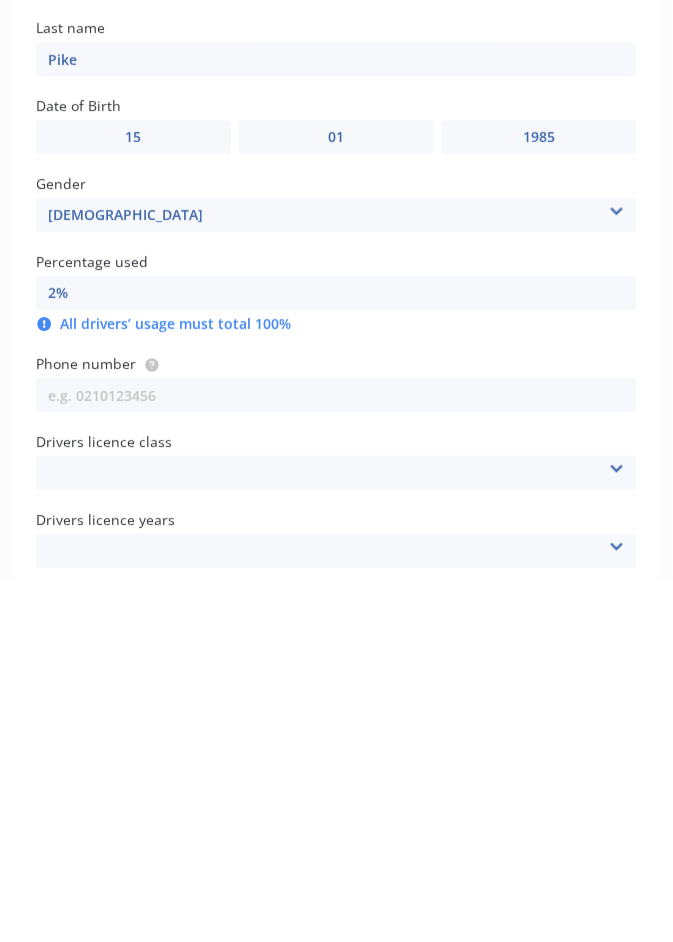 type on "98%" 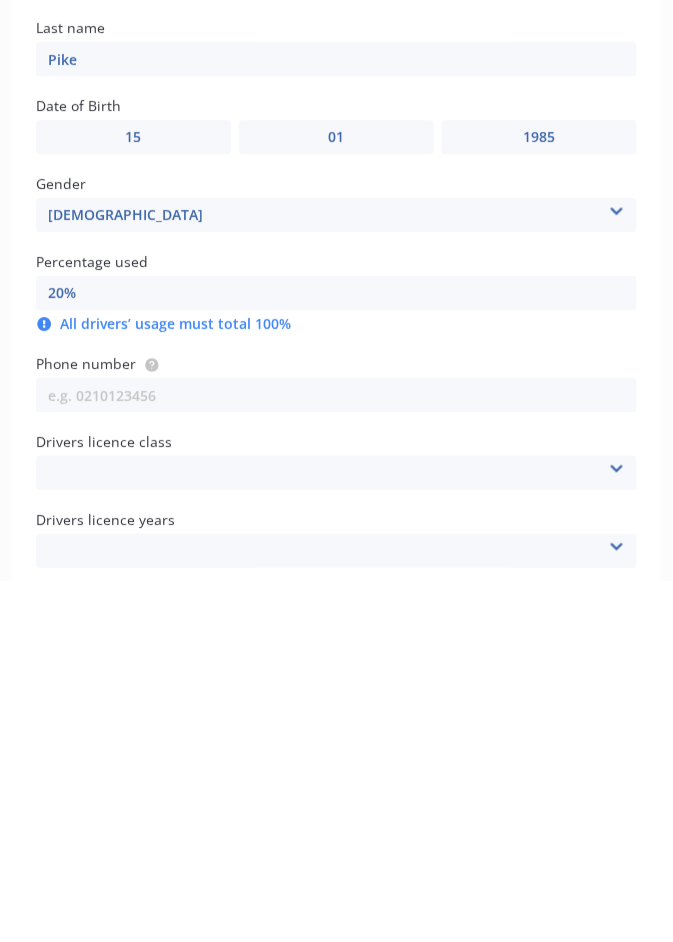 type on "80%" 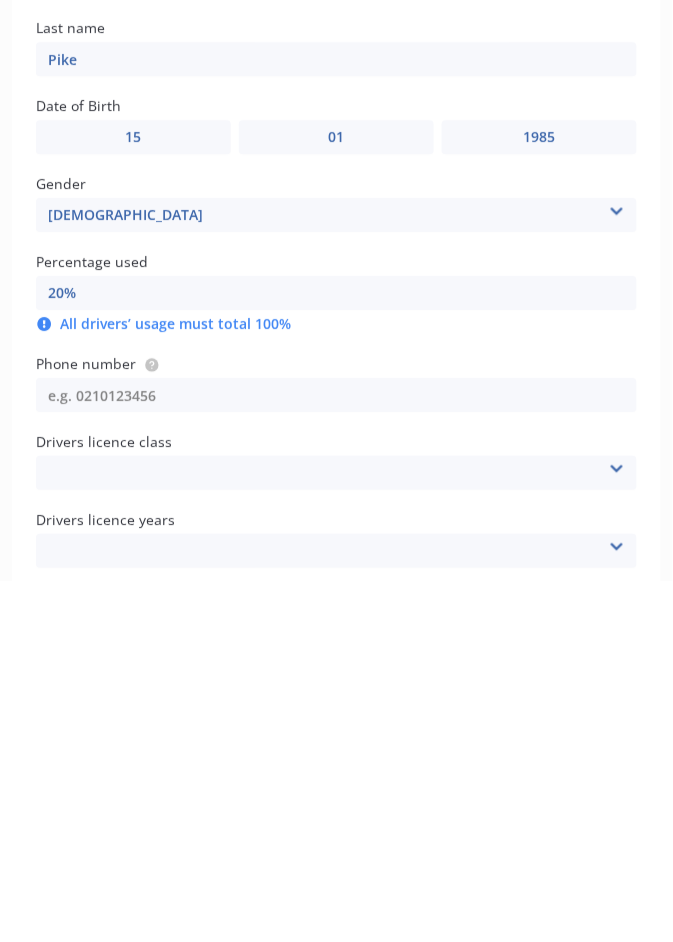 click at bounding box center [336, 757] 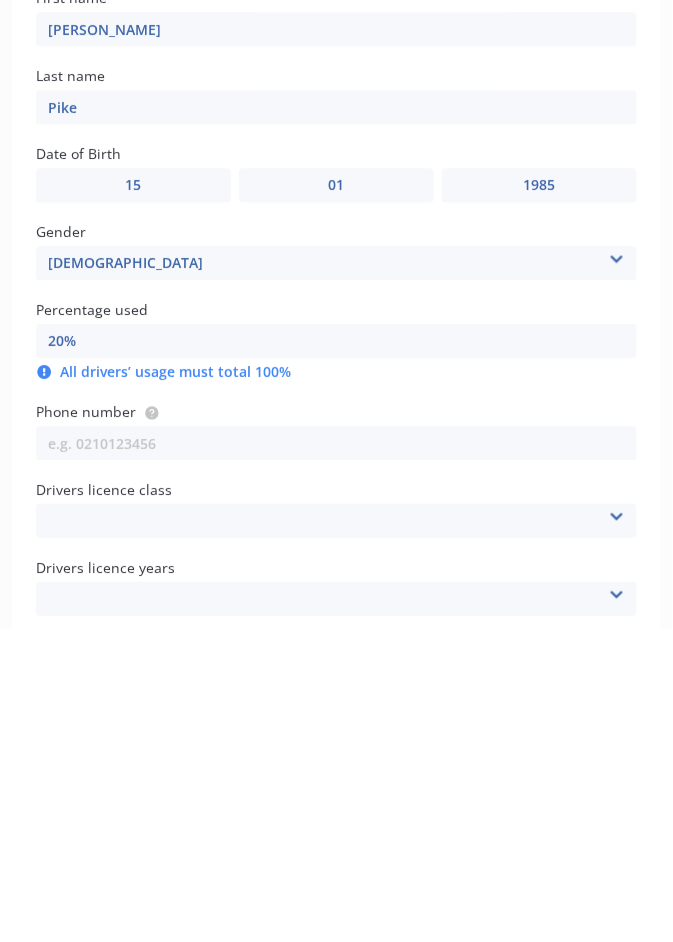 click on "None Learner Restricted Full" at bounding box center [336, 835] 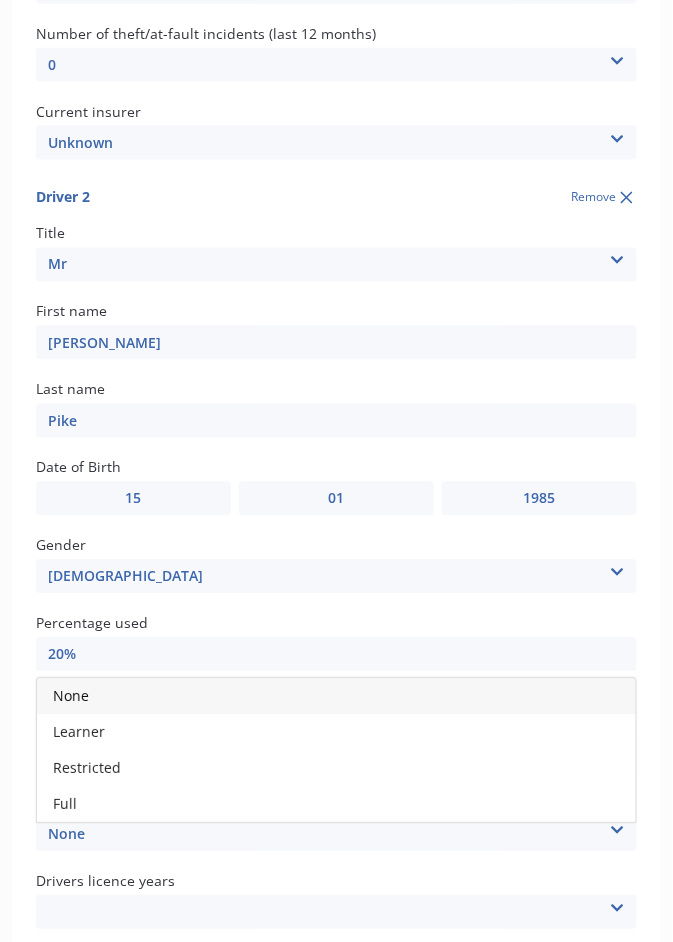 click on "Learner" at bounding box center [336, 733] 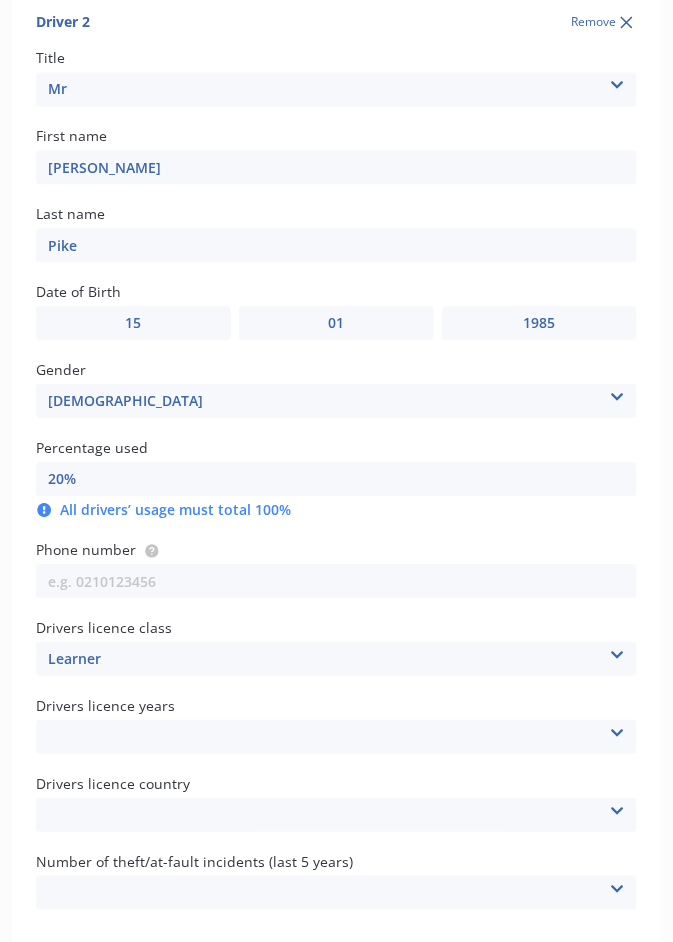 scroll, scrollTop: 1506, scrollLeft: 0, axis: vertical 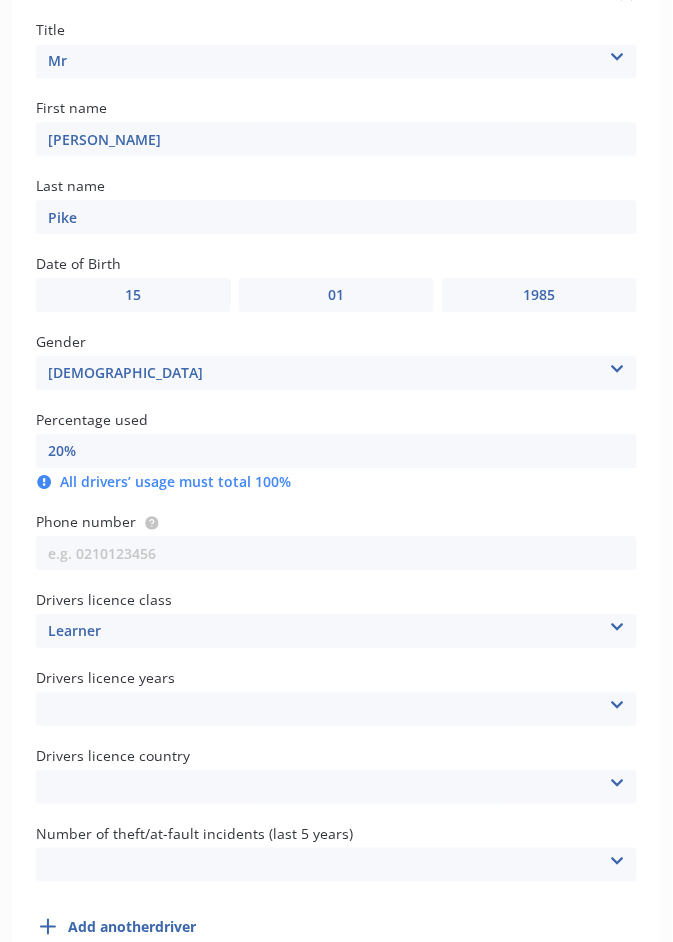 click on "Less than 1 year 1-2 years 2-4 years More than 4 years" at bounding box center (336, 709) 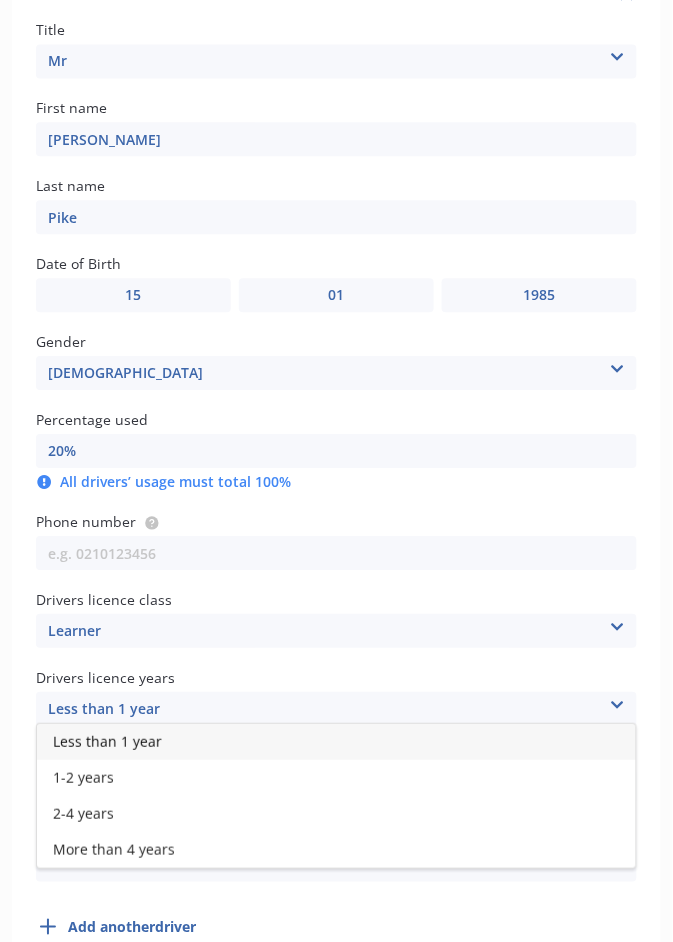 click on "2-4 years" at bounding box center (83, 813) 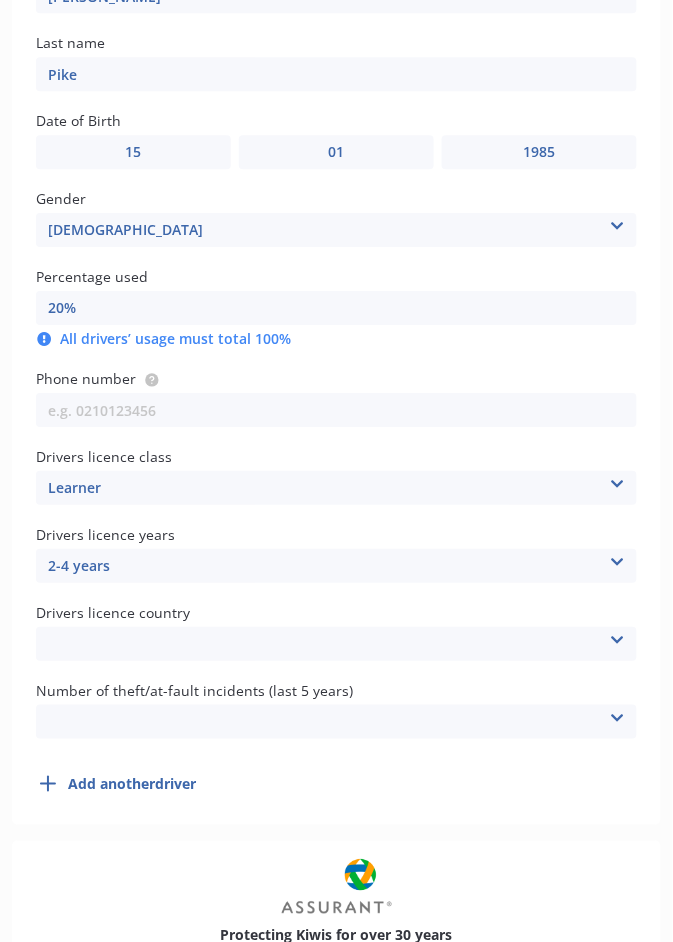 scroll, scrollTop: 1650, scrollLeft: 0, axis: vertical 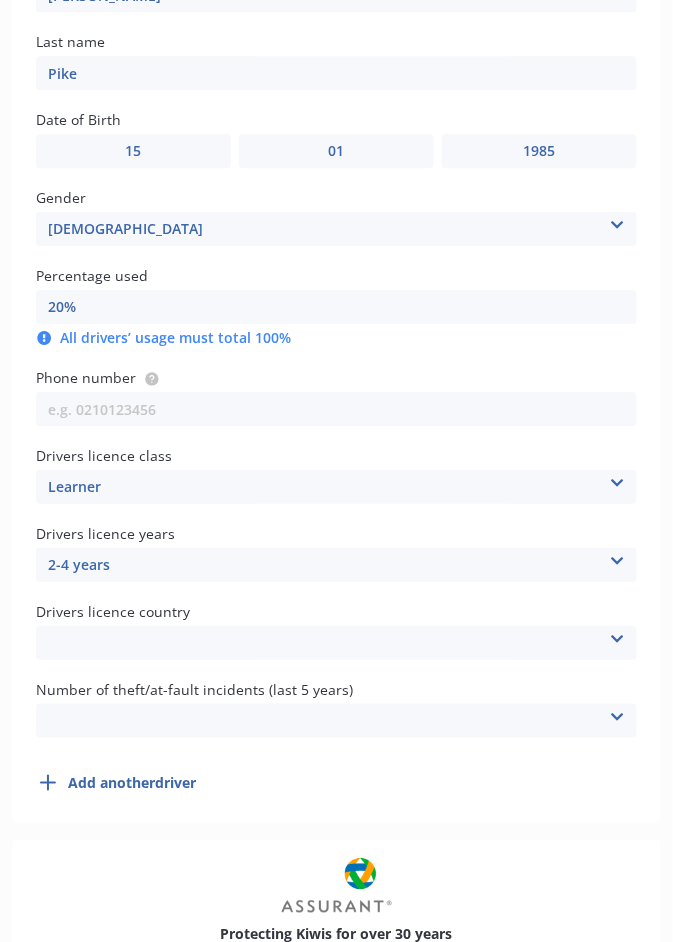 click on "[GEOGRAPHIC_DATA] [GEOGRAPHIC_DATA] [GEOGRAPHIC_DATA] [GEOGRAPHIC_DATA] [GEOGRAPHIC_DATA] [GEOGRAPHIC_DATA] [GEOGRAPHIC_DATA] [GEOGRAPHIC_DATA] Other Country Not Applicable [GEOGRAPHIC_DATA] [GEOGRAPHIC_DATA] Nations" at bounding box center (336, 643) 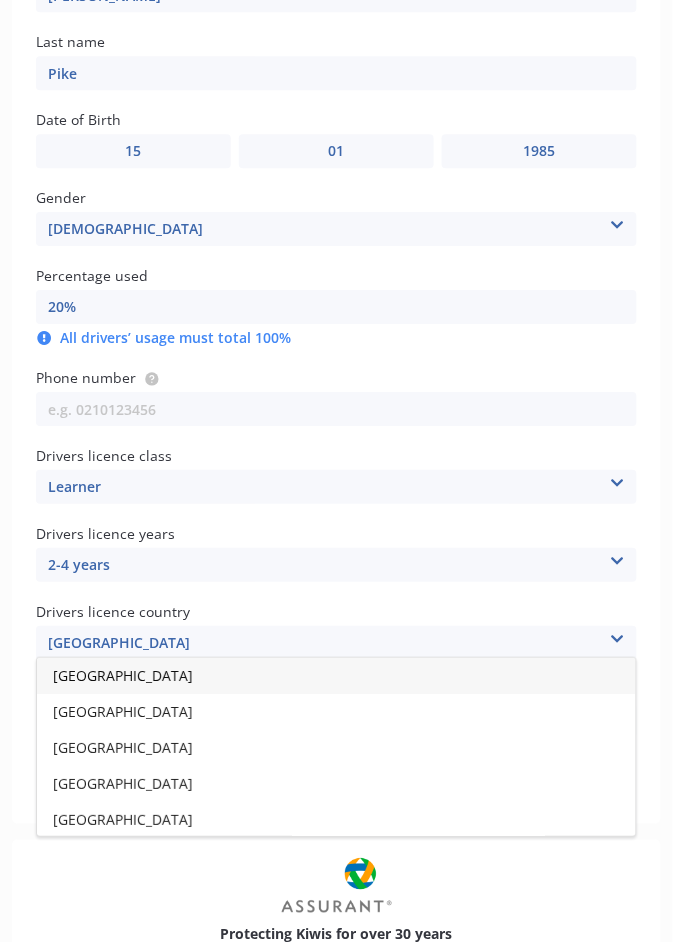 click on "[GEOGRAPHIC_DATA]" at bounding box center [336, 676] 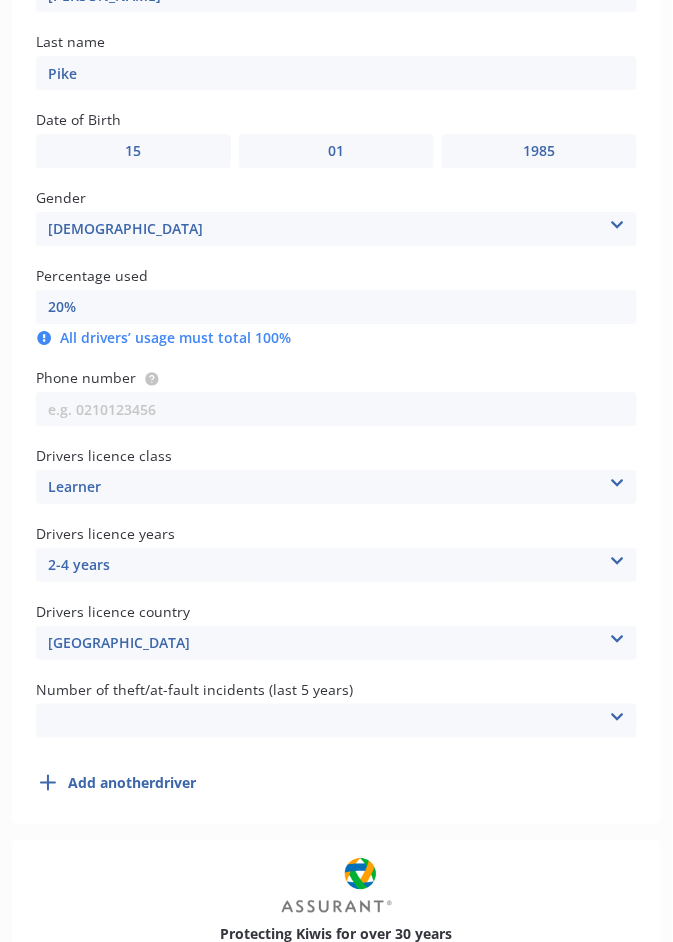 click on "0 1 2 3 More than 3" at bounding box center (336, 721) 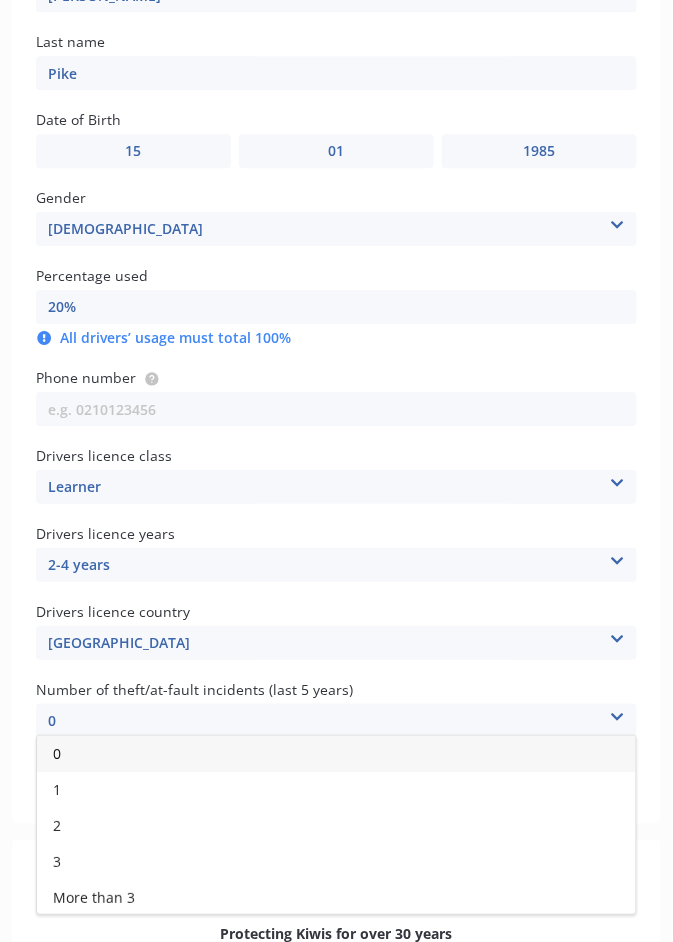 click on "2" at bounding box center (336, 826) 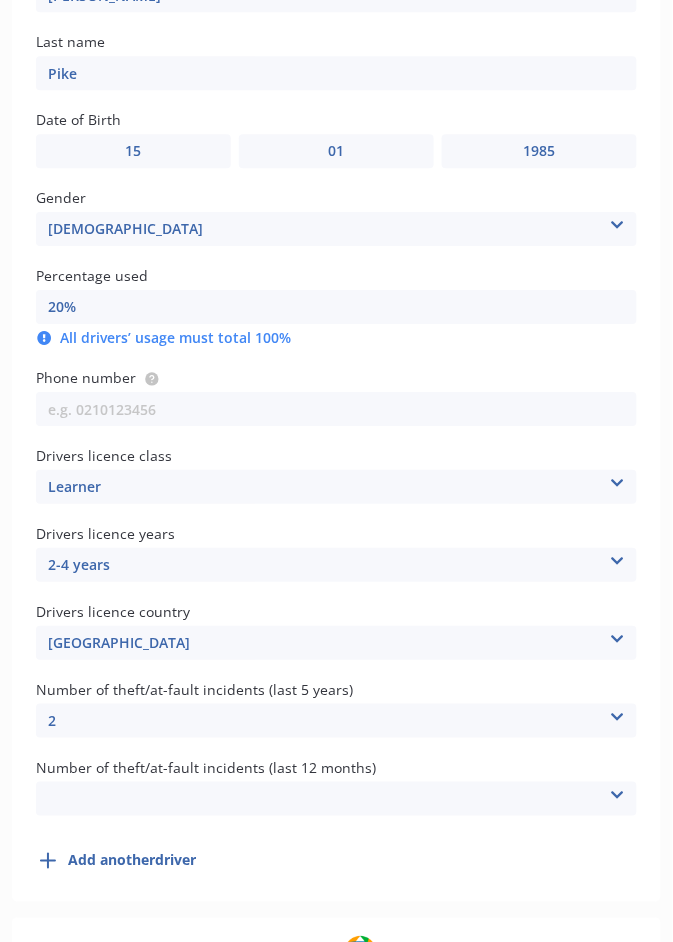 click on "0 1 2 More than 2" at bounding box center (336, 799) 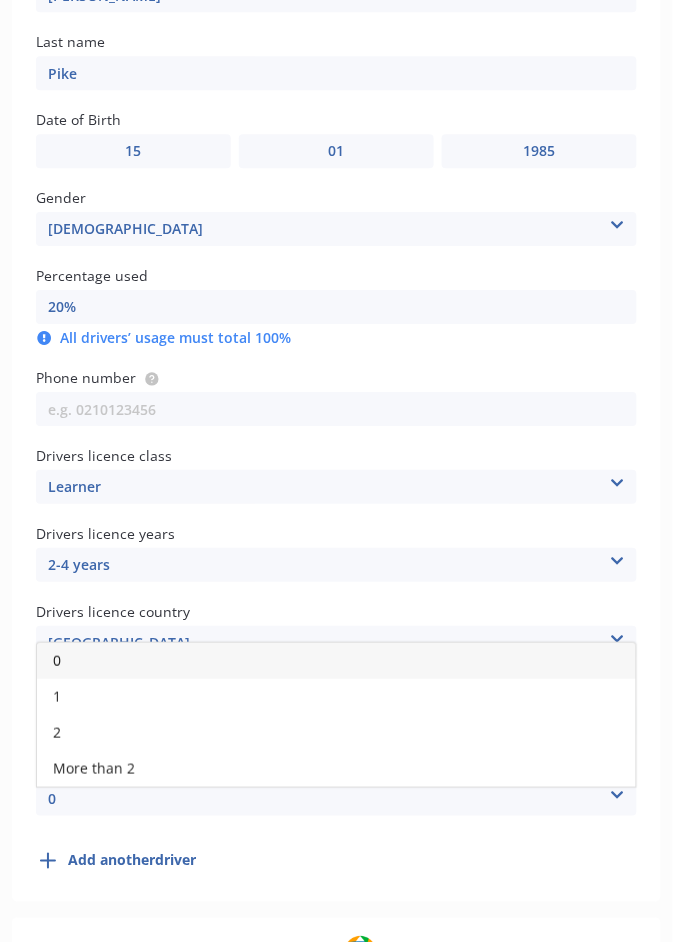 click on "1" at bounding box center (336, 697) 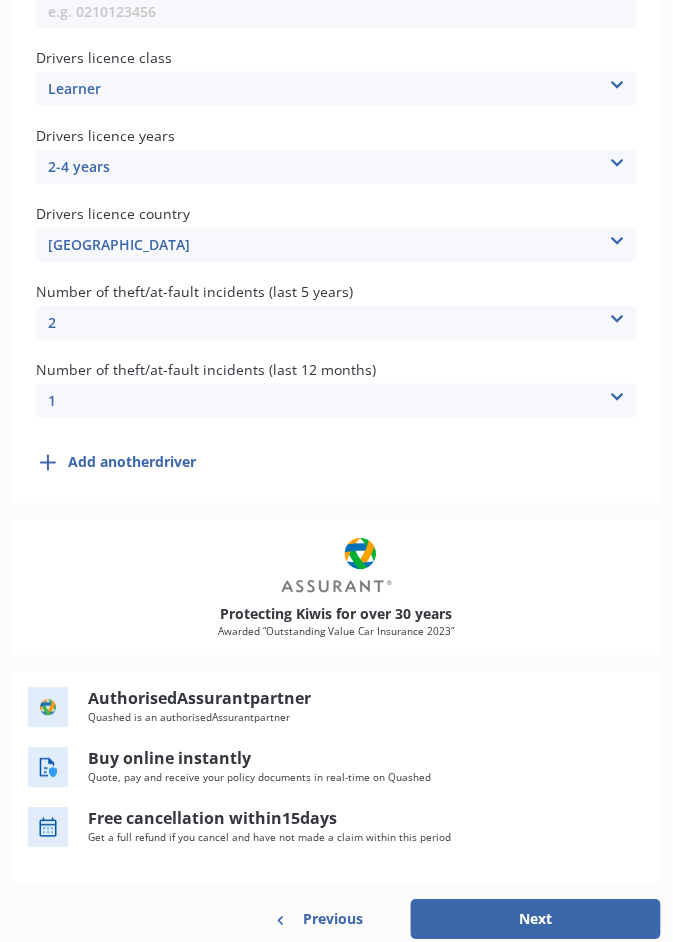 scroll, scrollTop: 2057, scrollLeft: 0, axis: vertical 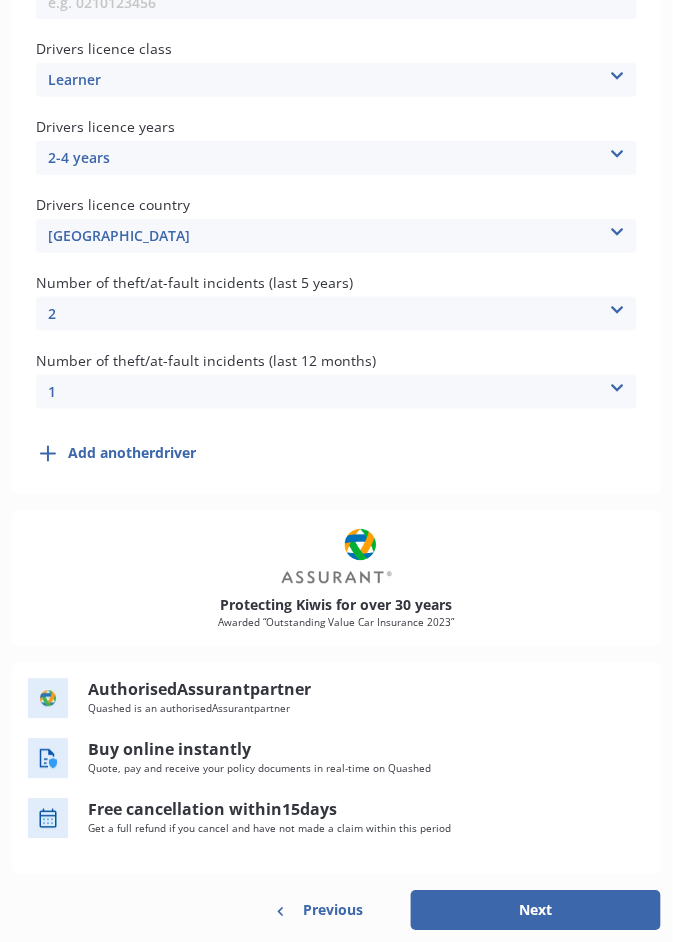 click on "Next" at bounding box center (536, 911) 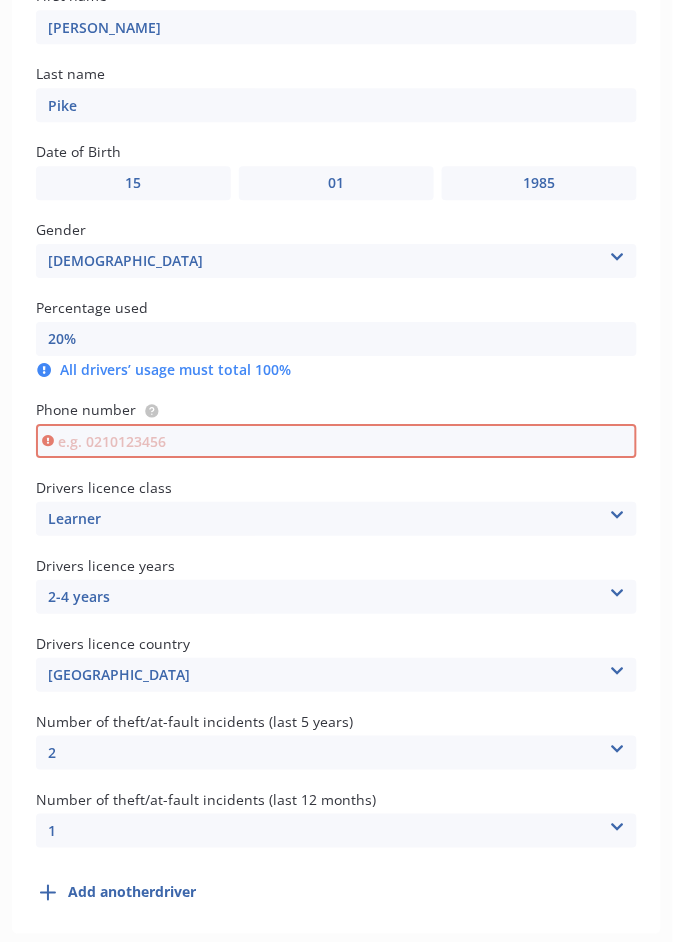 scroll, scrollTop: 1578, scrollLeft: 0, axis: vertical 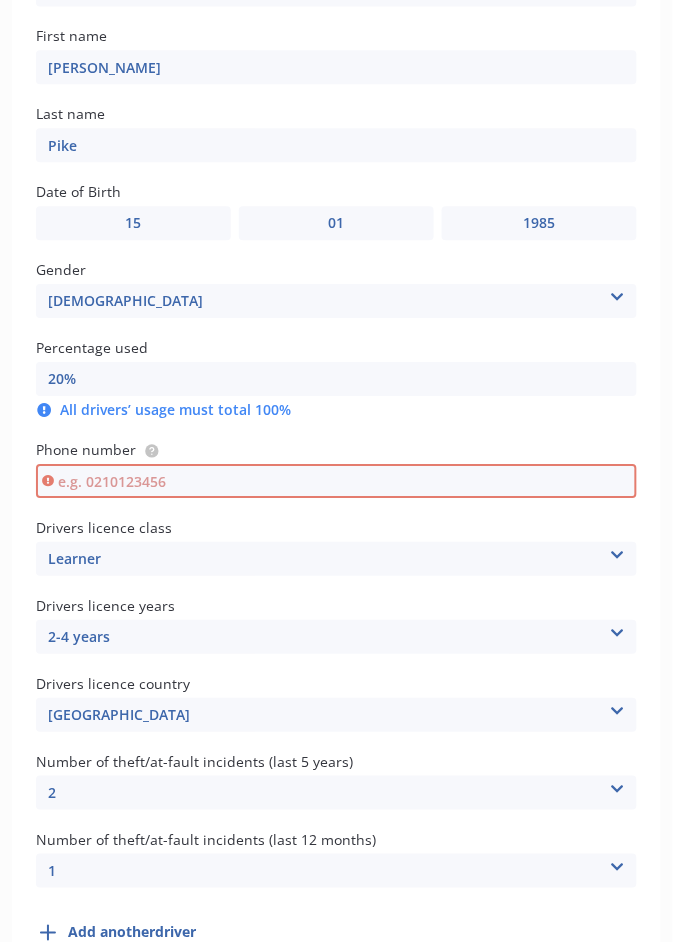 click at bounding box center (336, 481) 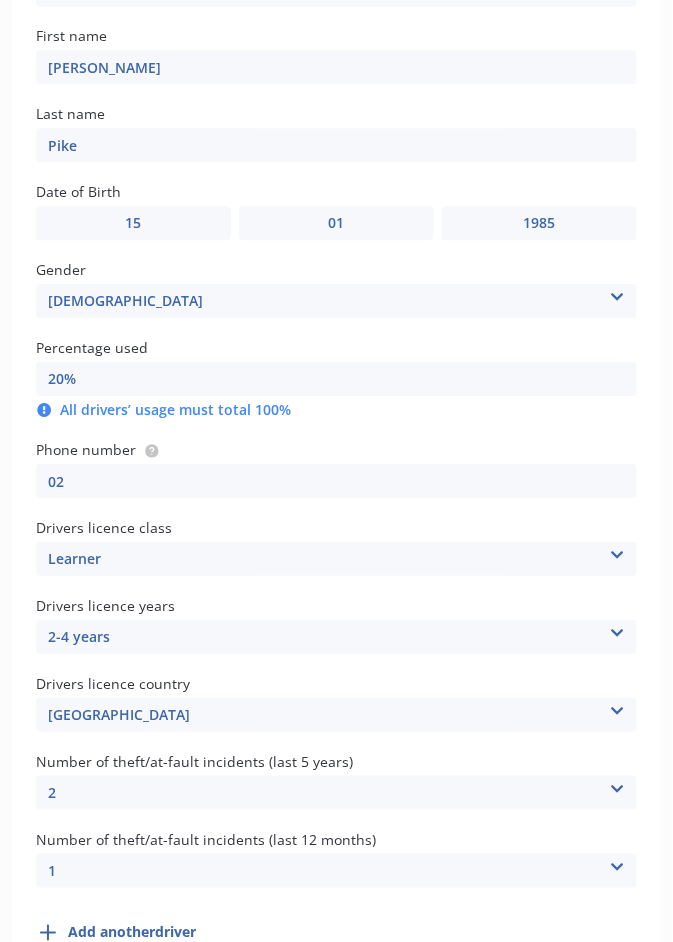 type on "021" 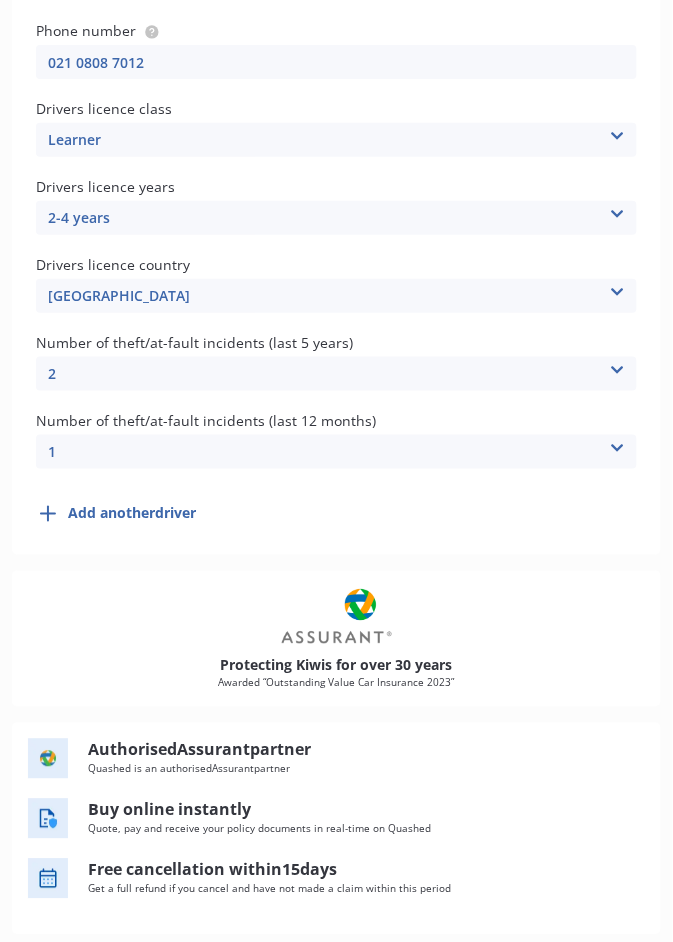 scroll, scrollTop: 2057, scrollLeft: 0, axis: vertical 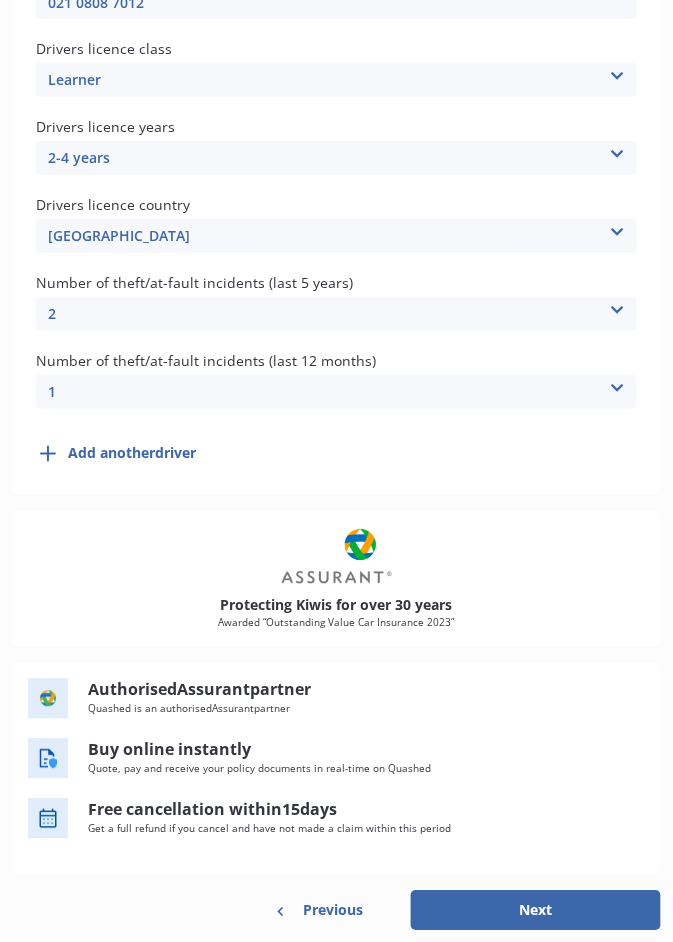 click on "Next" at bounding box center [536, 911] 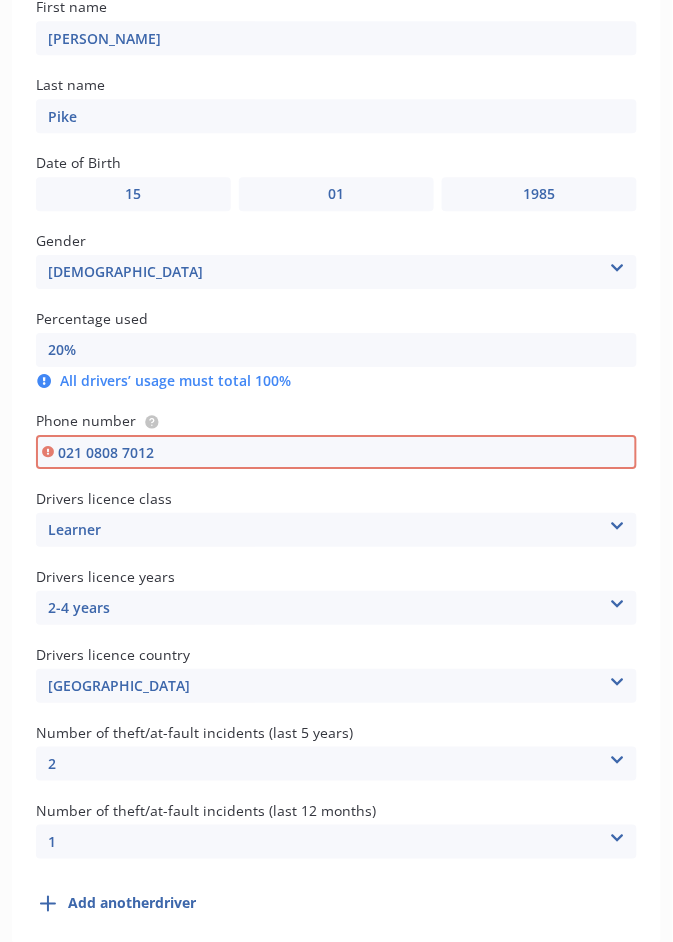 scroll, scrollTop: 1578, scrollLeft: 0, axis: vertical 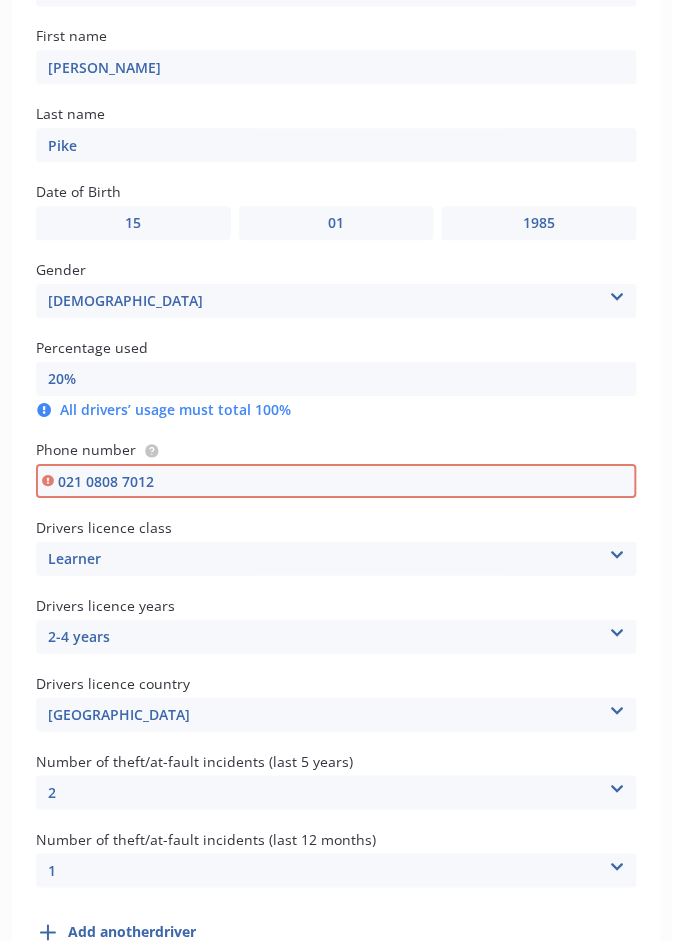 click on "021 0808 7012" at bounding box center (336, 481) 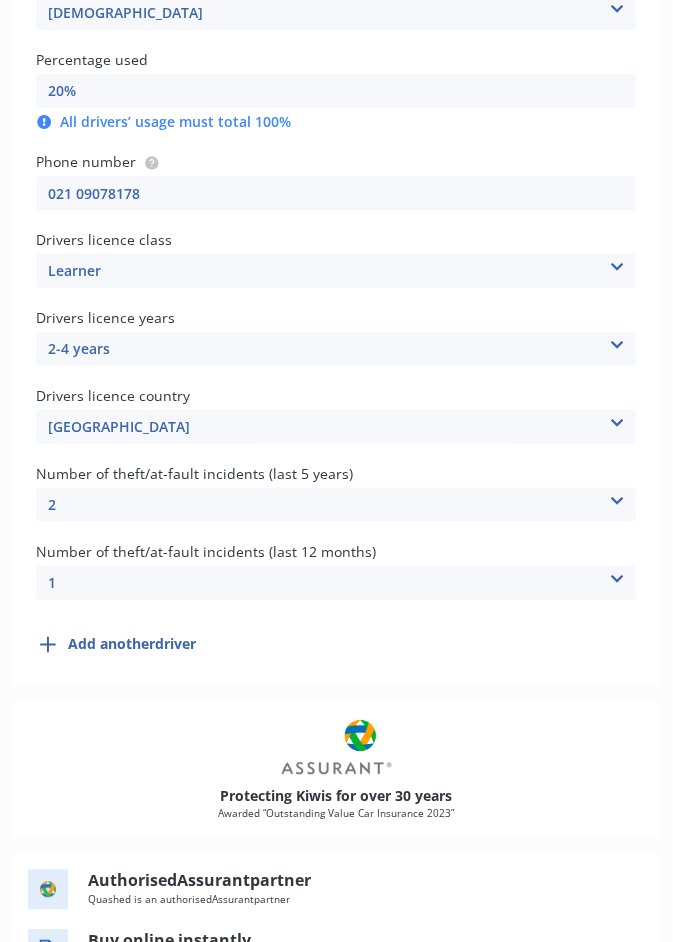 scroll, scrollTop: 2057, scrollLeft: 0, axis: vertical 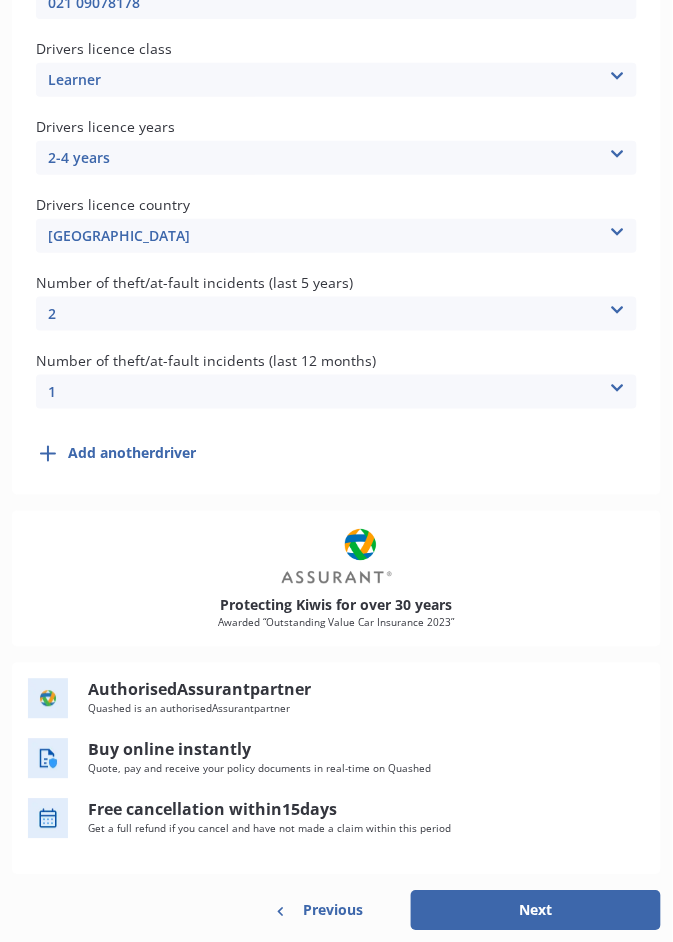 type on "021 09078178" 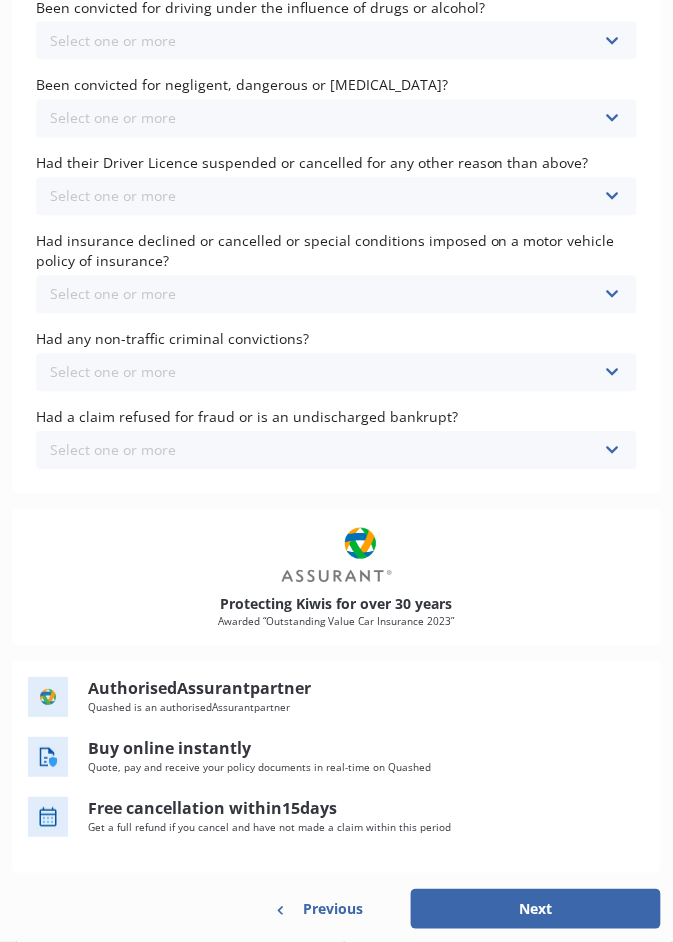 scroll, scrollTop: 0, scrollLeft: 0, axis: both 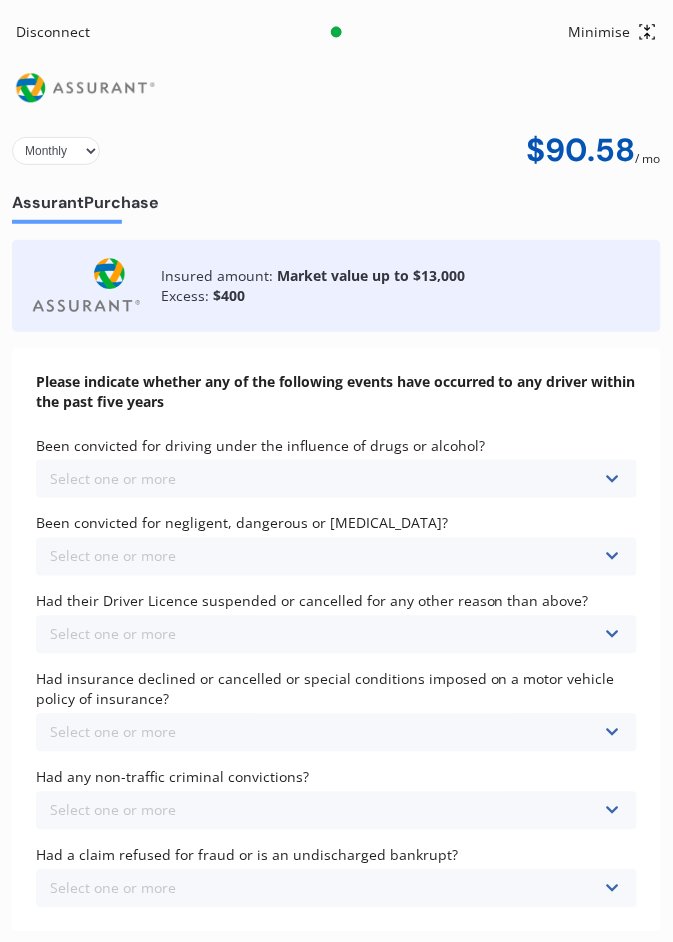 click at bounding box center (612, 479) 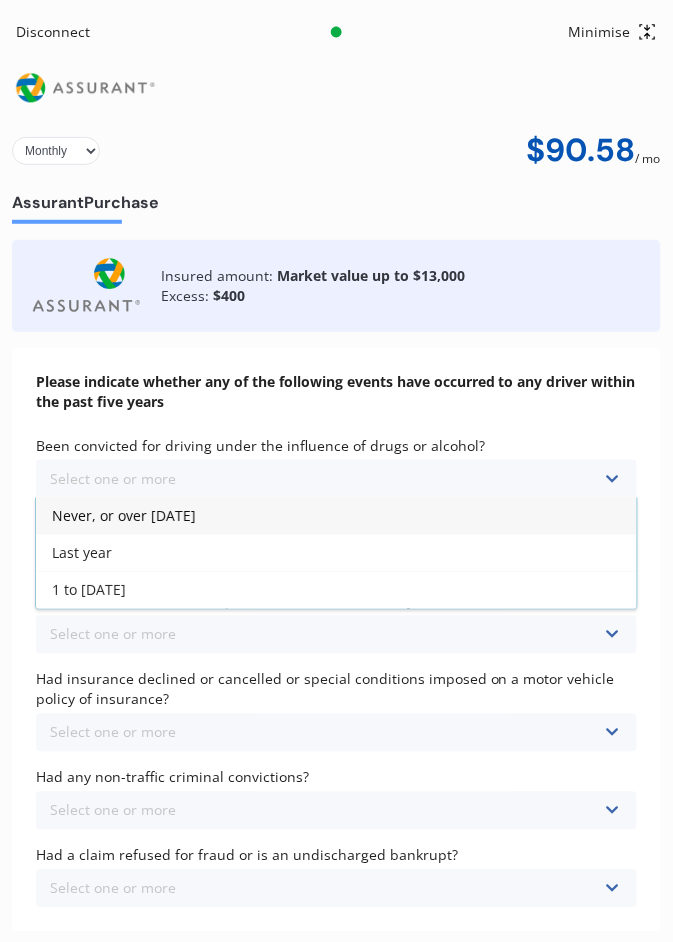 click on "Never, or over [DATE]" at bounding box center (336, 516) 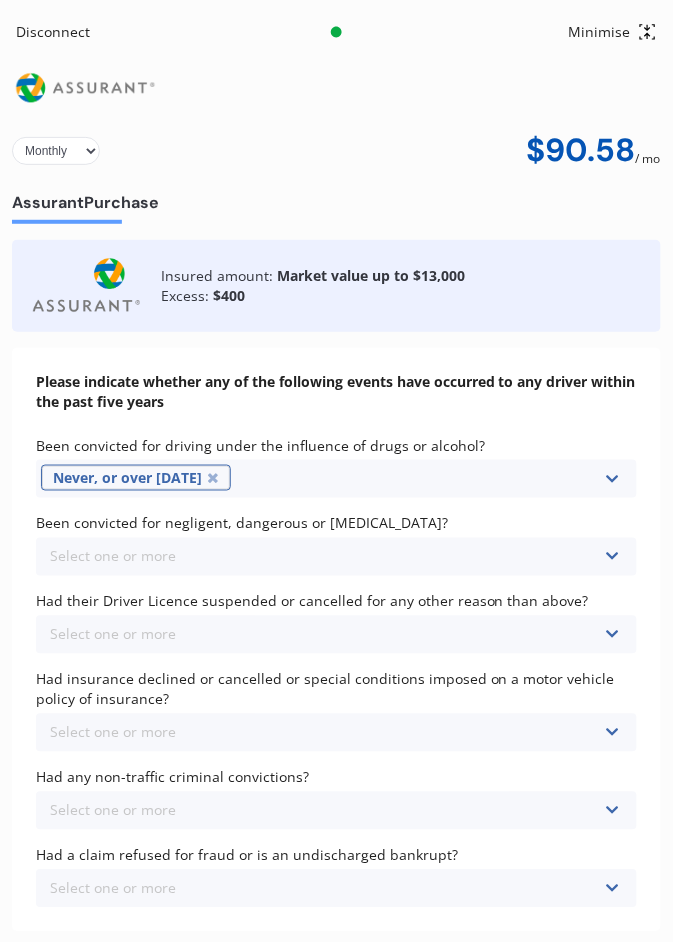 click at bounding box center (612, 557) 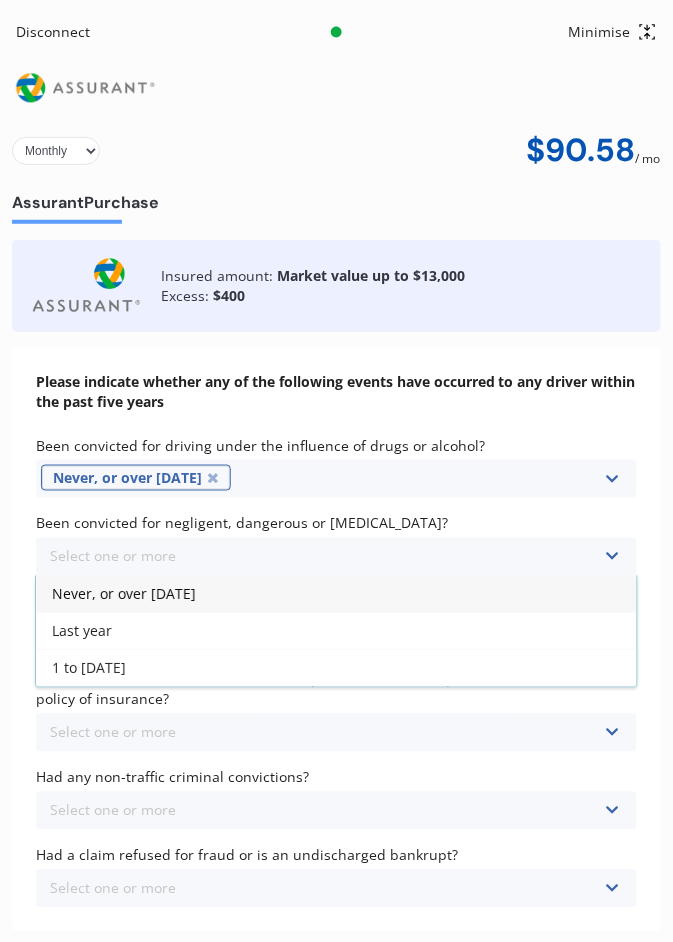click on "1 to [DATE]" at bounding box center [336, 668] 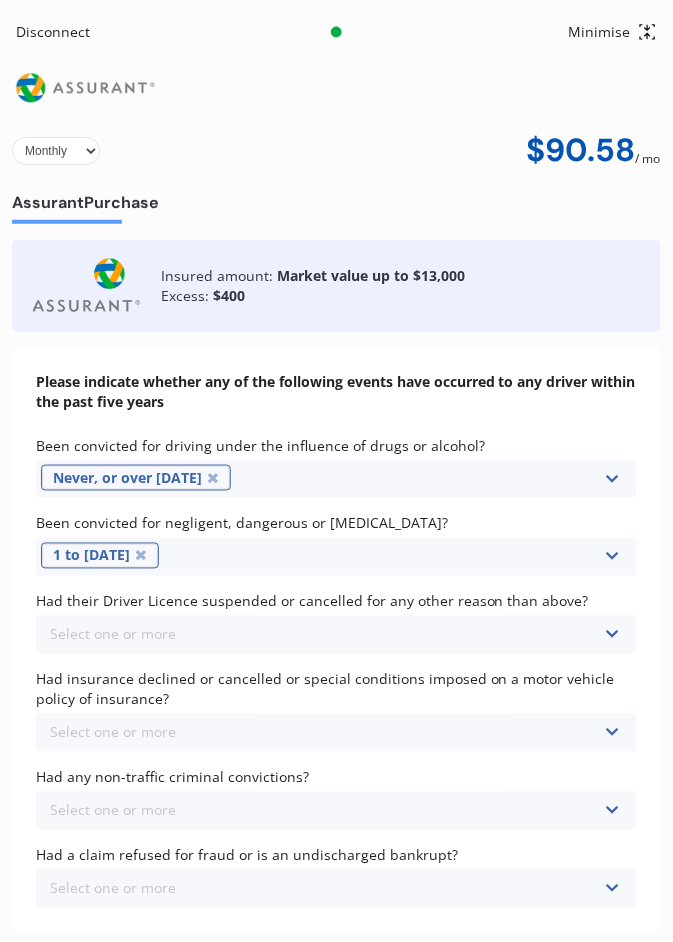 click at bounding box center (612, 733) 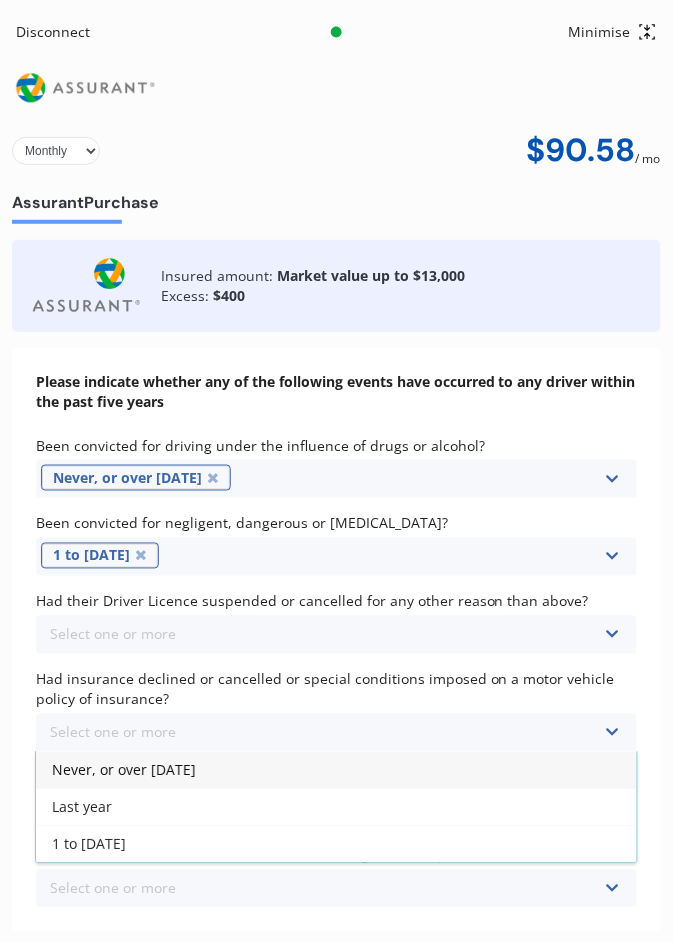 click on "Never, or over [DATE]" at bounding box center [336, 770] 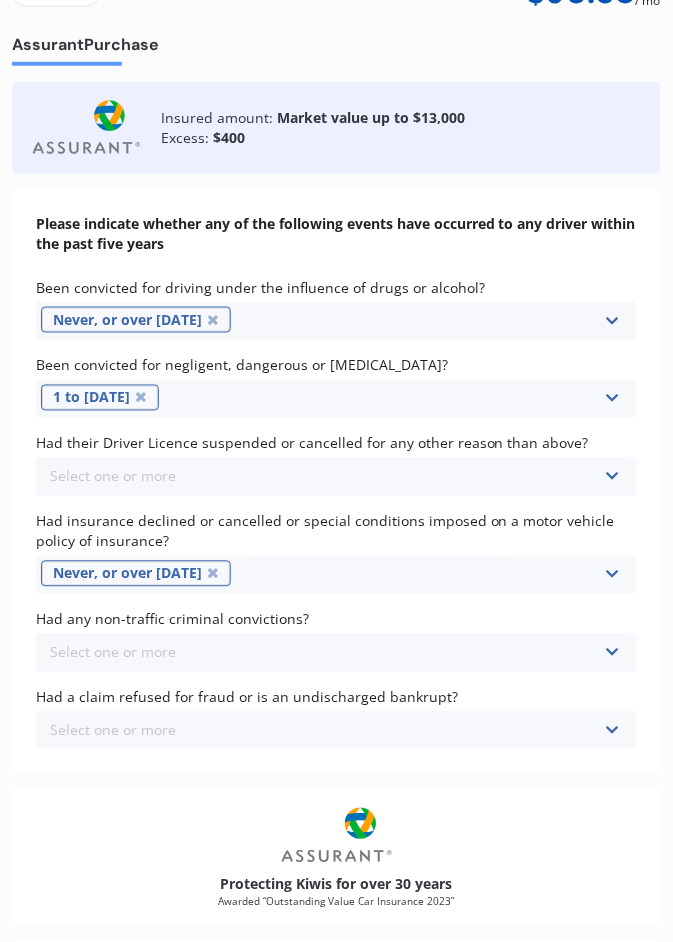 scroll, scrollTop: 161, scrollLeft: 0, axis: vertical 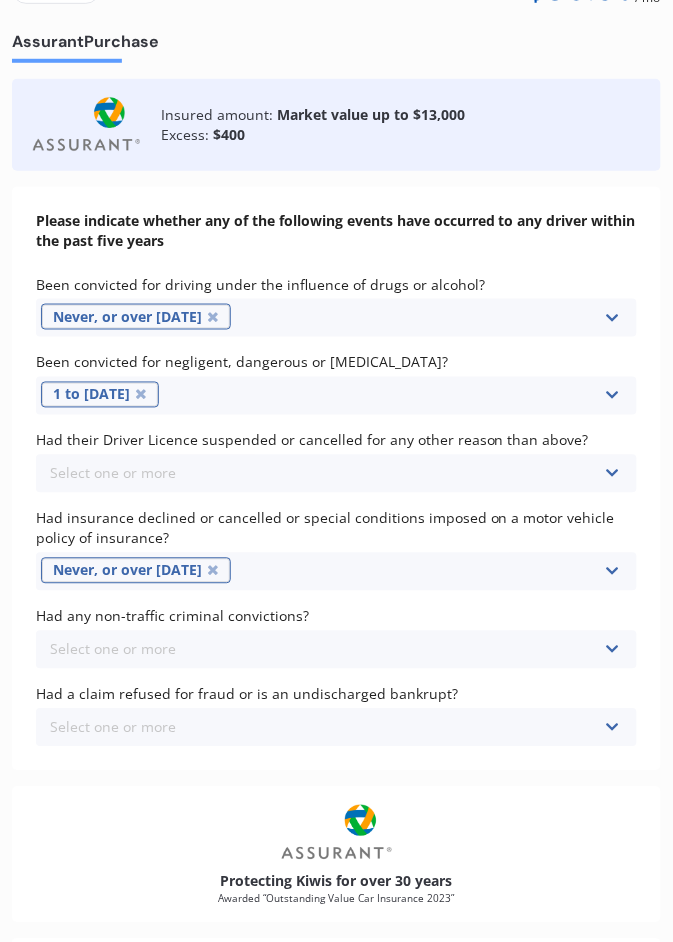 click at bounding box center (612, 650) 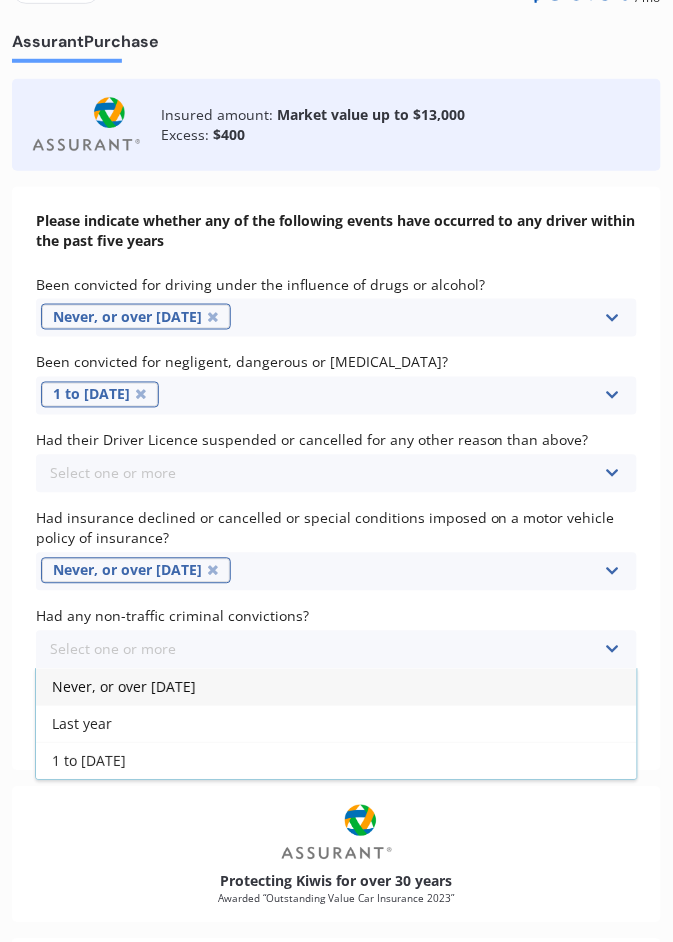 click on "Never, or over [DATE]" at bounding box center (336, 687) 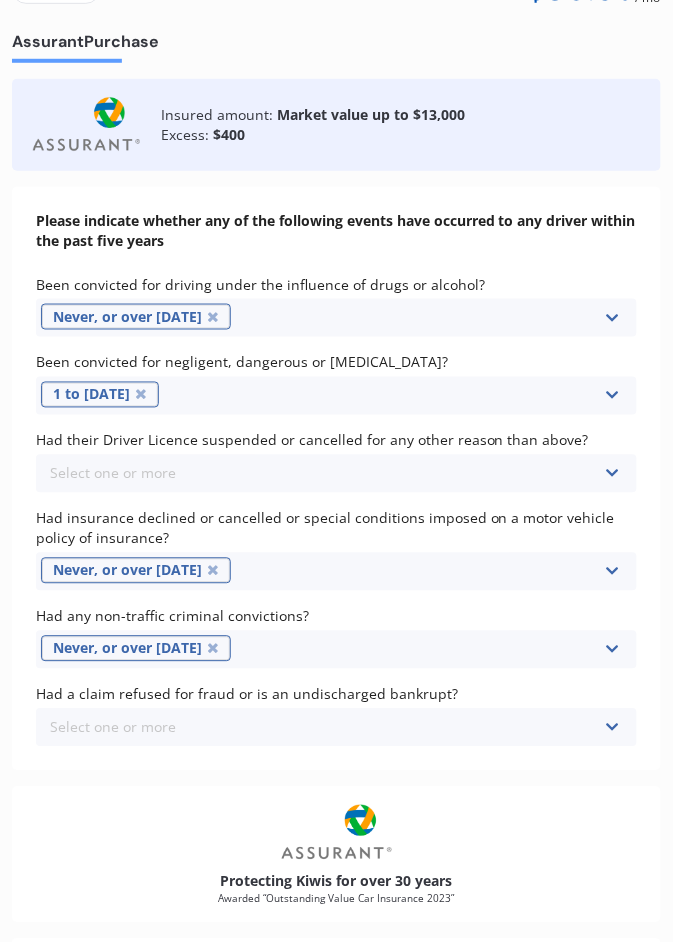 click at bounding box center (612, 728) 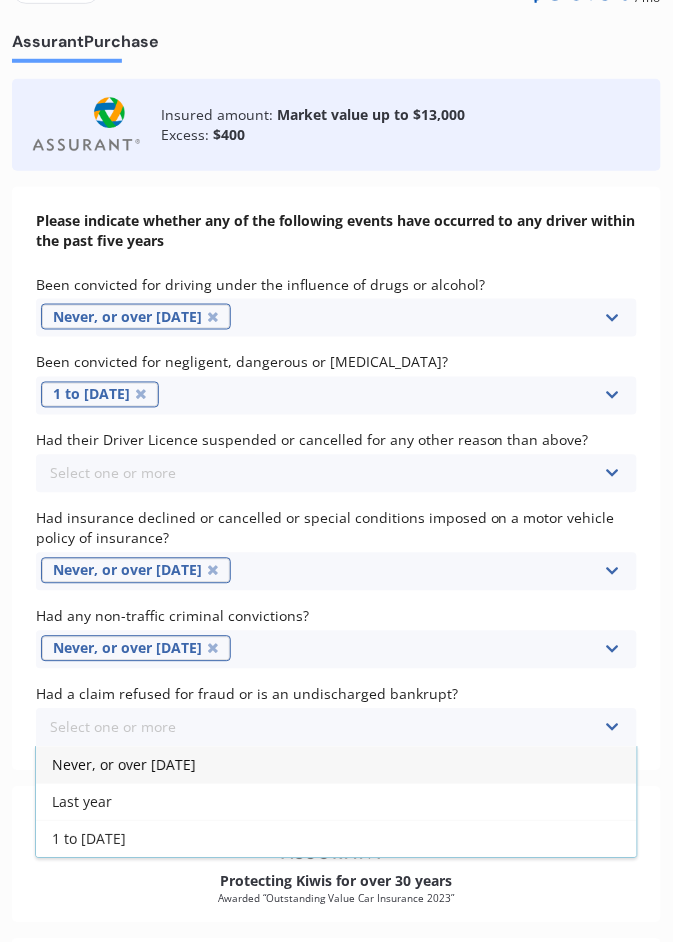 click on "Never, or over [DATE]" at bounding box center [336, 765] 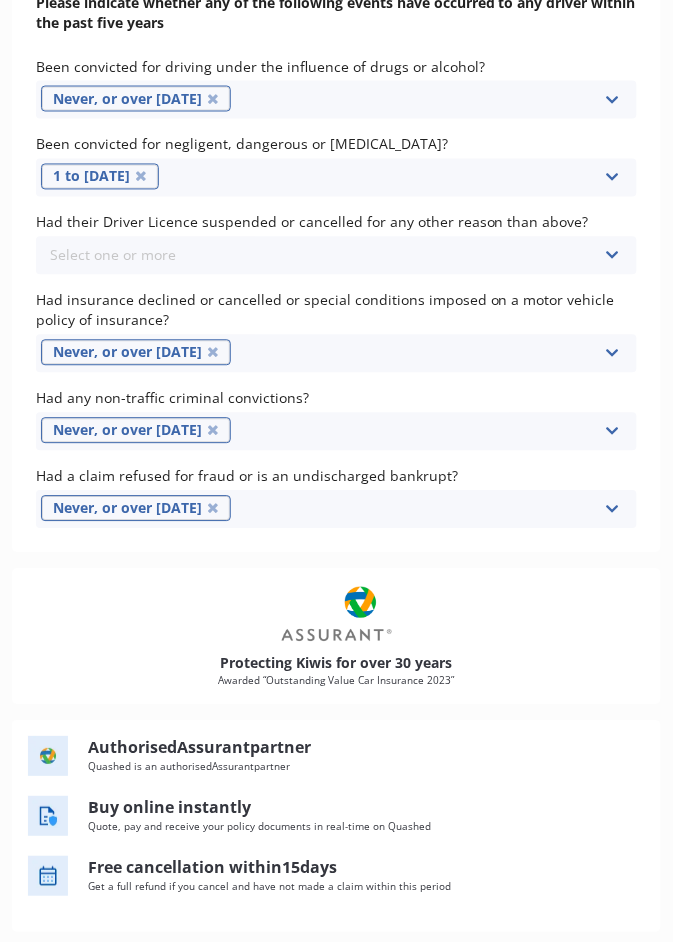 scroll, scrollTop: 437, scrollLeft: 0, axis: vertical 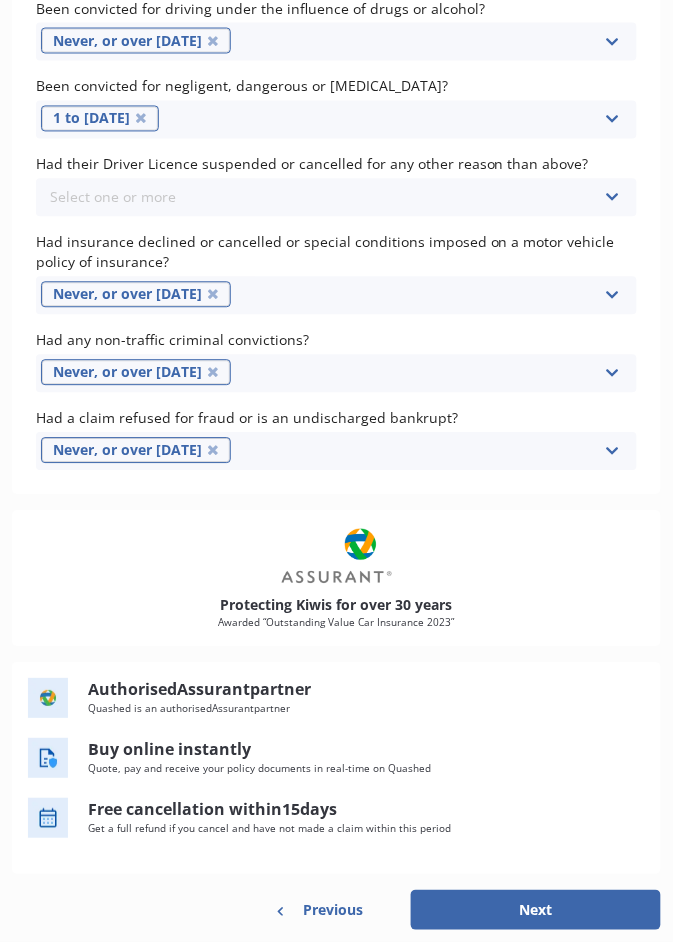 click on "Next" at bounding box center [536, 911] 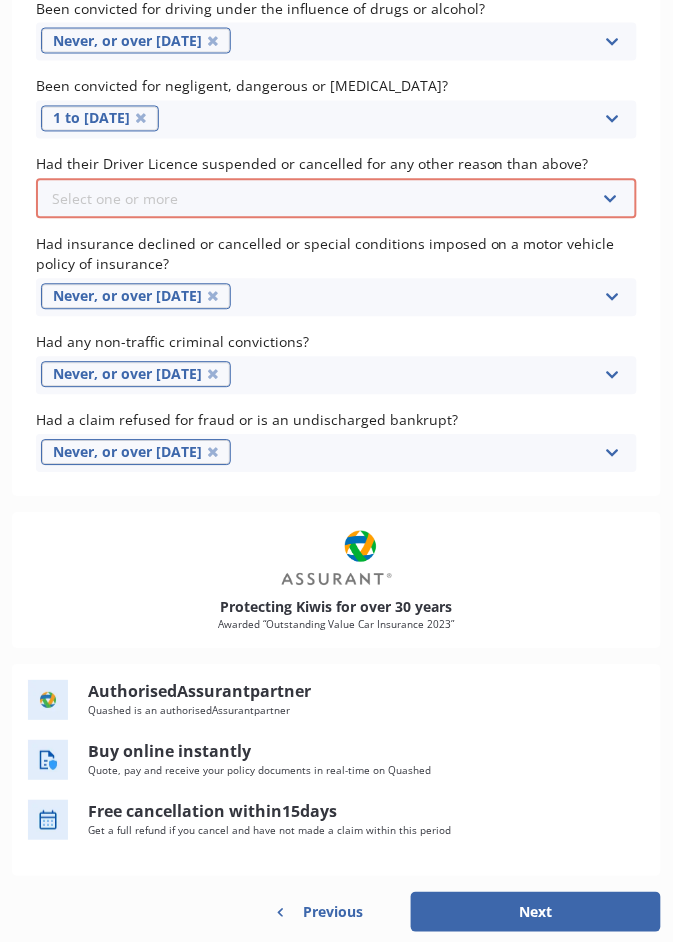 click on "Next" at bounding box center (536, 913) 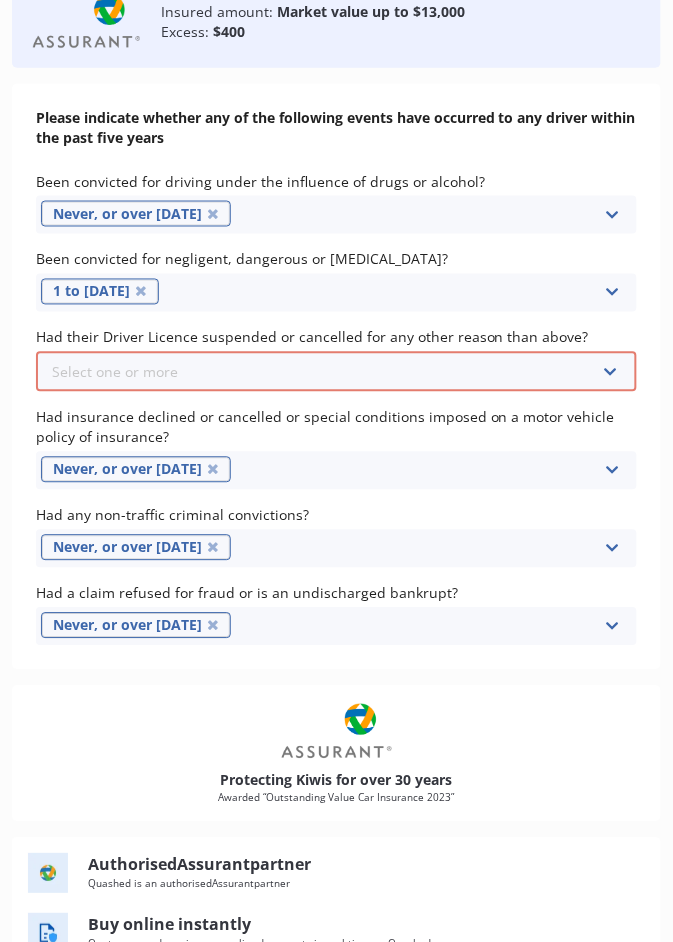 scroll, scrollTop: 238, scrollLeft: 0, axis: vertical 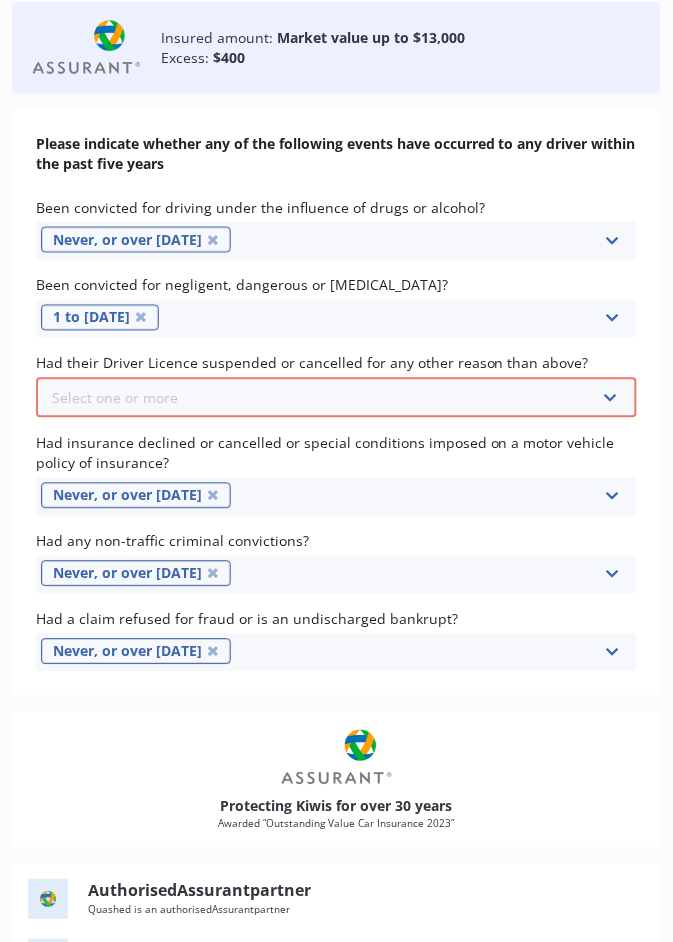 click at bounding box center (610, 399) 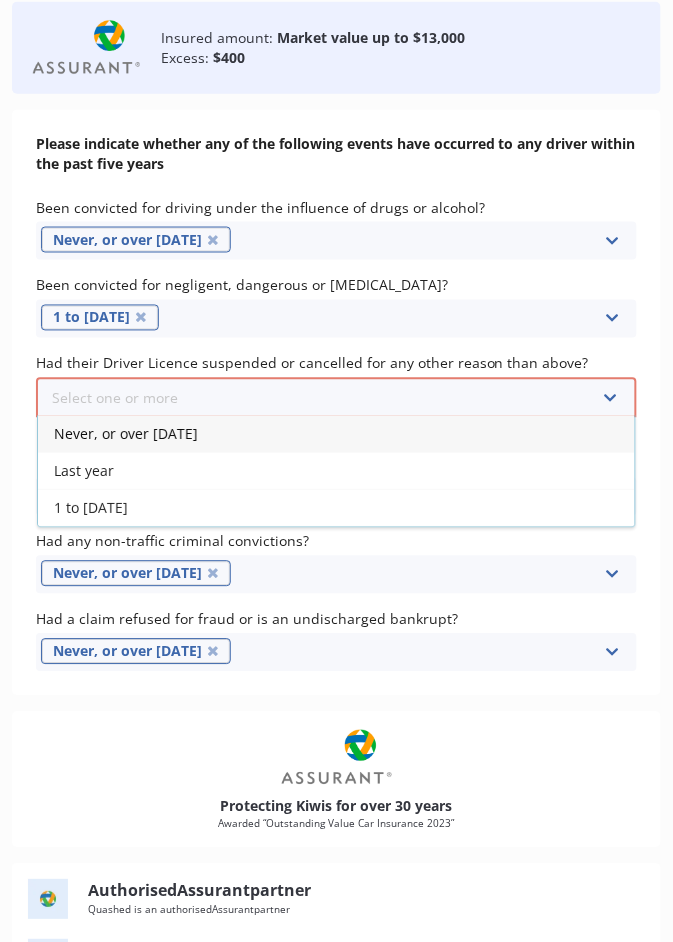 click on "Never, or over [DATE]" at bounding box center (336, 434) 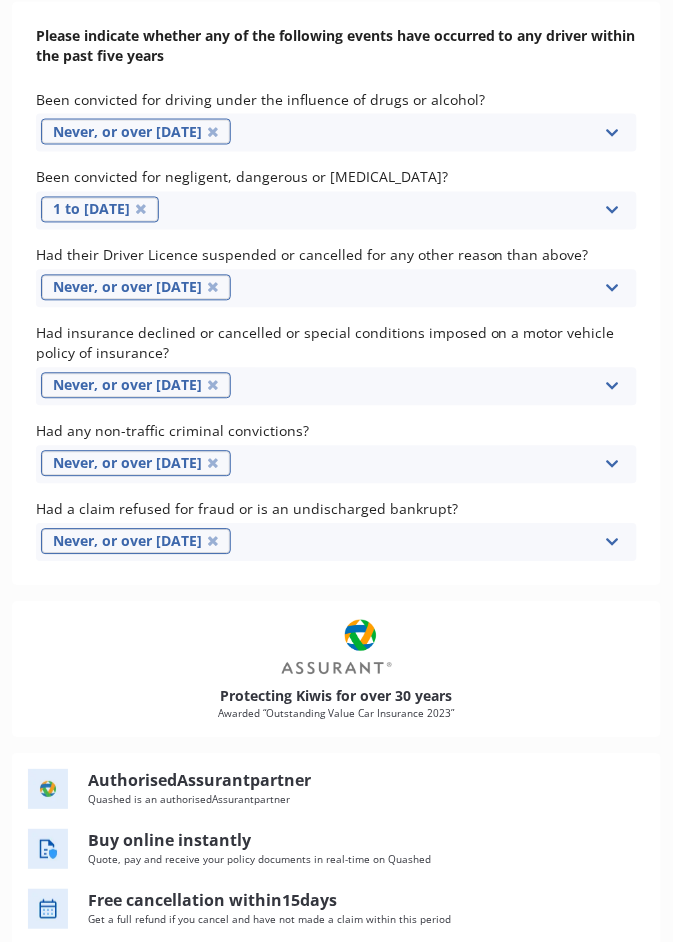 scroll, scrollTop: 437, scrollLeft: 0, axis: vertical 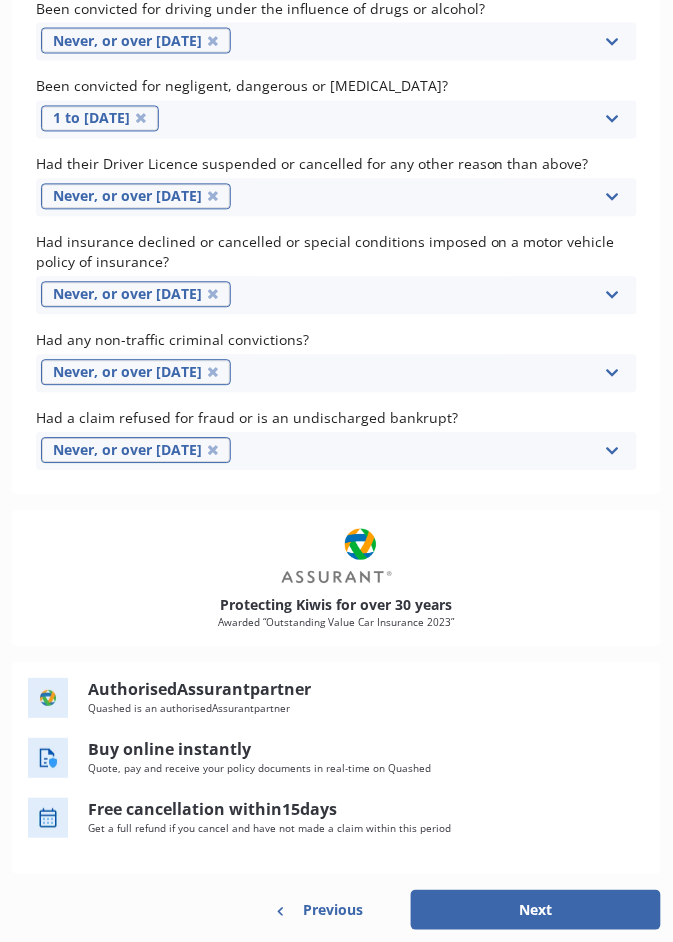 click on "Next" at bounding box center [536, 911] 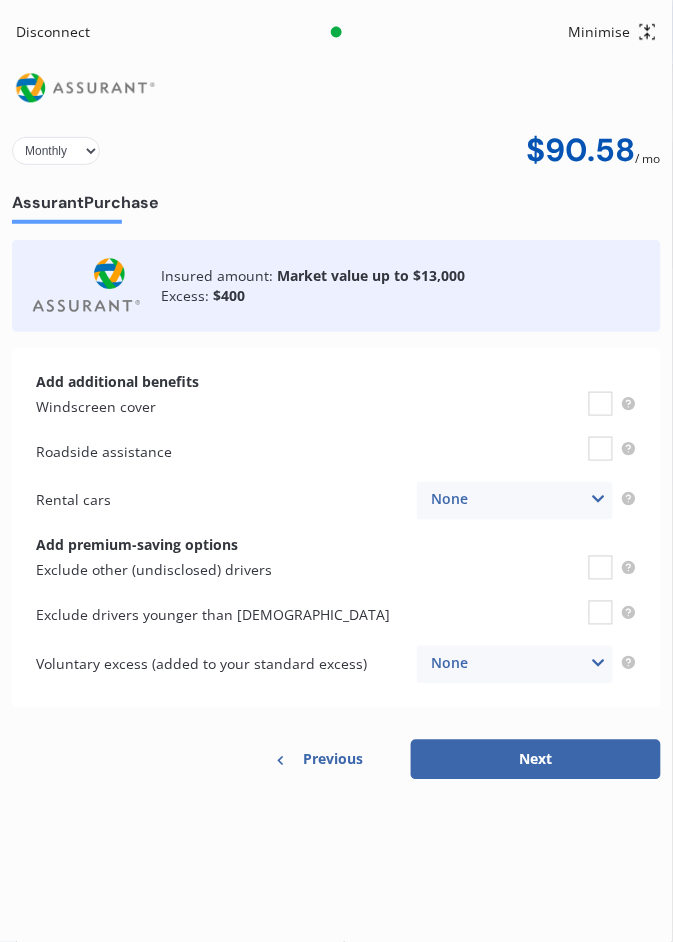 scroll, scrollTop: 0, scrollLeft: 0, axis: both 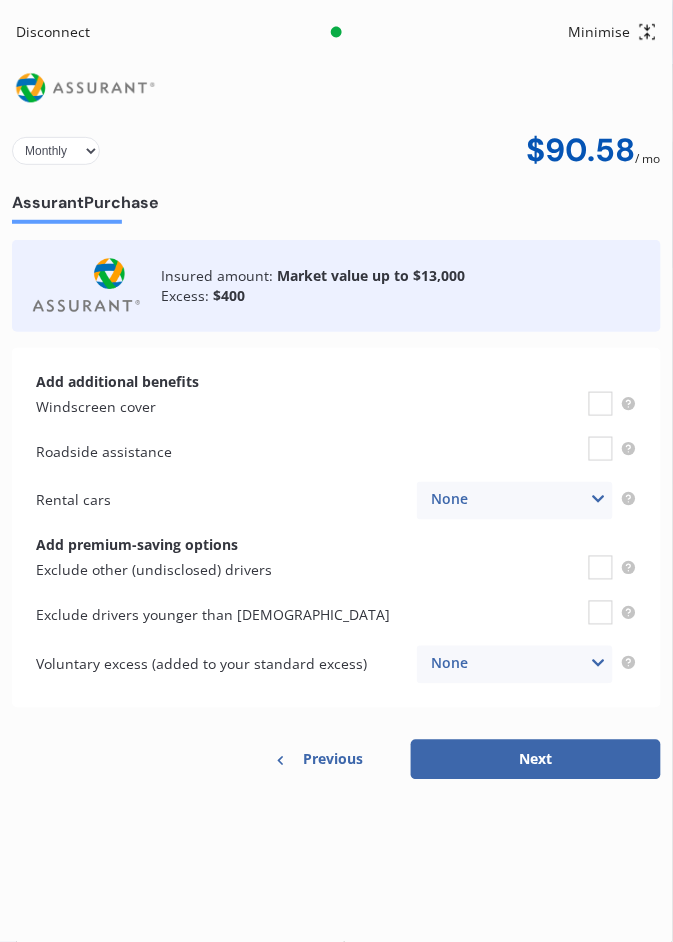 click 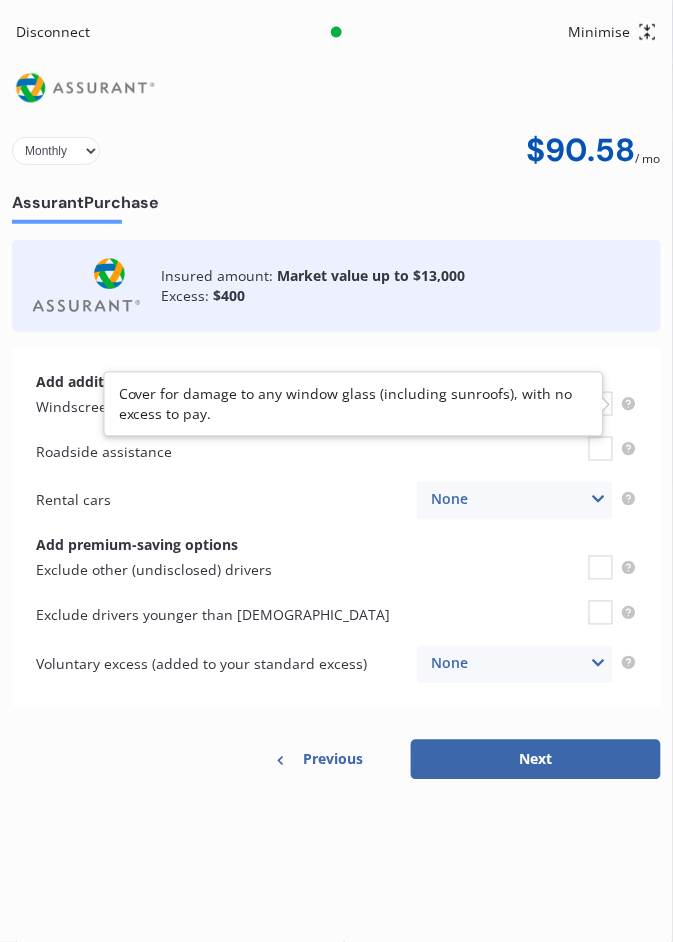 click on "Yearly Monthly $90.58 / mo" at bounding box center [336, 150] 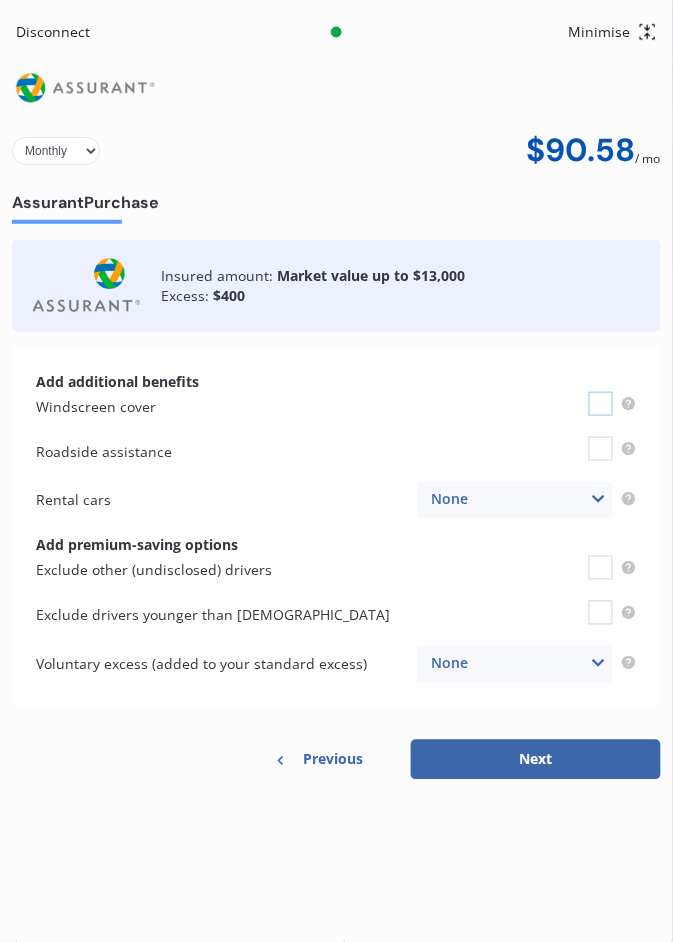 click at bounding box center [601, 392] 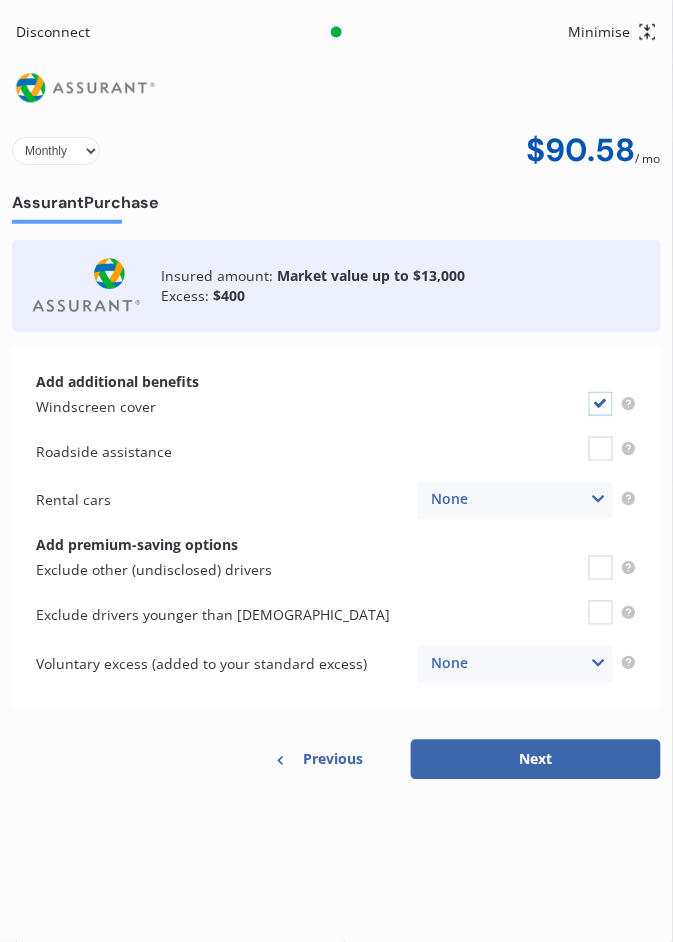 checkbox on "true" 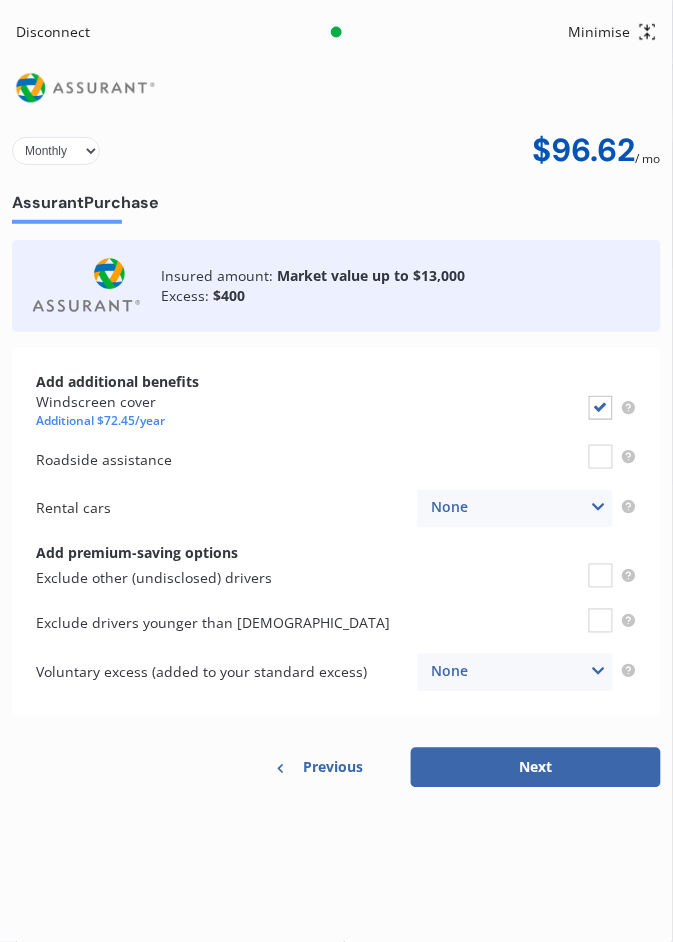 click at bounding box center [598, 508] 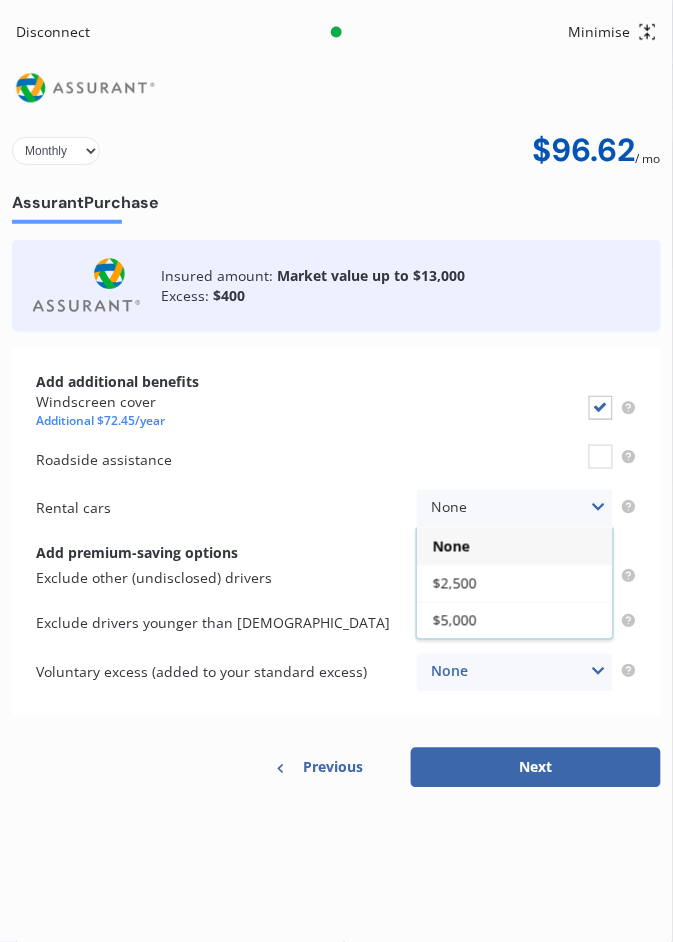 click on "$2,500" at bounding box center [515, 583] 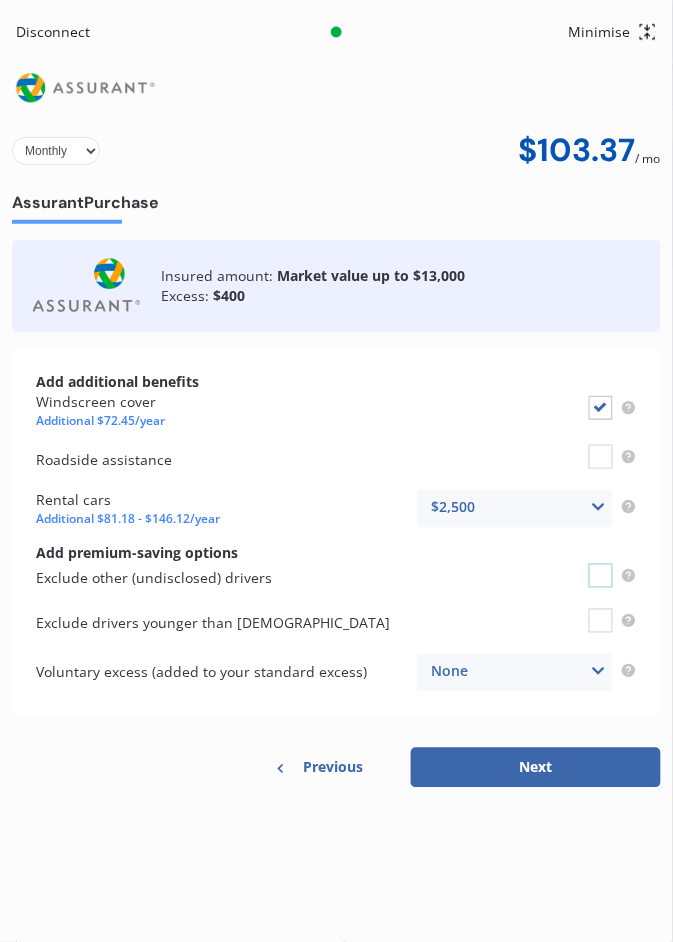 click at bounding box center (601, 564) 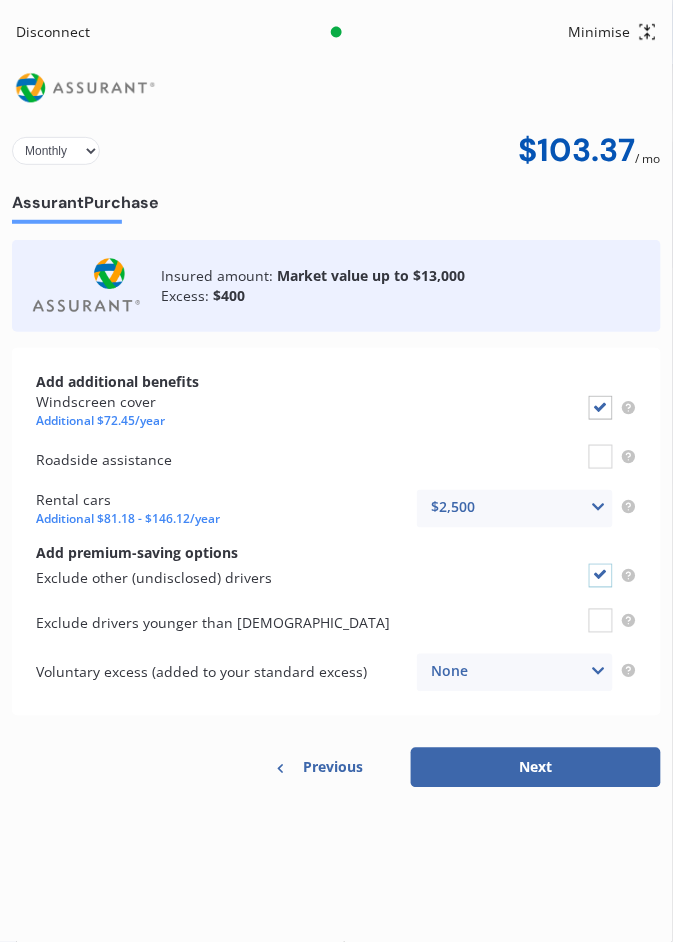 checkbox on "true" 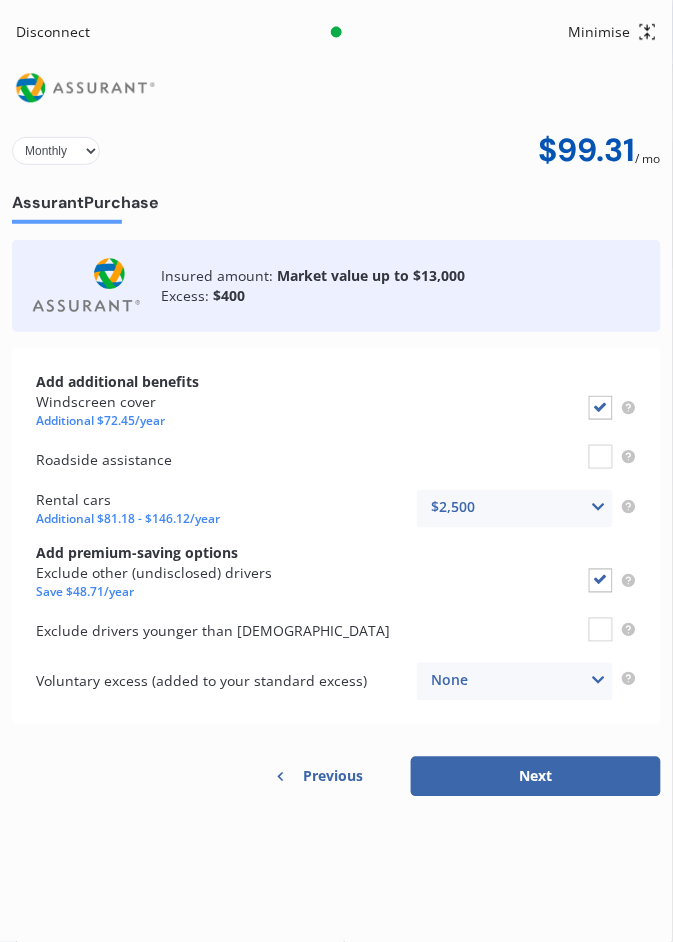 click at bounding box center [598, 681] 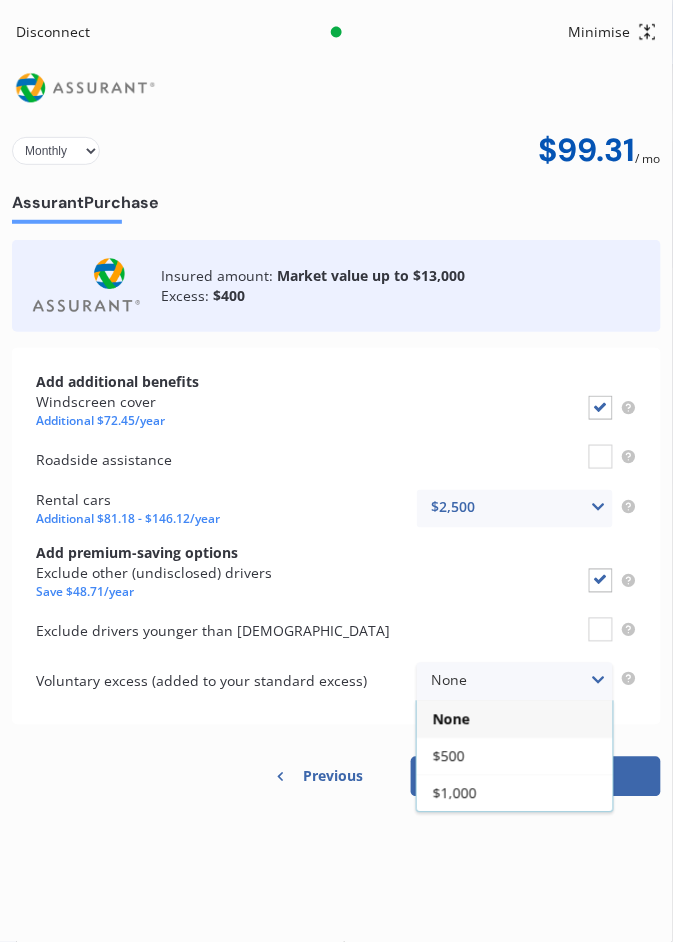 click on "Exclude drivers younger than [DEMOGRAPHIC_DATA]" at bounding box center (336, 632) 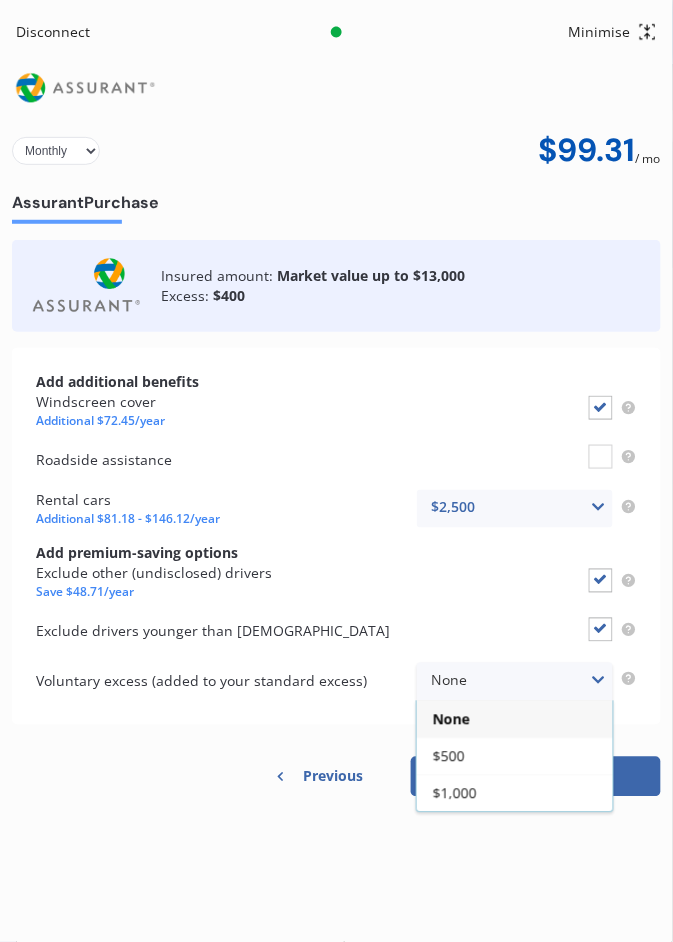 checkbox on "true" 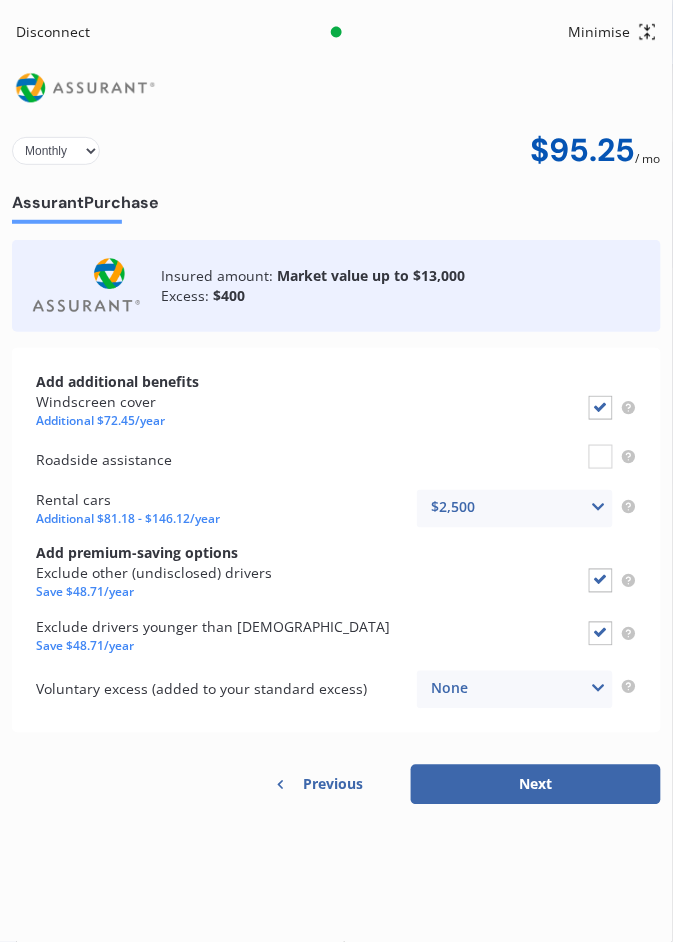 click on "Next" at bounding box center (536, 785) 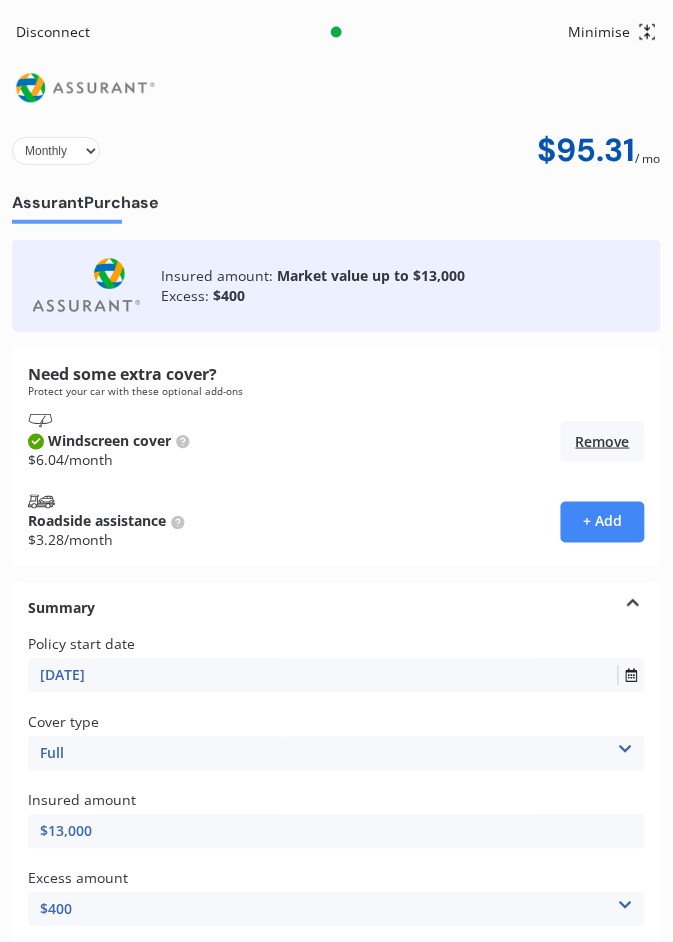 click on "+ Add" at bounding box center (603, 522) 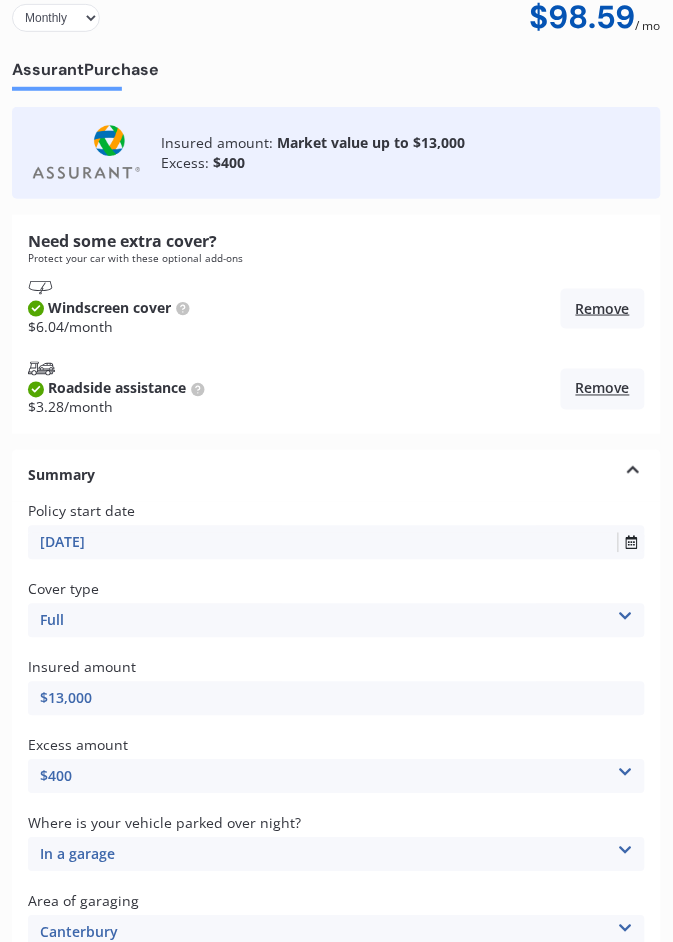 scroll, scrollTop: 134, scrollLeft: 0, axis: vertical 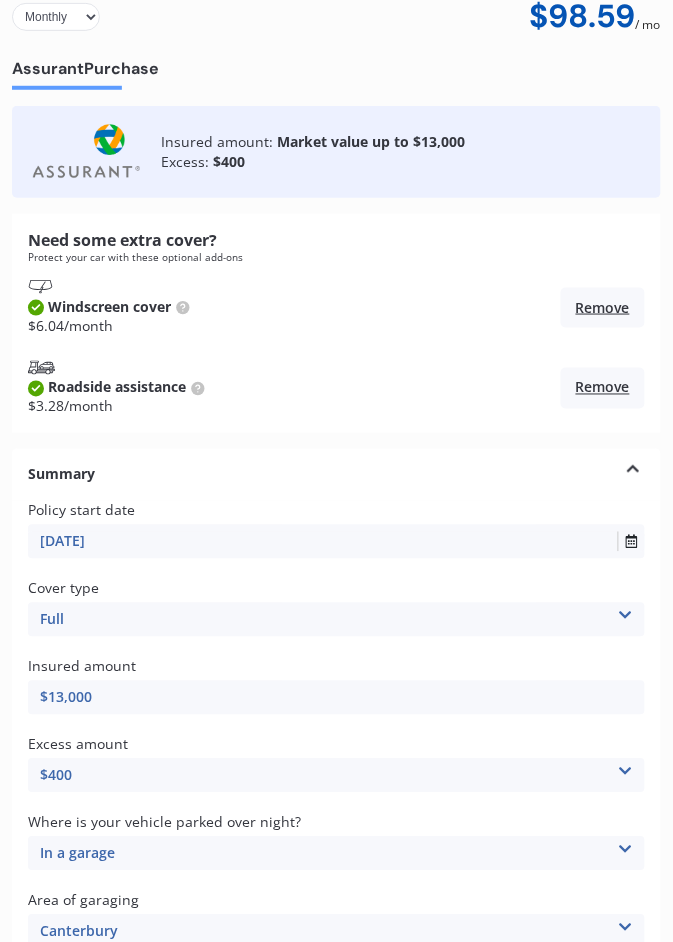 click on "$13,000" at bounding box center (336, 698) 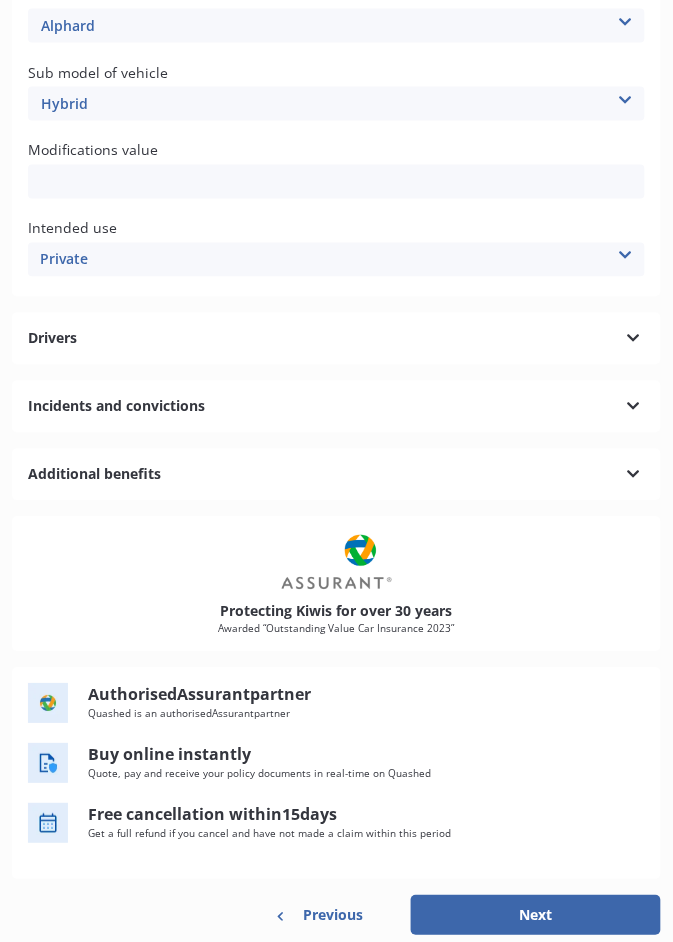 scroll, scrollTop: 1357, scrollLeft: 0, axis: vertical 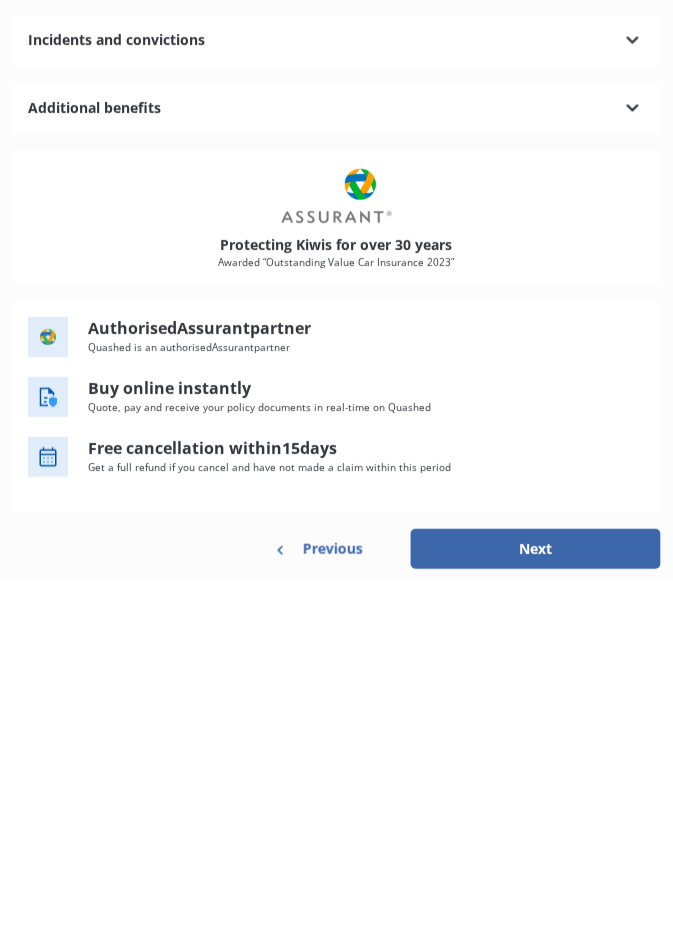 type on "$12,000" 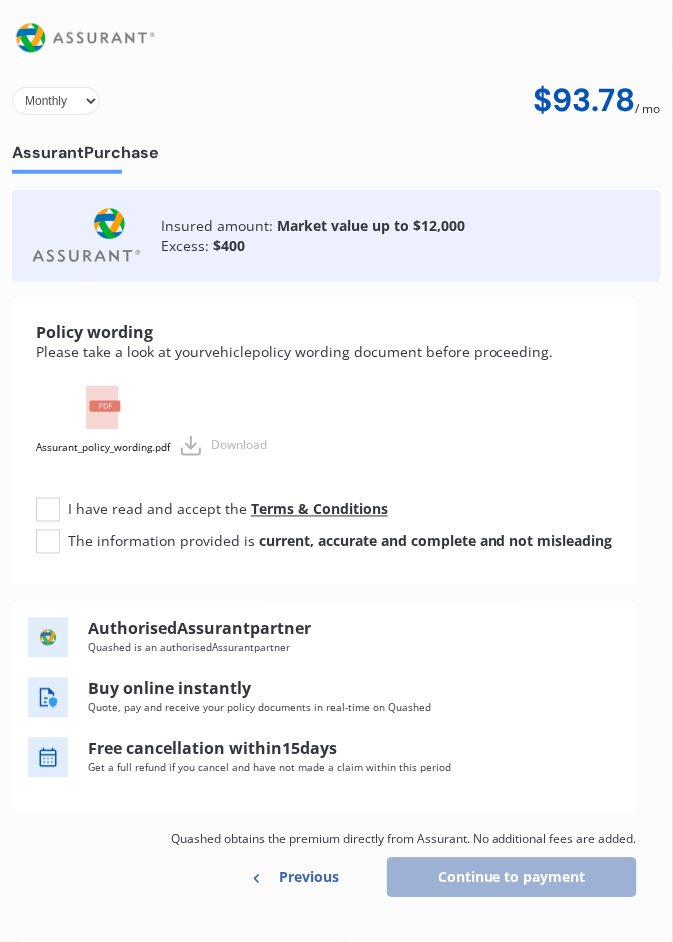 scroll, scrollTop: 0, scrollLeft: 0, axis: both 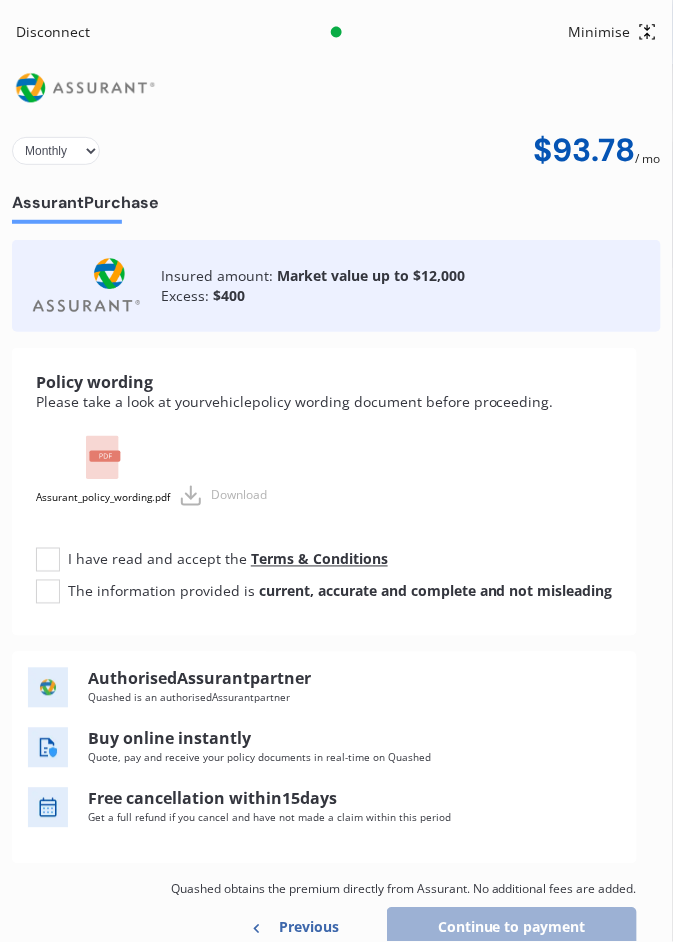 click on "Download" at bounding box center [223, 496] 